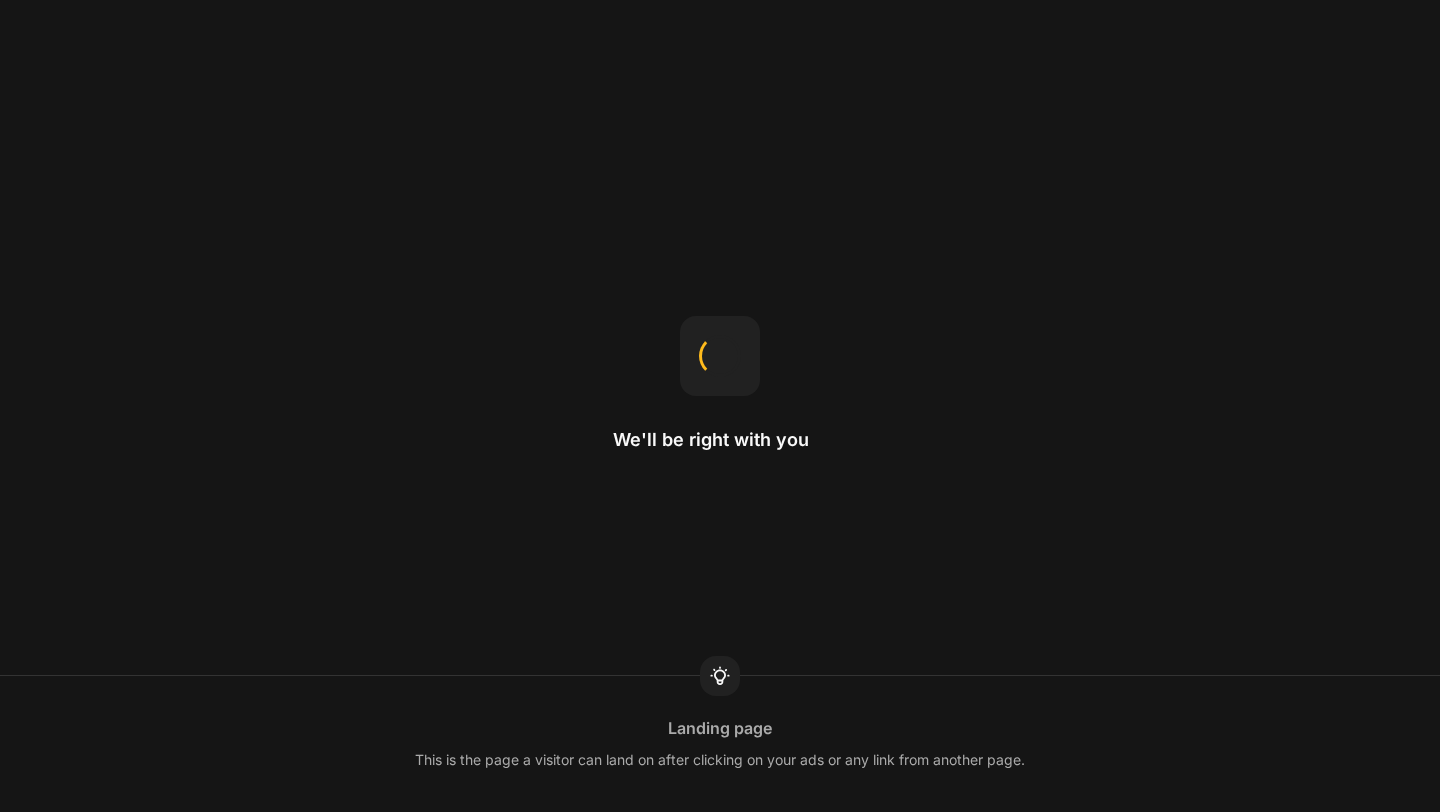 scroll, scrollTop: 0, scrollLeft: 0, axis: both 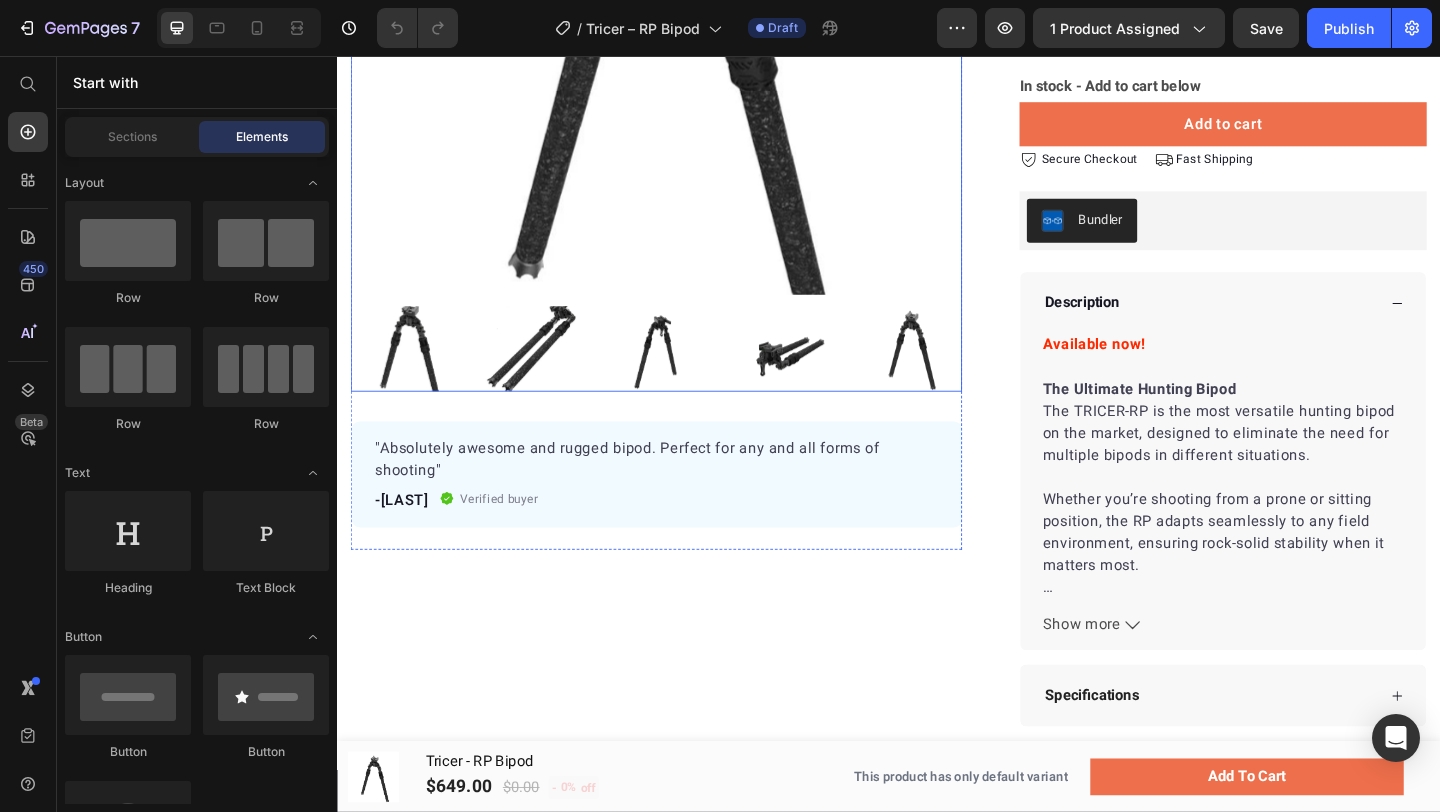 click at bounding box center (684, 118) 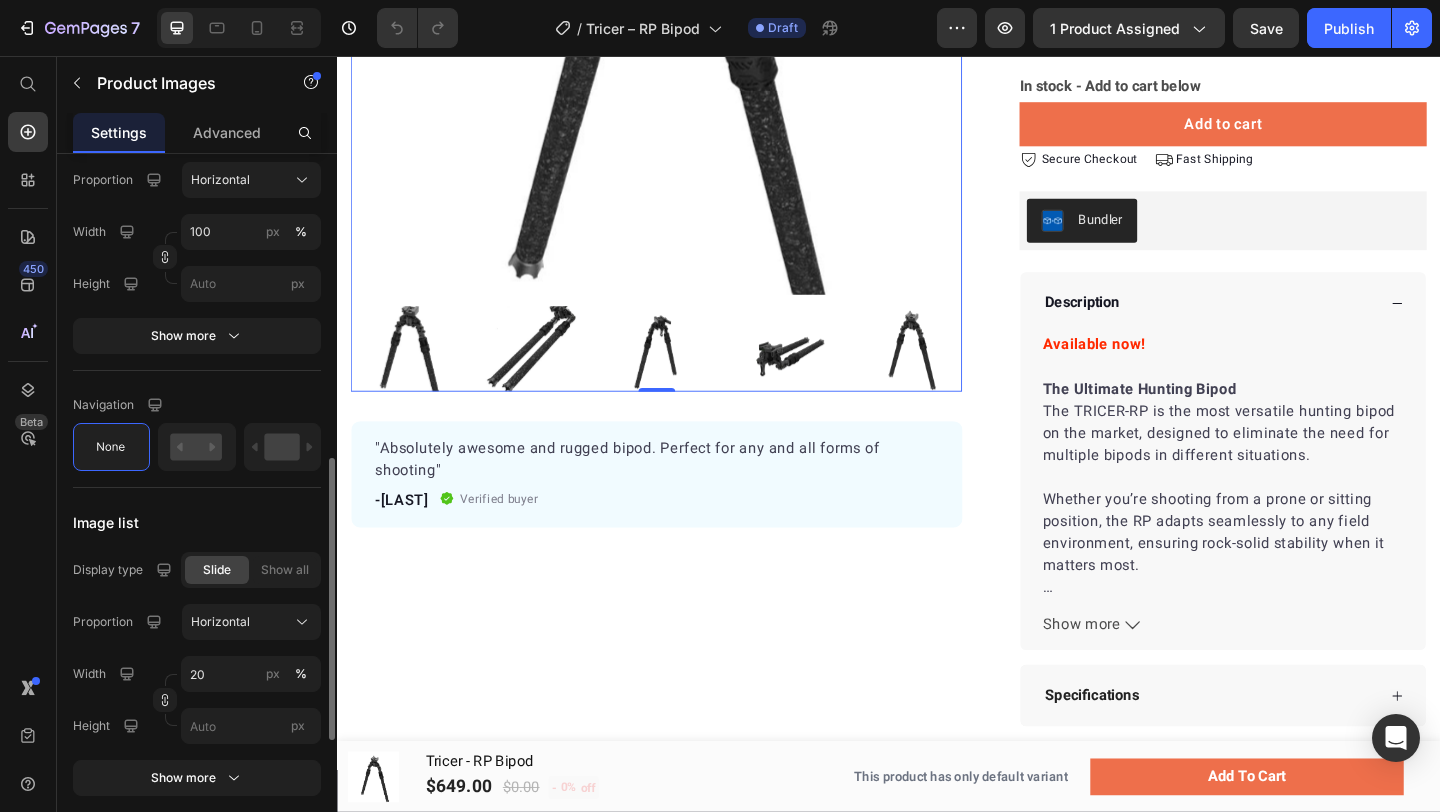 scroll, scrollTop: 769, scrollLeft: 0, axis: vertical 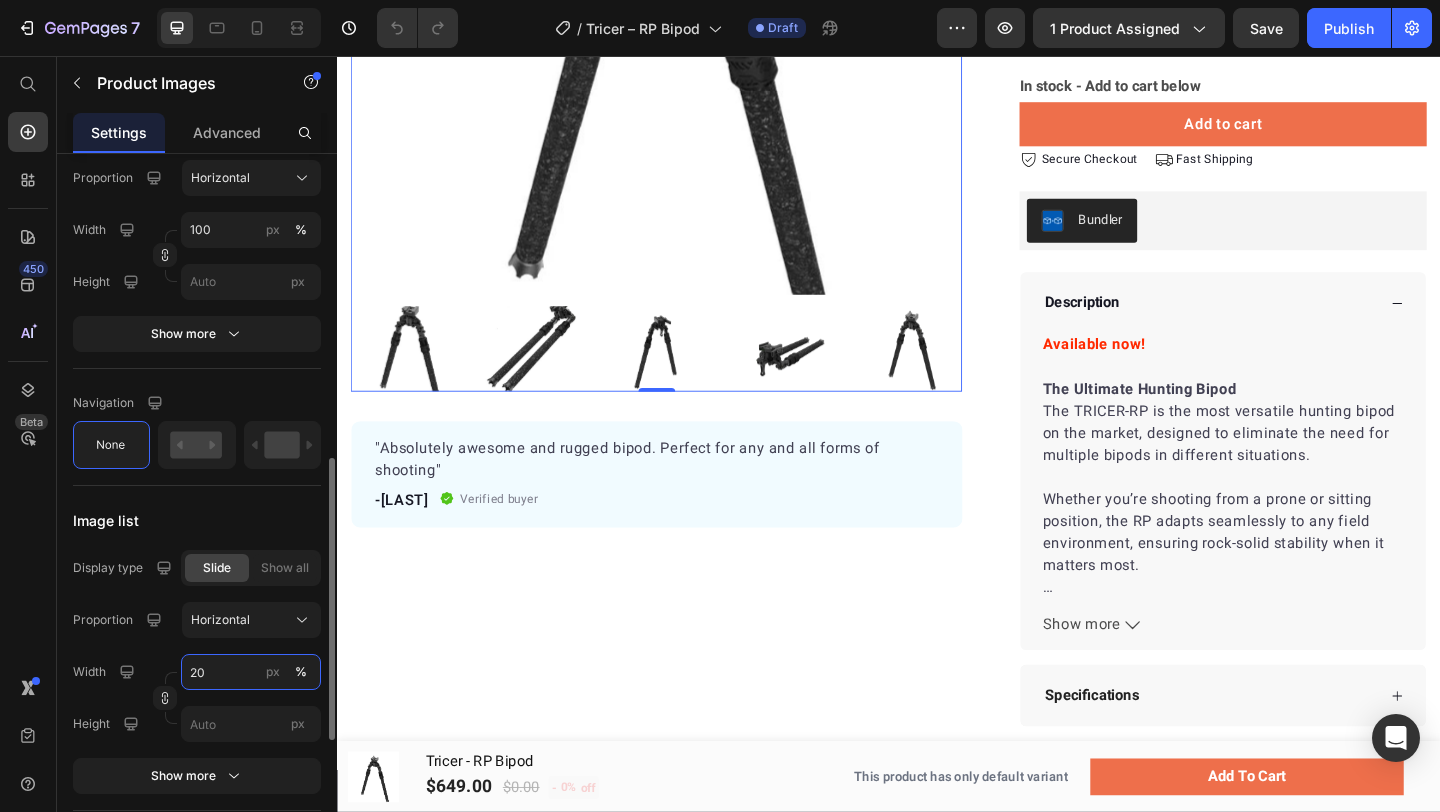 click on "20" at bounding box center (251, 672) 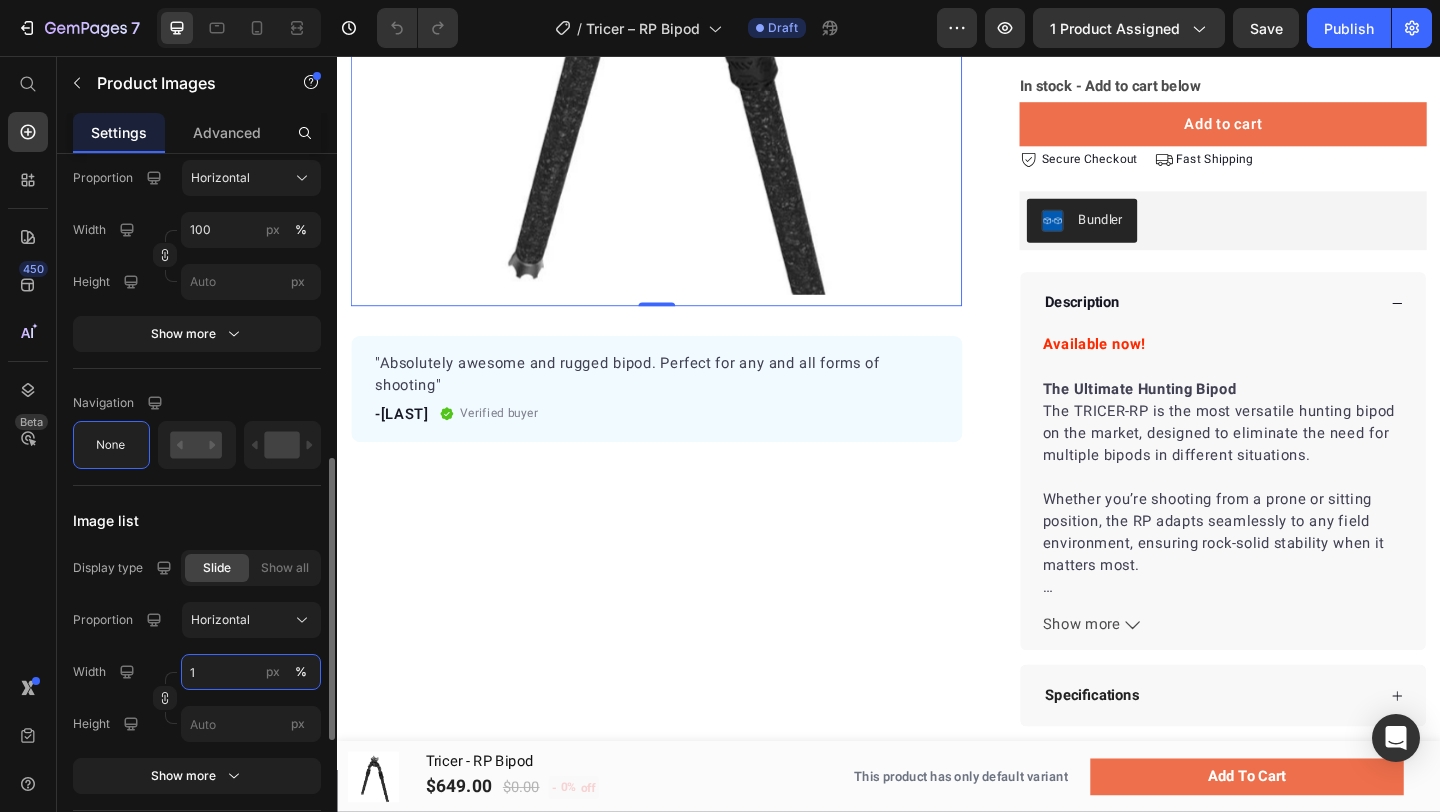type on "16" 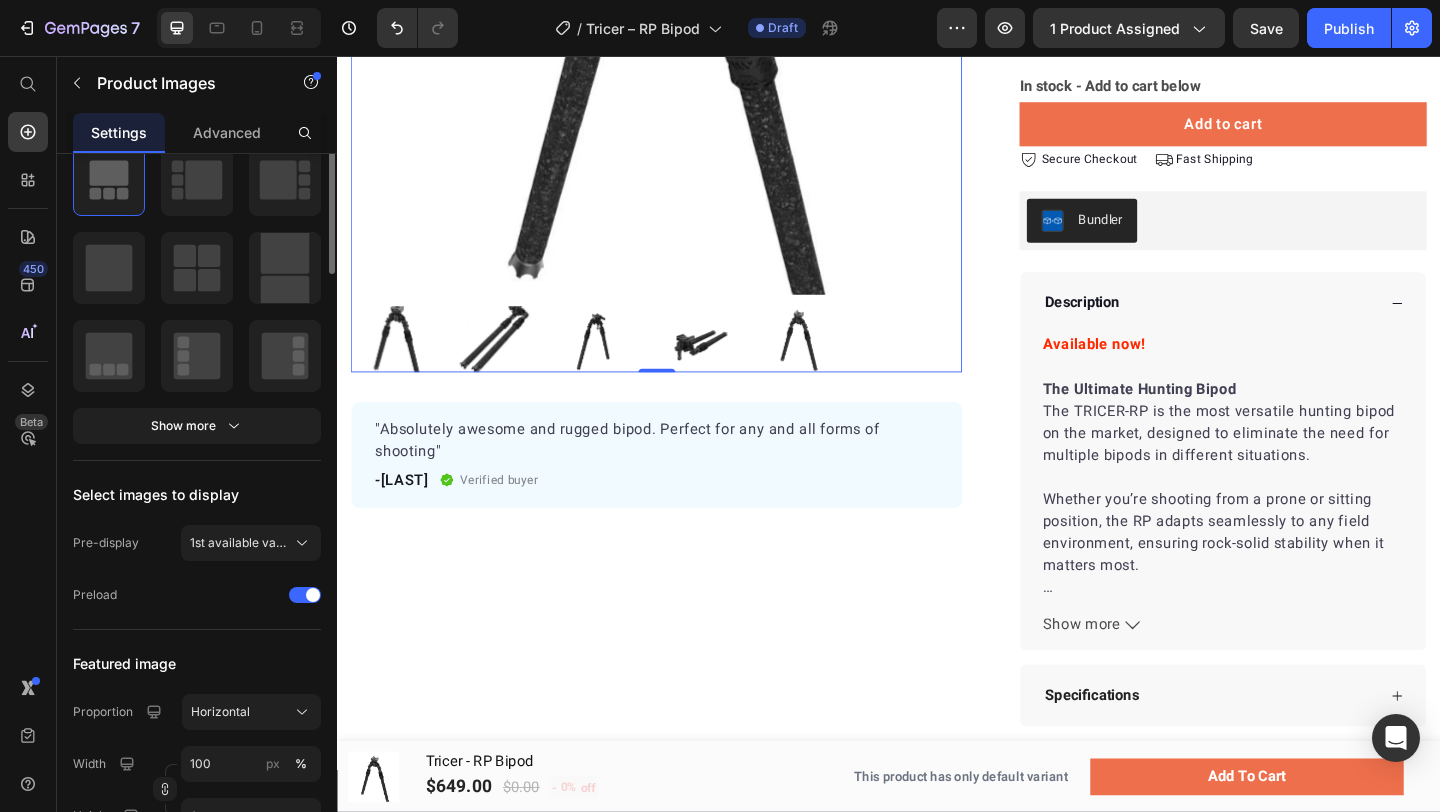 scroll, scrollTop: 0, scrollLeft: 0, axis: both 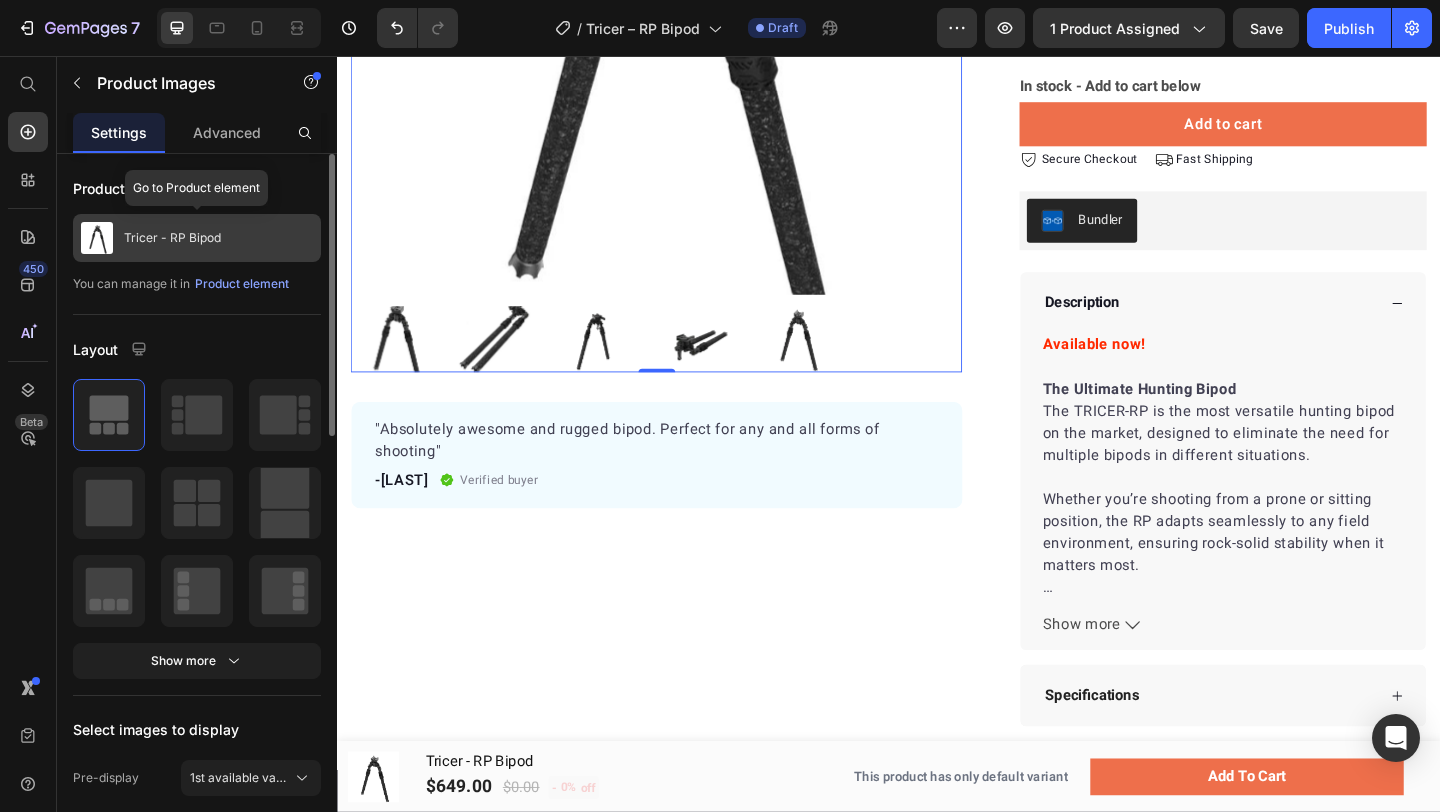 click on "Tricer - RP Bipod" 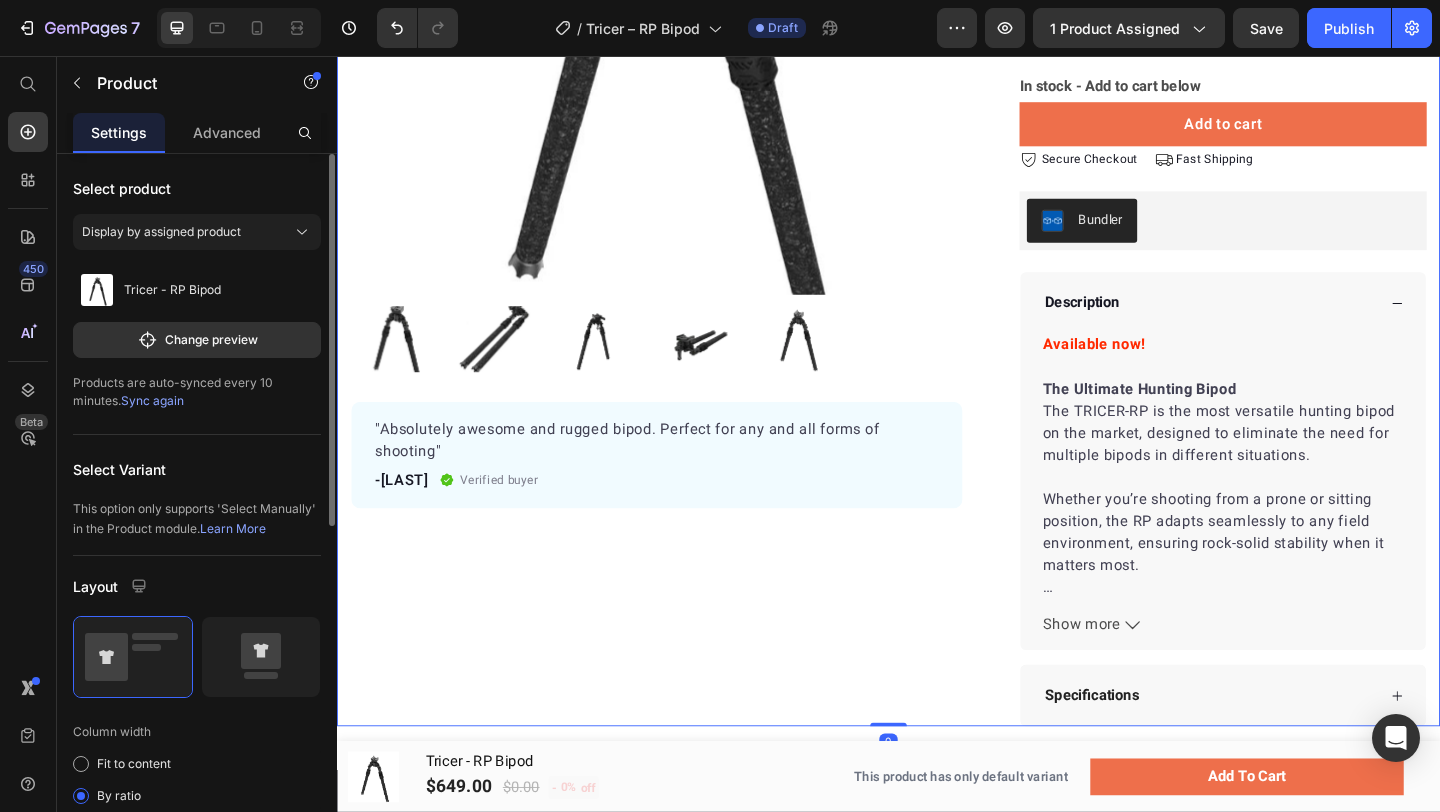 click on "Sync again" at bounding box center [152, 400] 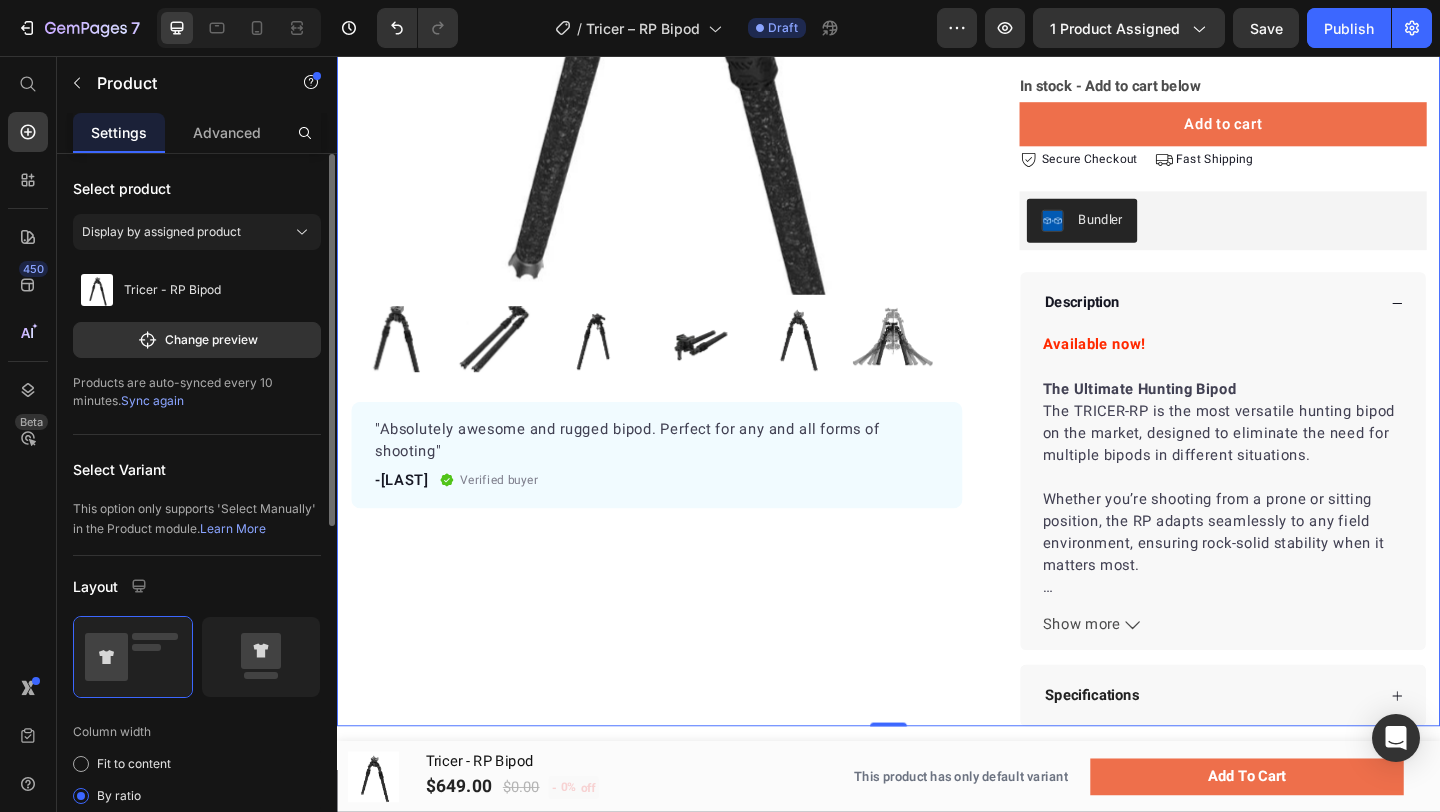 click on "Sync again" at bounding box center (152, 400) 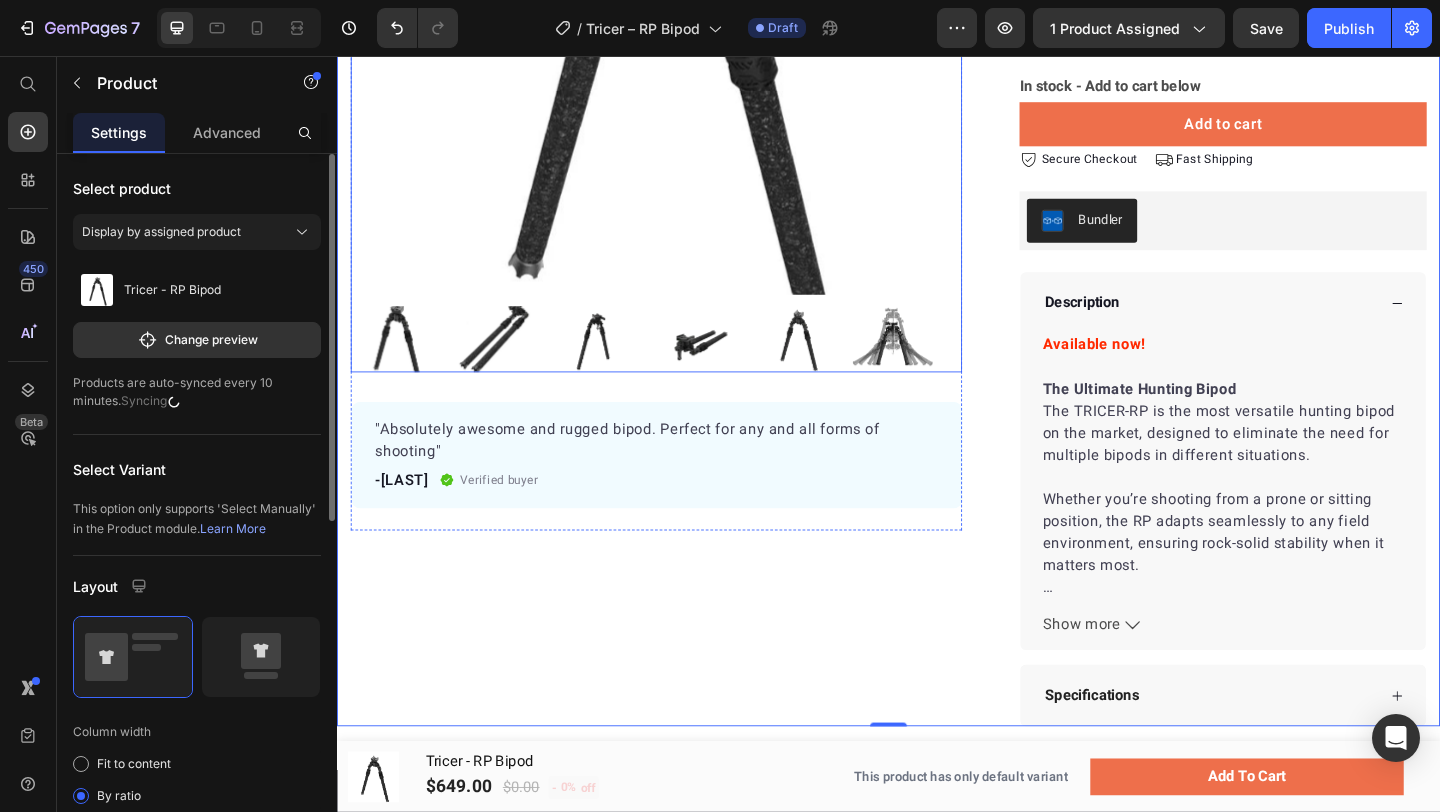 click at bounding box center [684, 66] 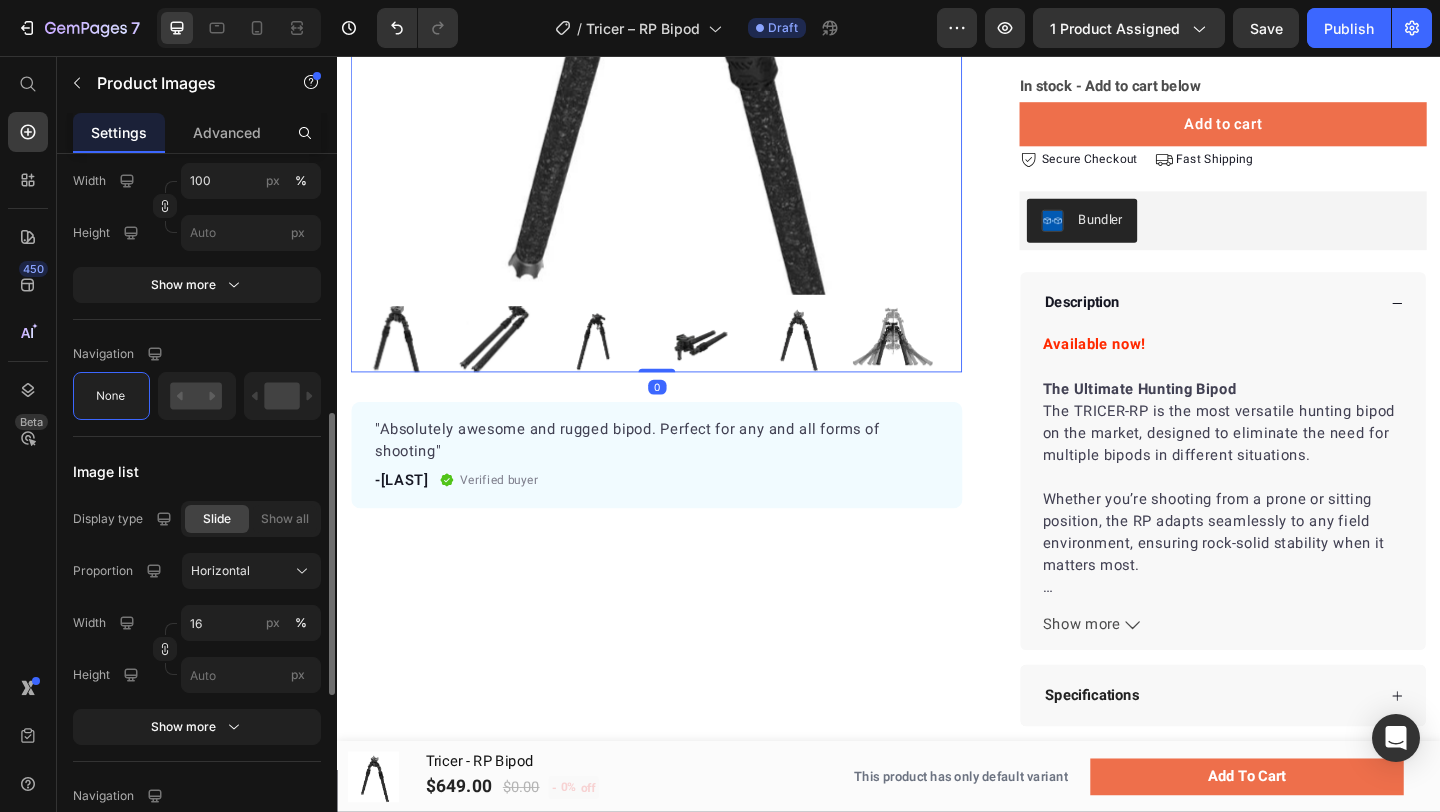 scroll, scrollTop: 834, scrollLeft: 0, axis: vertical 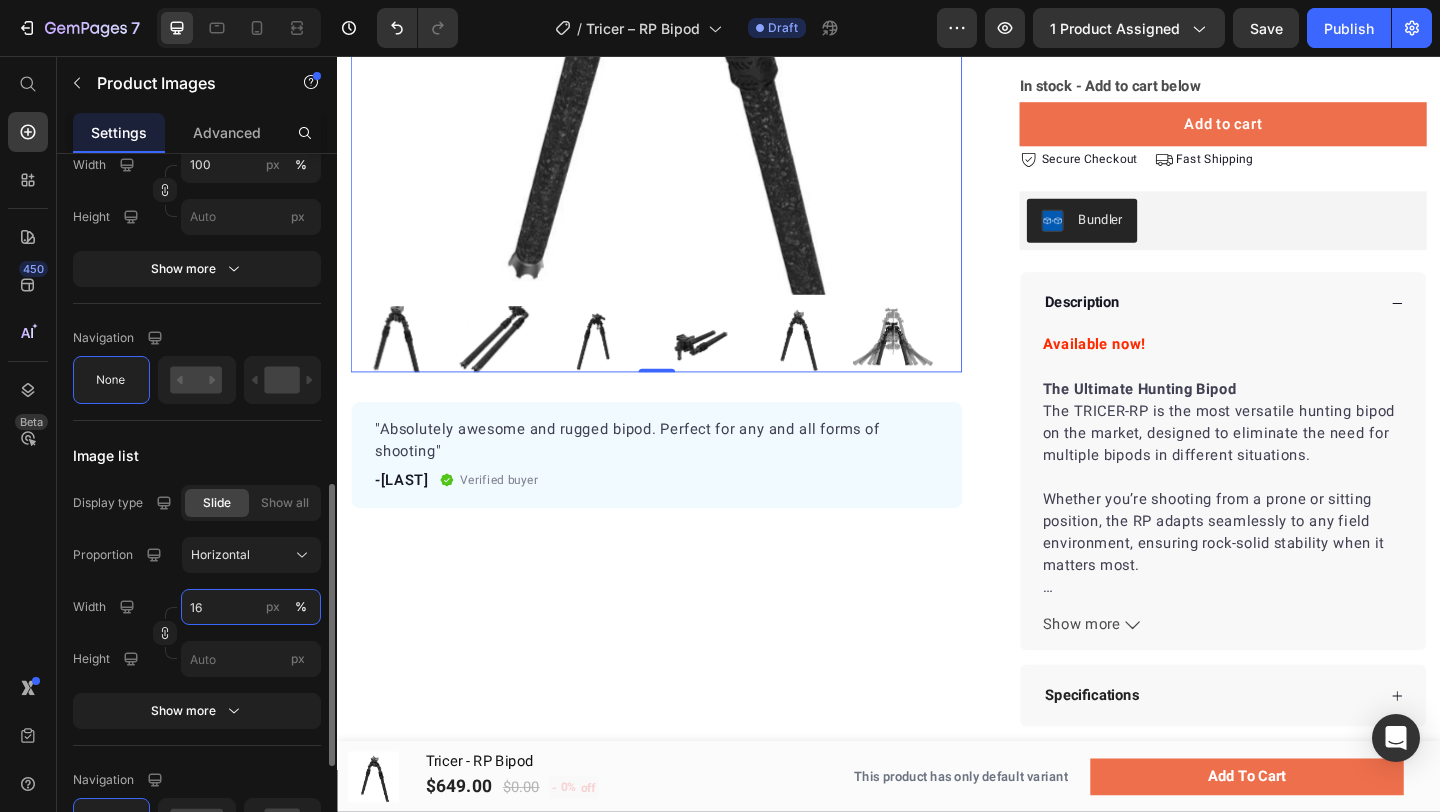 click on "16" at bounding box center (251, 607) 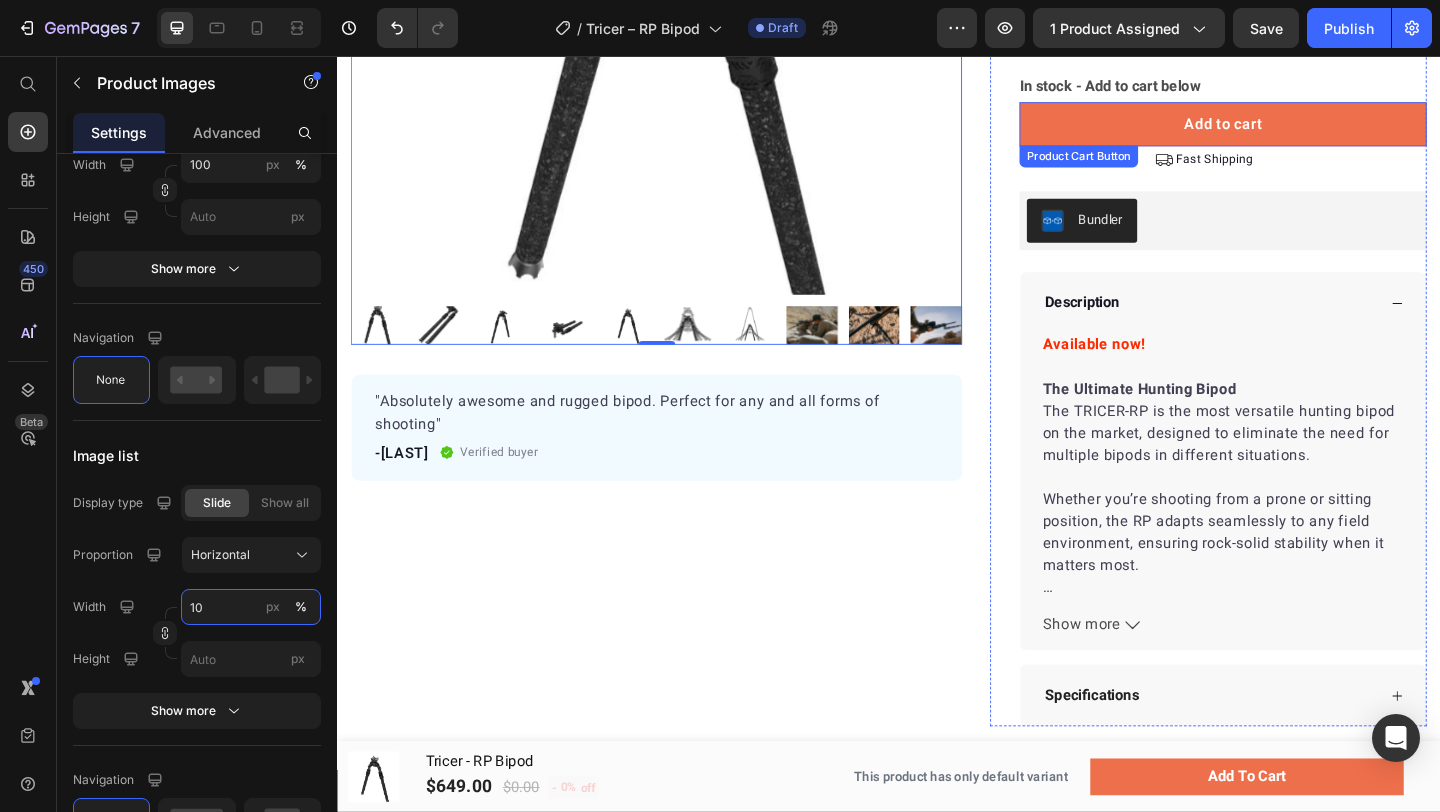 type on "10" 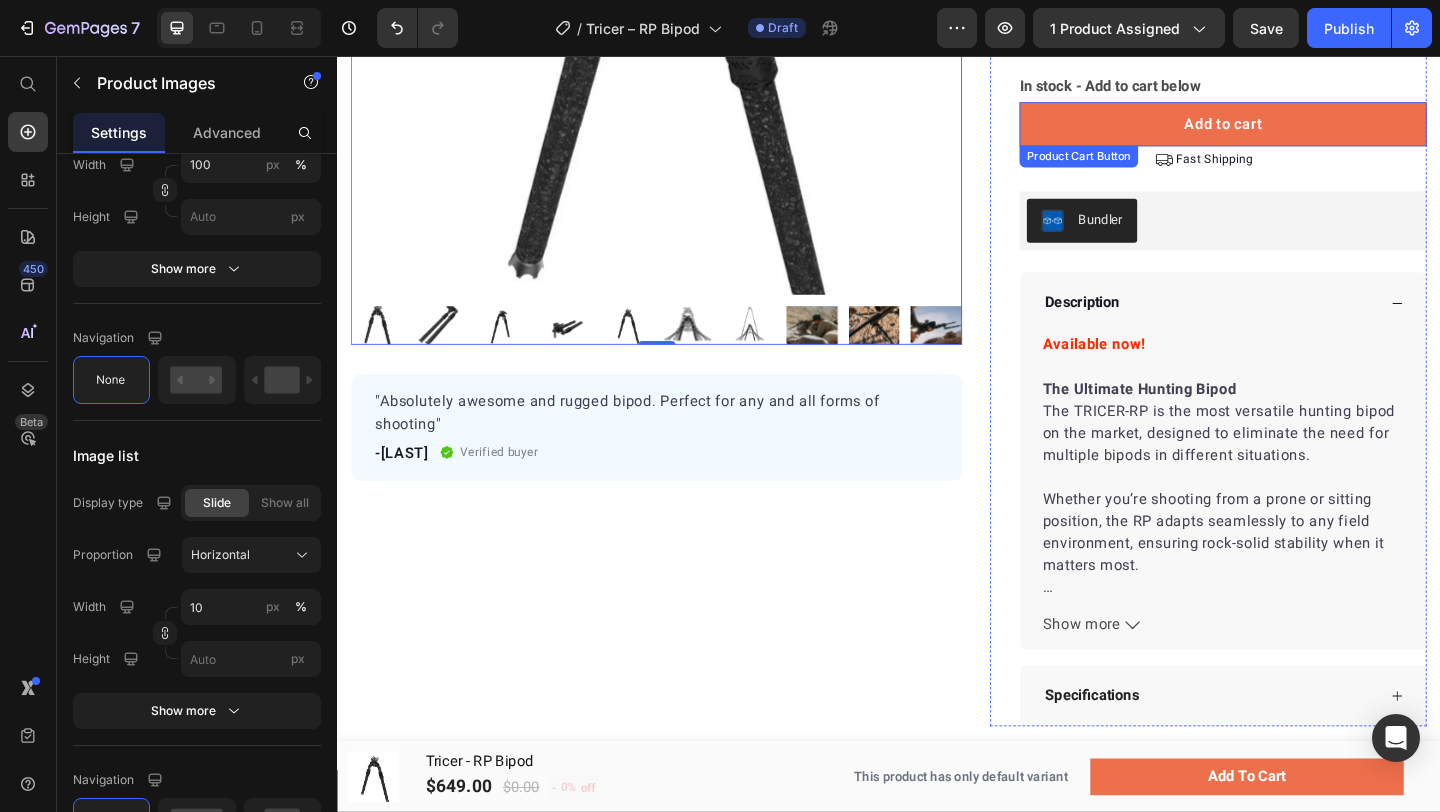 click on "7  Version history  /  Tricer – RP Bipod Draft Preview 1 product assigned  Save   Publish" 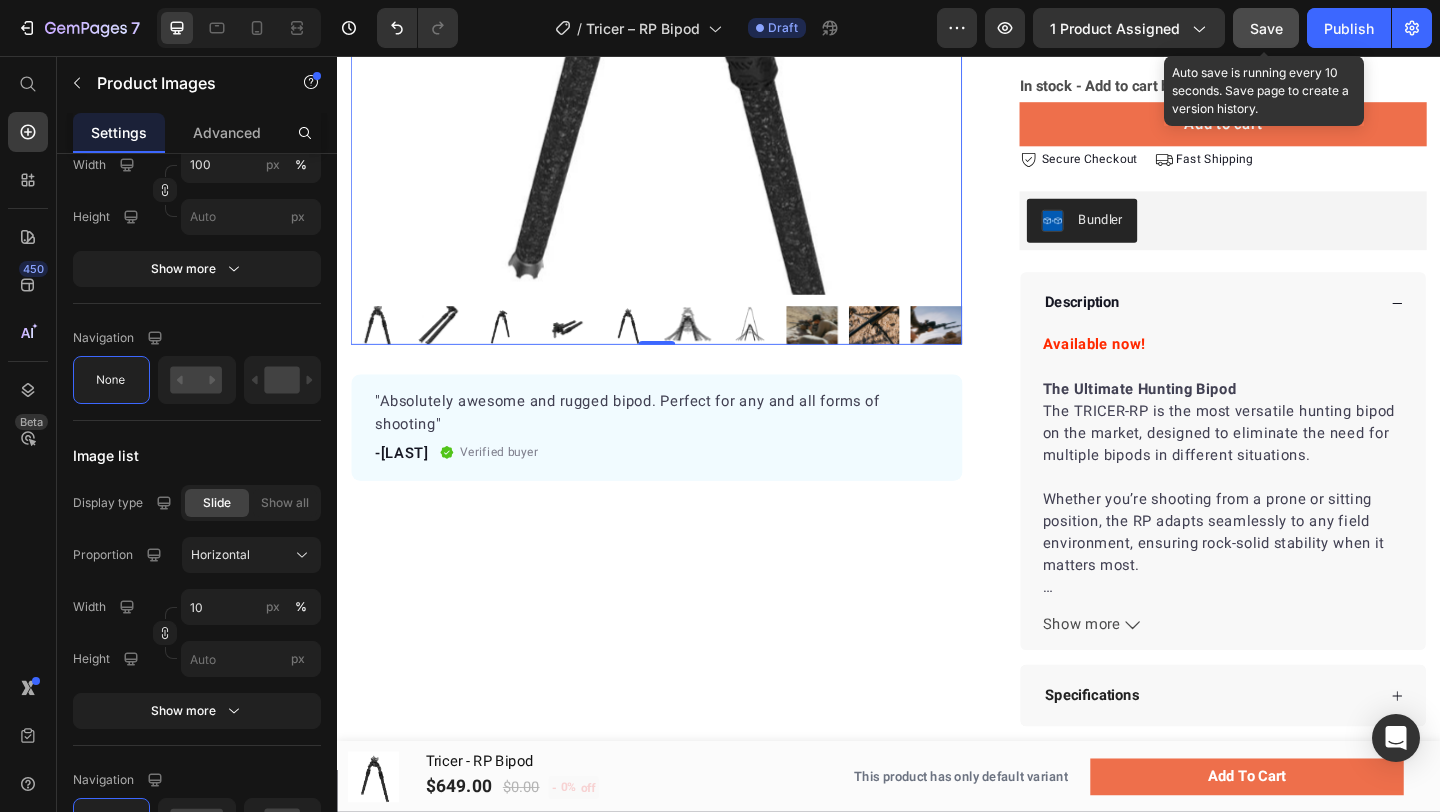 click on "Save" at bounding box center [1266, 28] 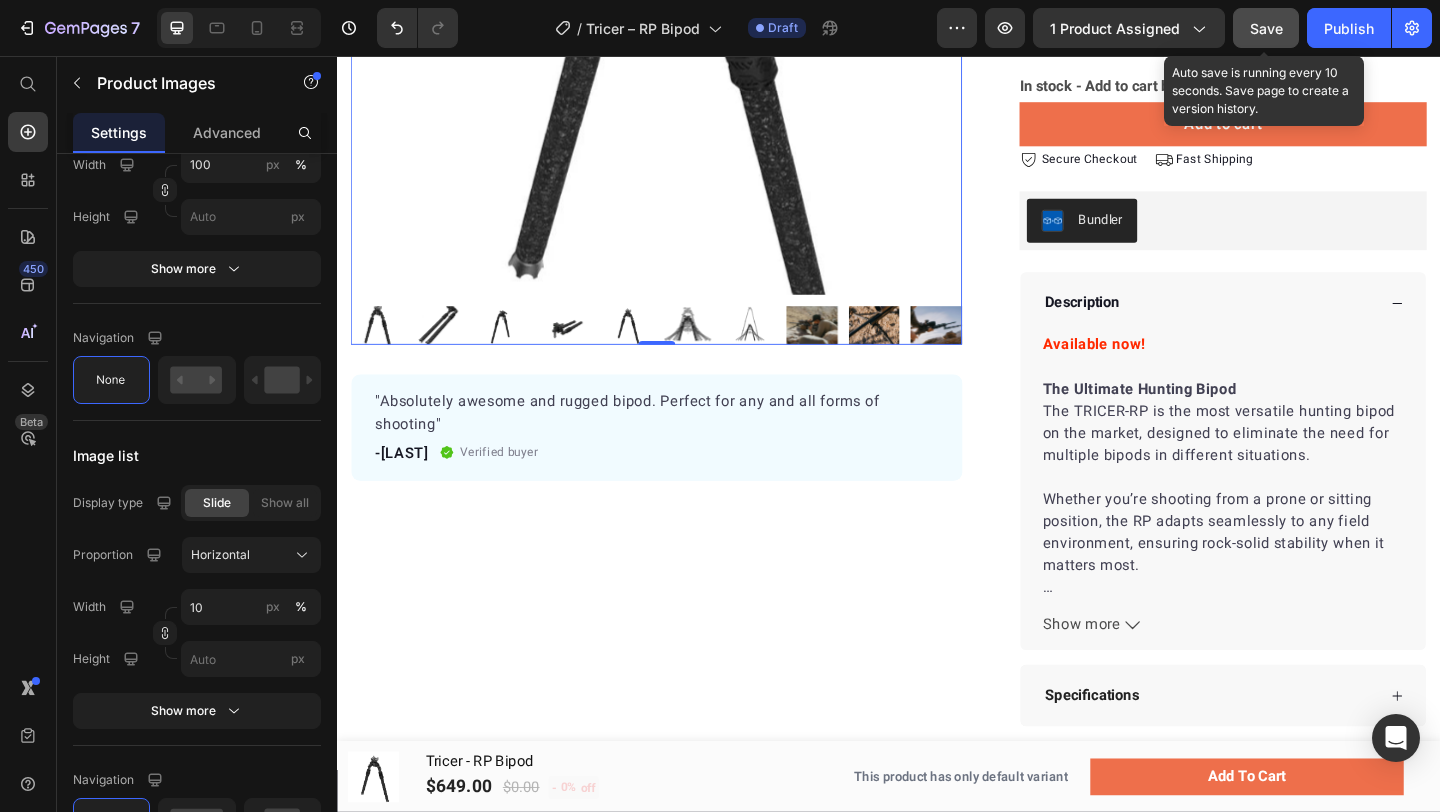 click on "Save" 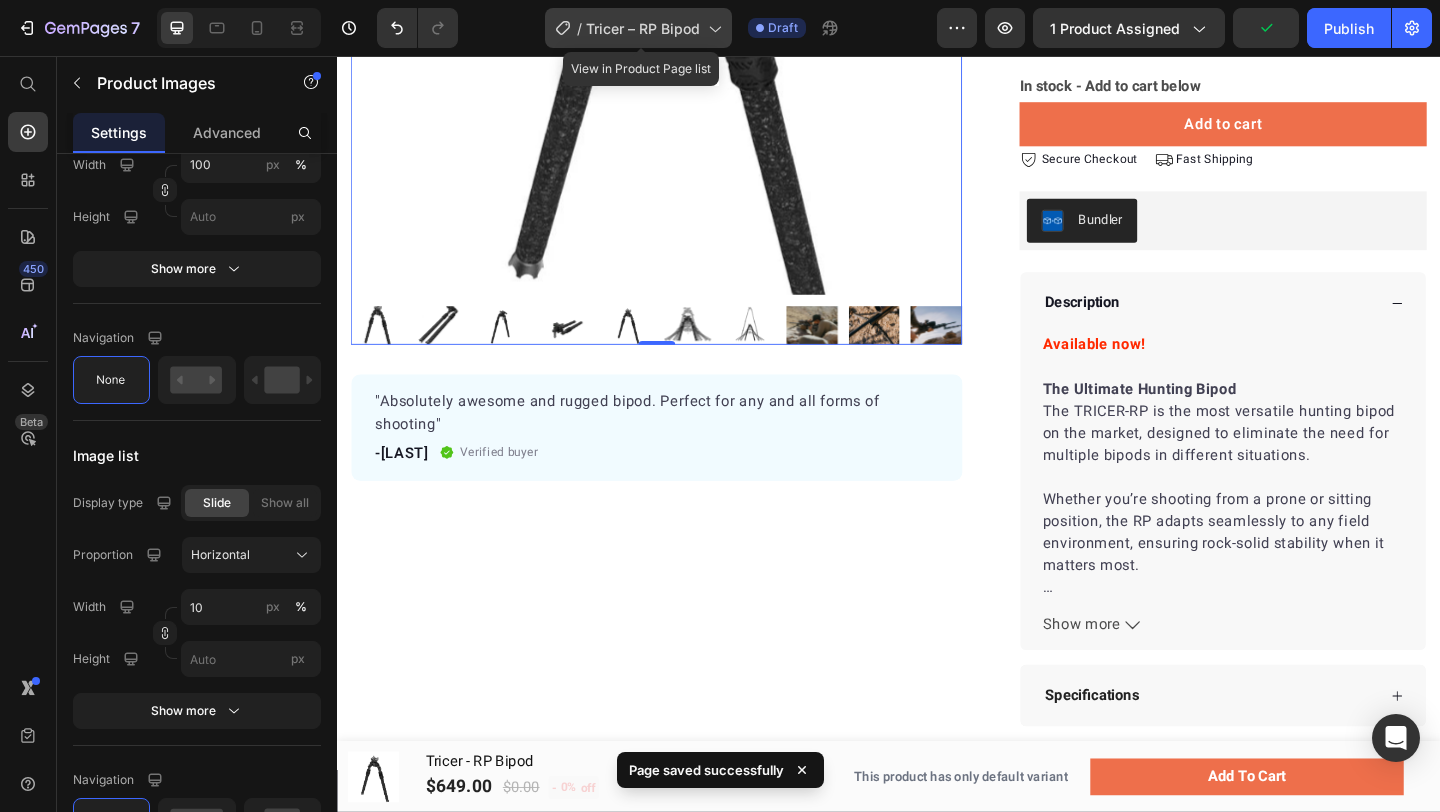 click 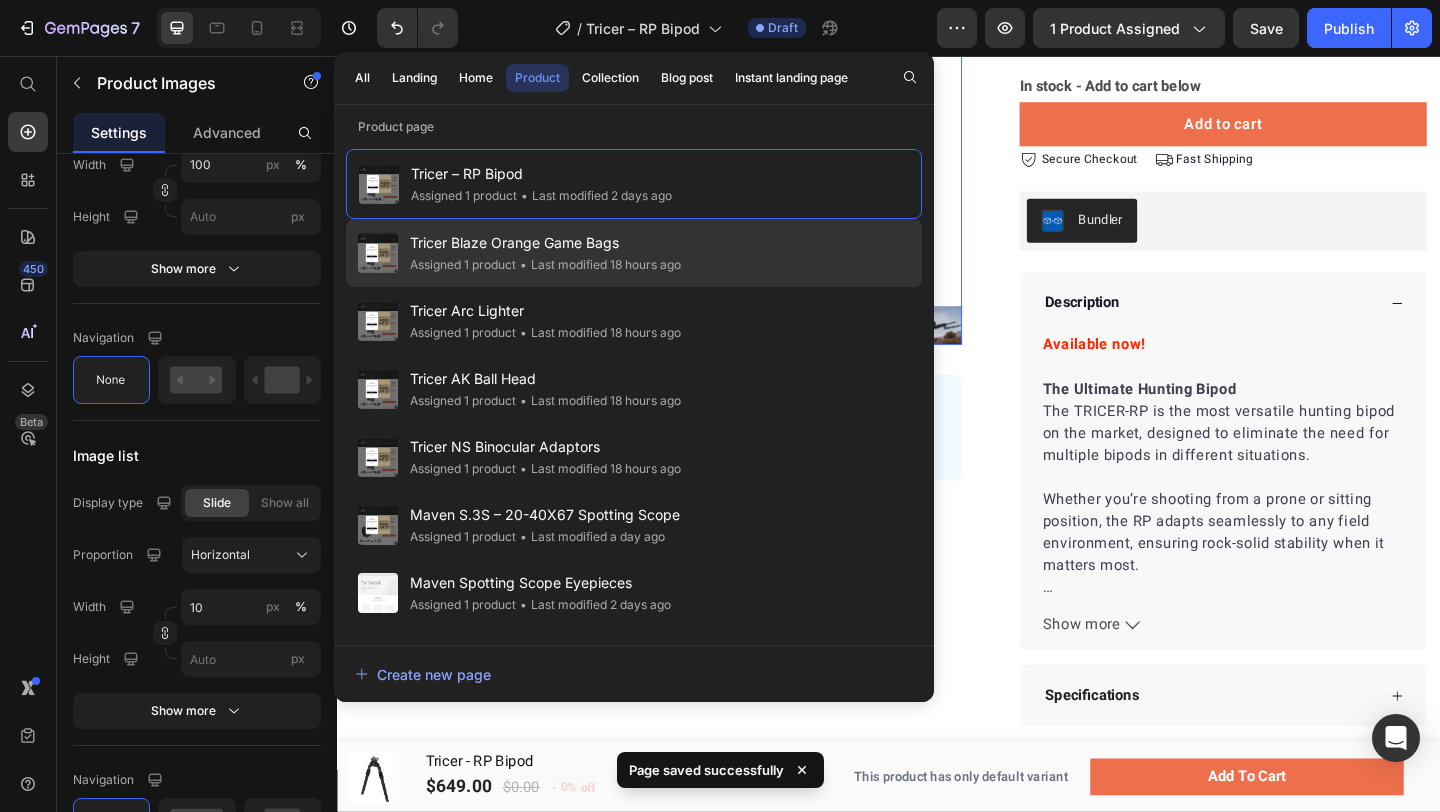 click on "Tricer Blaze Orange Game Bags Assigned 1 product • Last modified 18 hours ago" 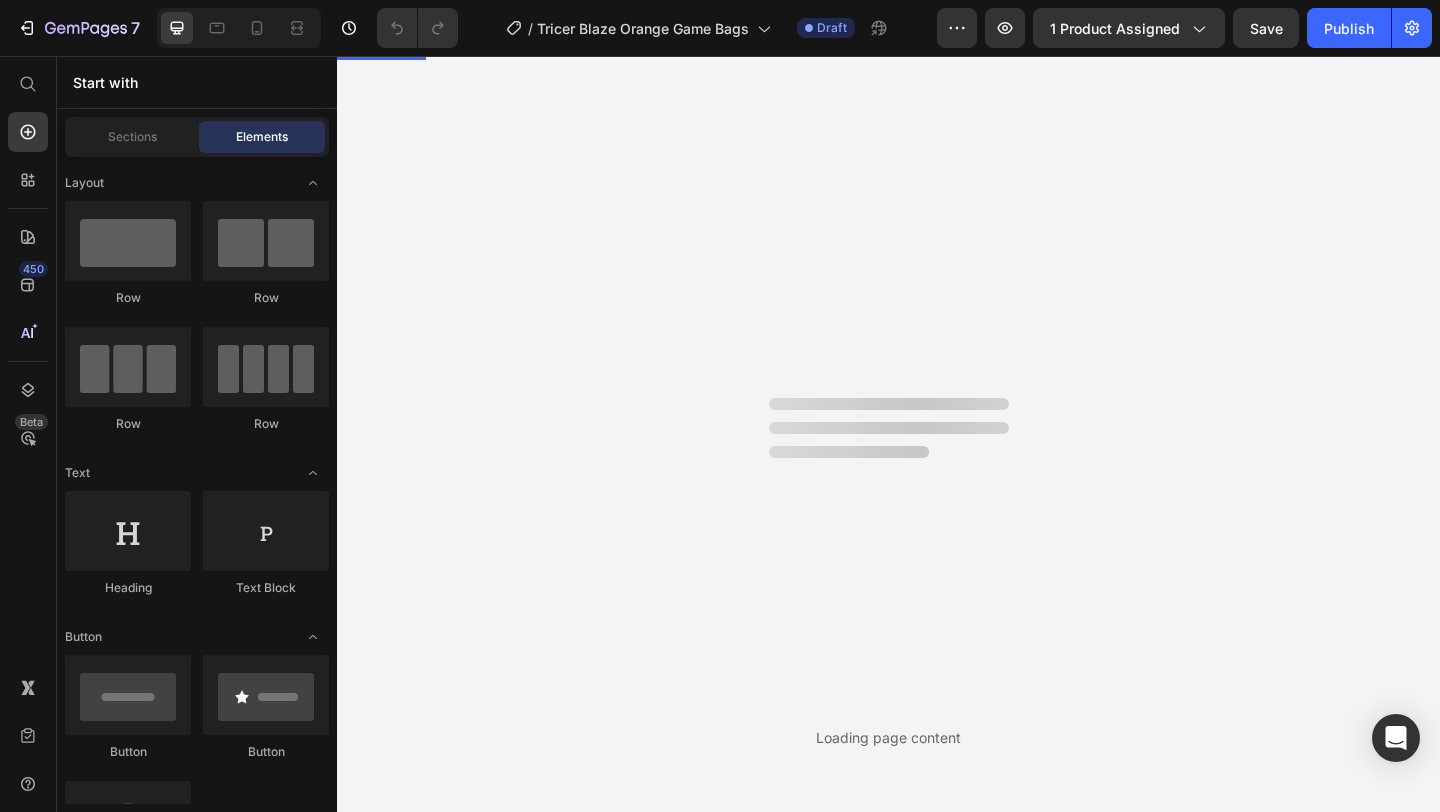 scroll, scrollTop: 0, scrollLeft: 0, axis: both 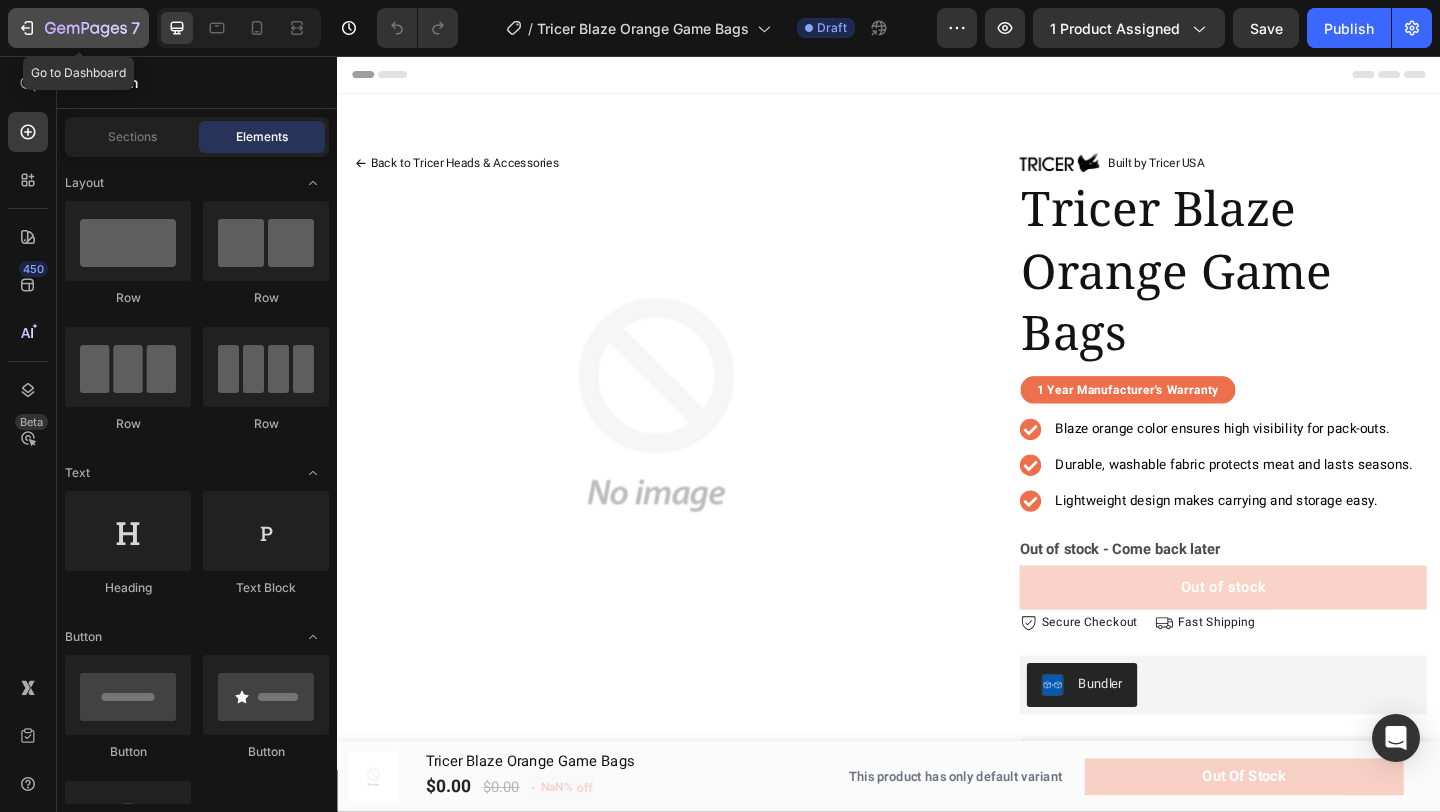 click 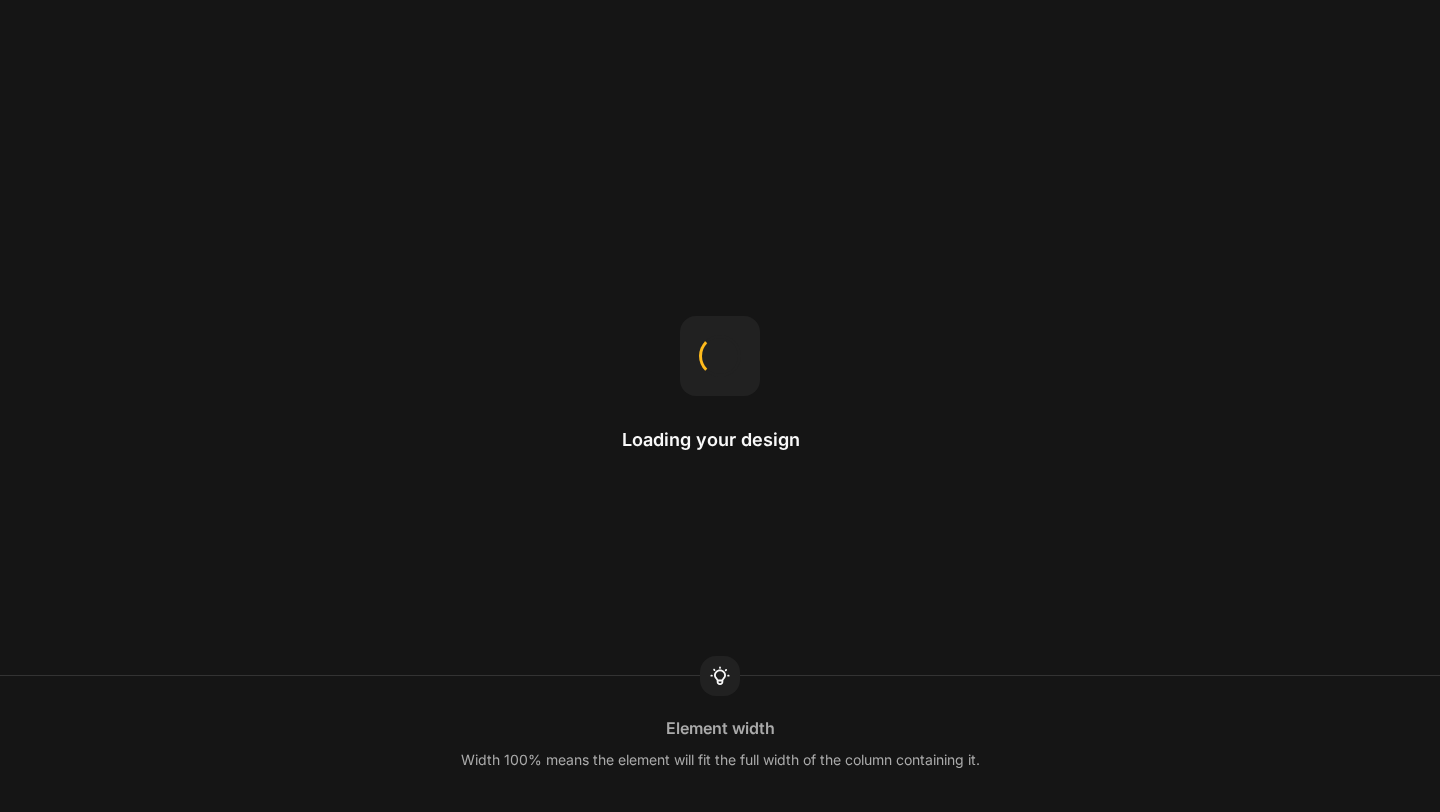 scroll, scrollTop: 0, scrollLeft: 0, axis: both 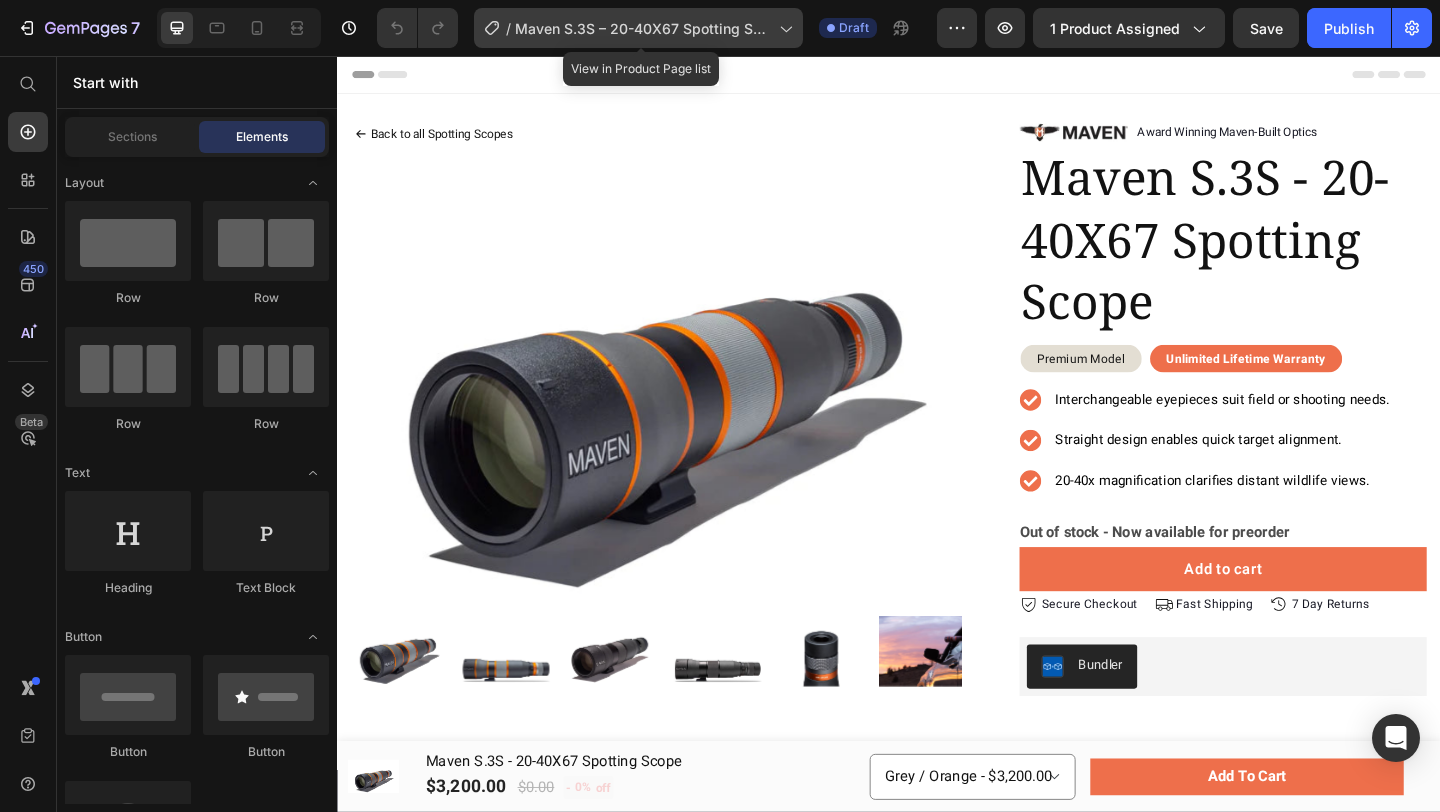click 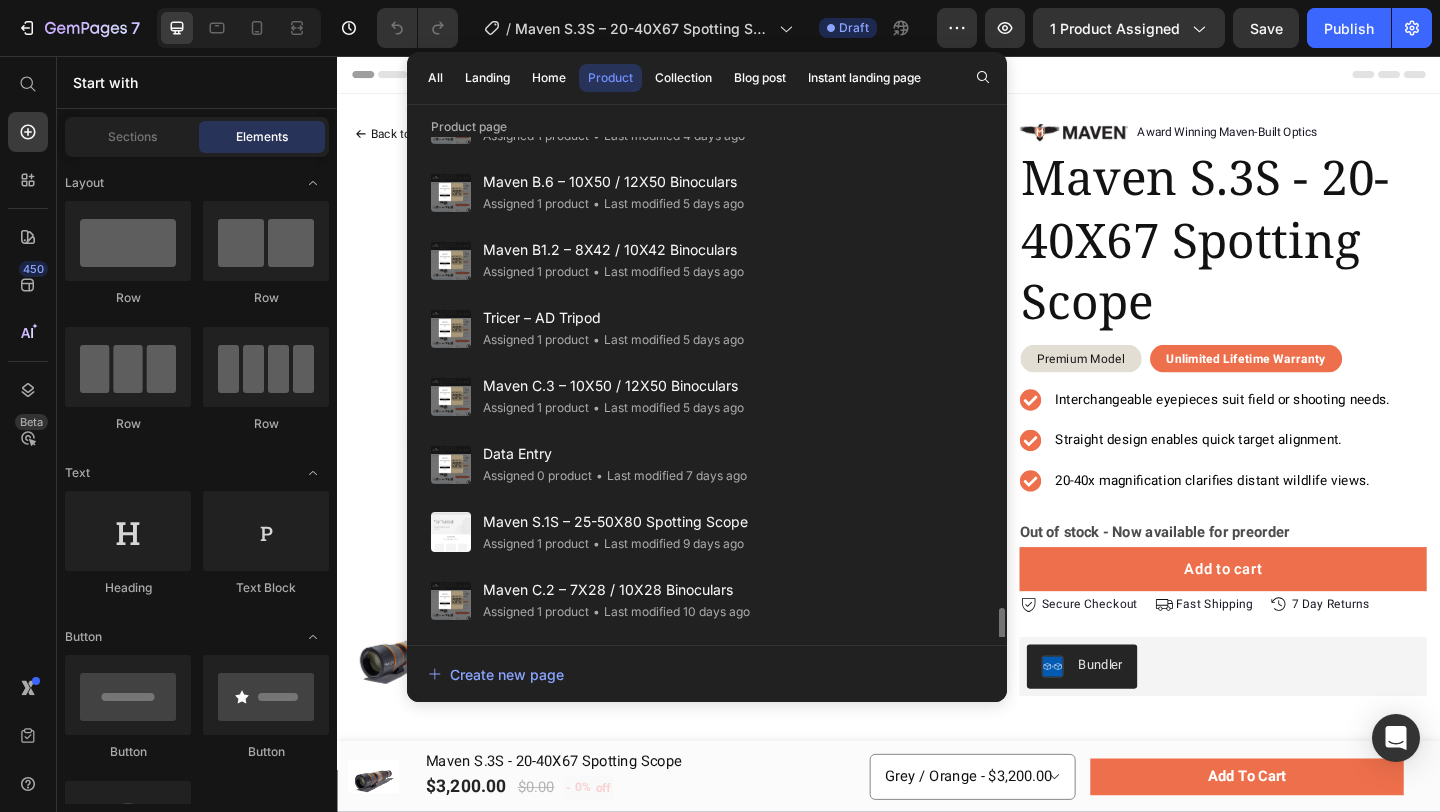 scroll, scrollTop: 4002, scrollLeft: 0, axis: vertical 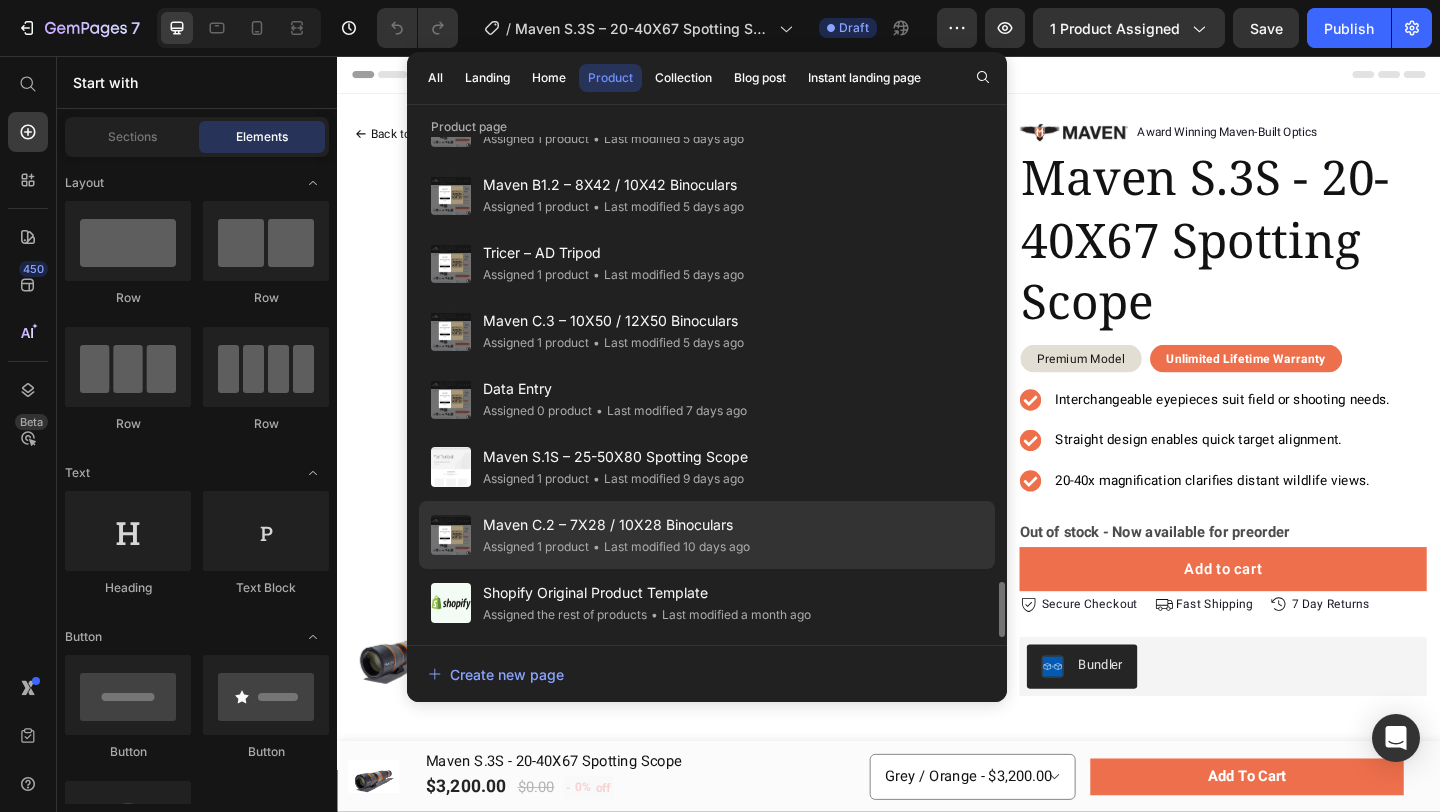 click on "Maven C.2 – 7X28 / 10X28 Binoculars Assigned 1 product • Last modified 10 days ago" 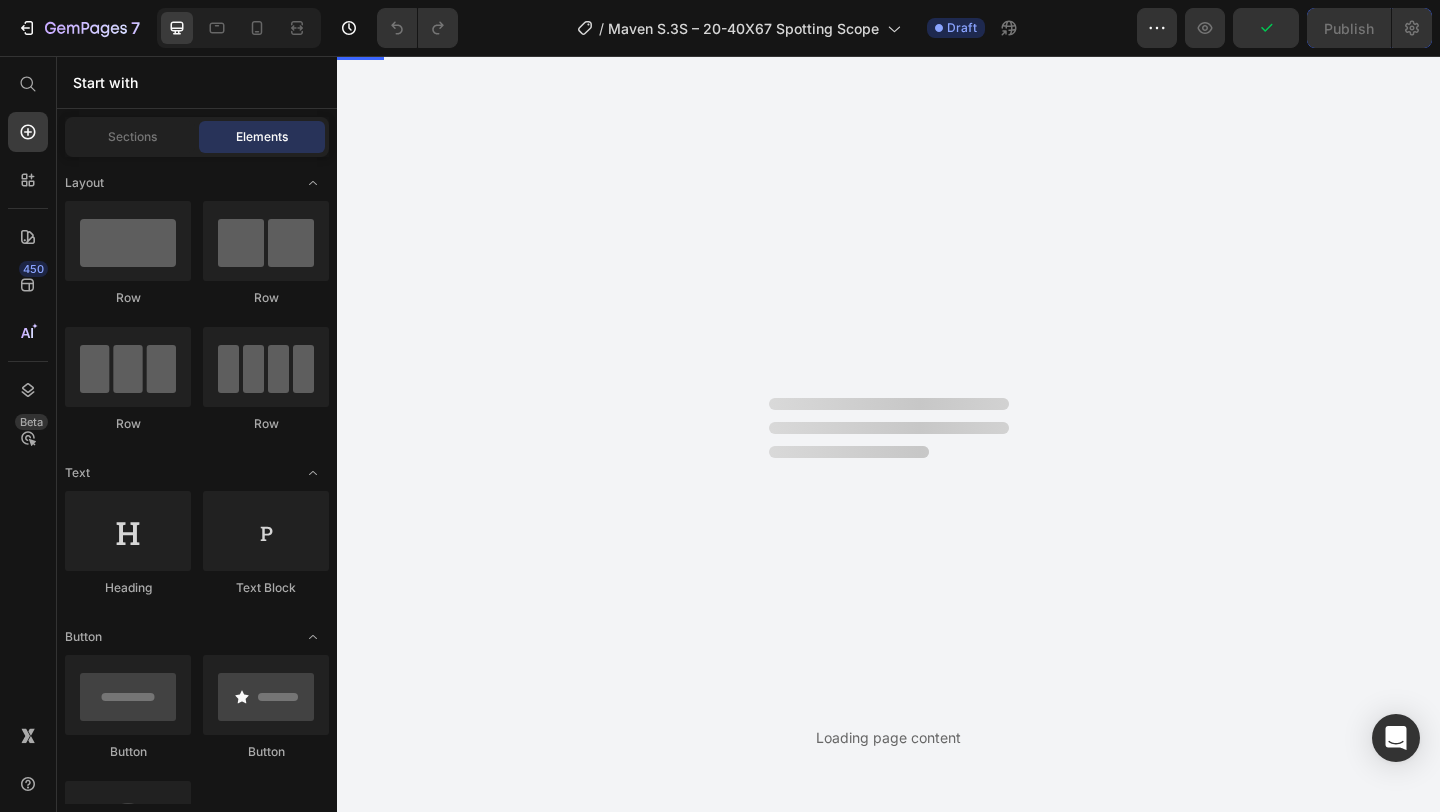 scroll, scrollTop: 4000, scrollLeft: 0, axis: vertical 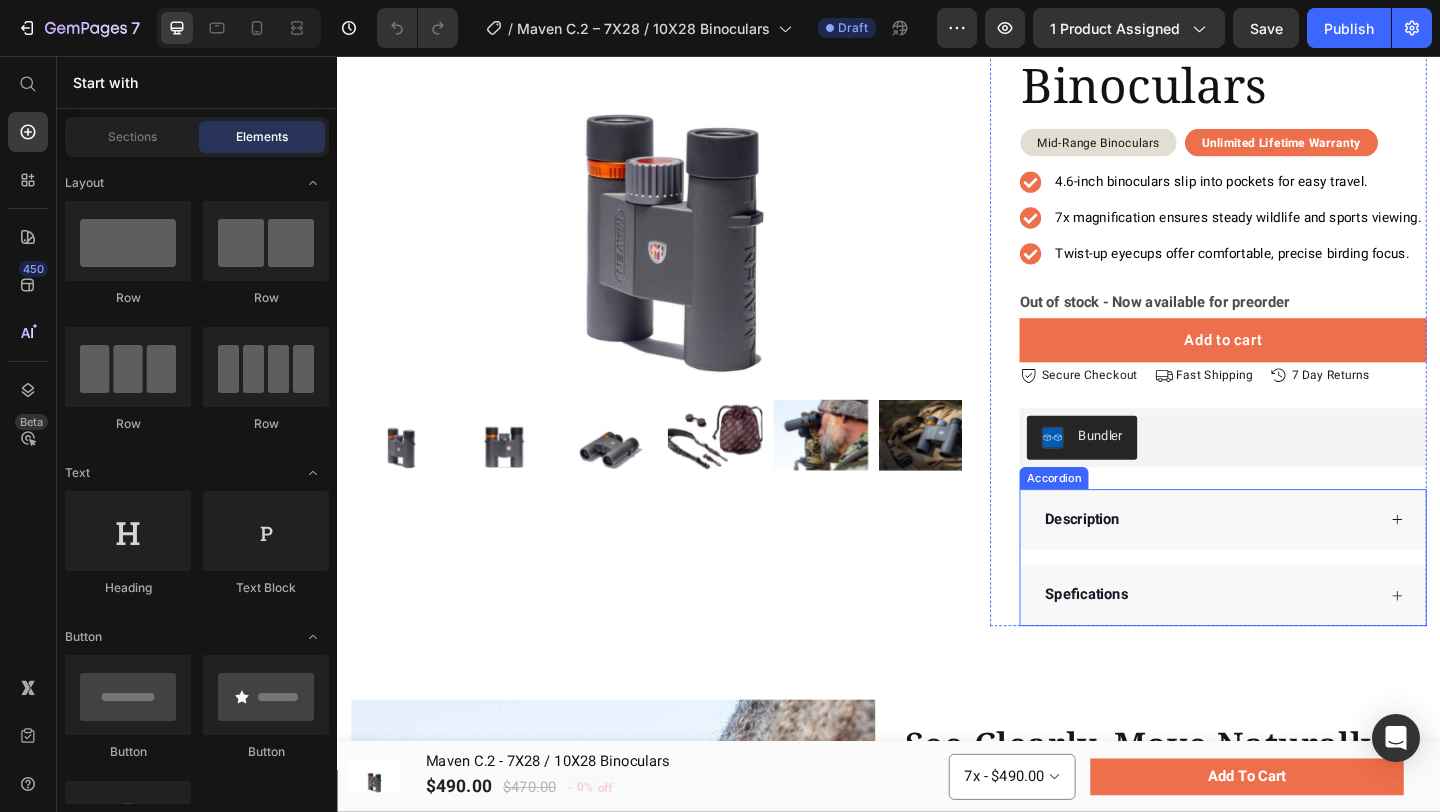 click on "Description" at bounding box center (1285, 560) 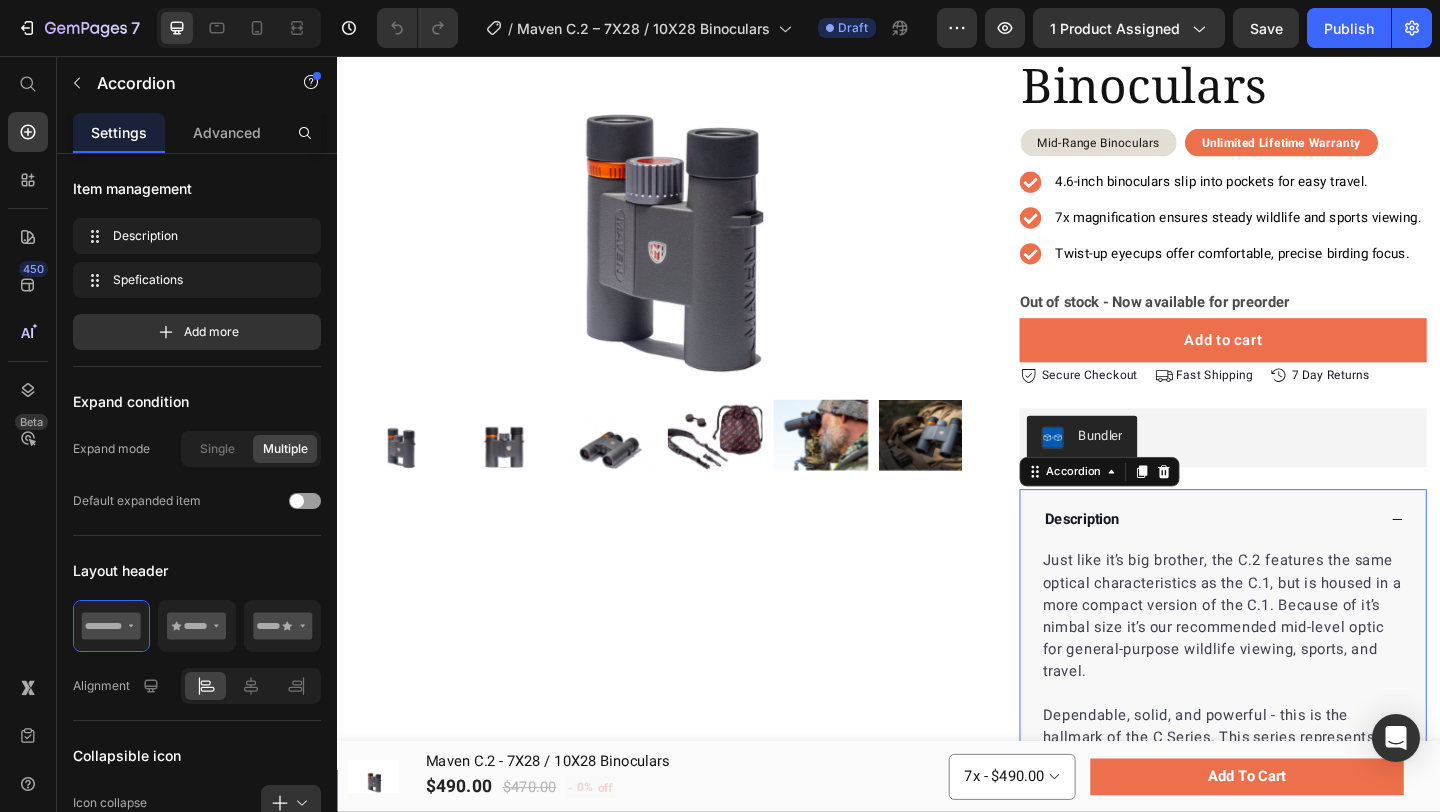 click on "Description" at bounding box center (1285, 560) 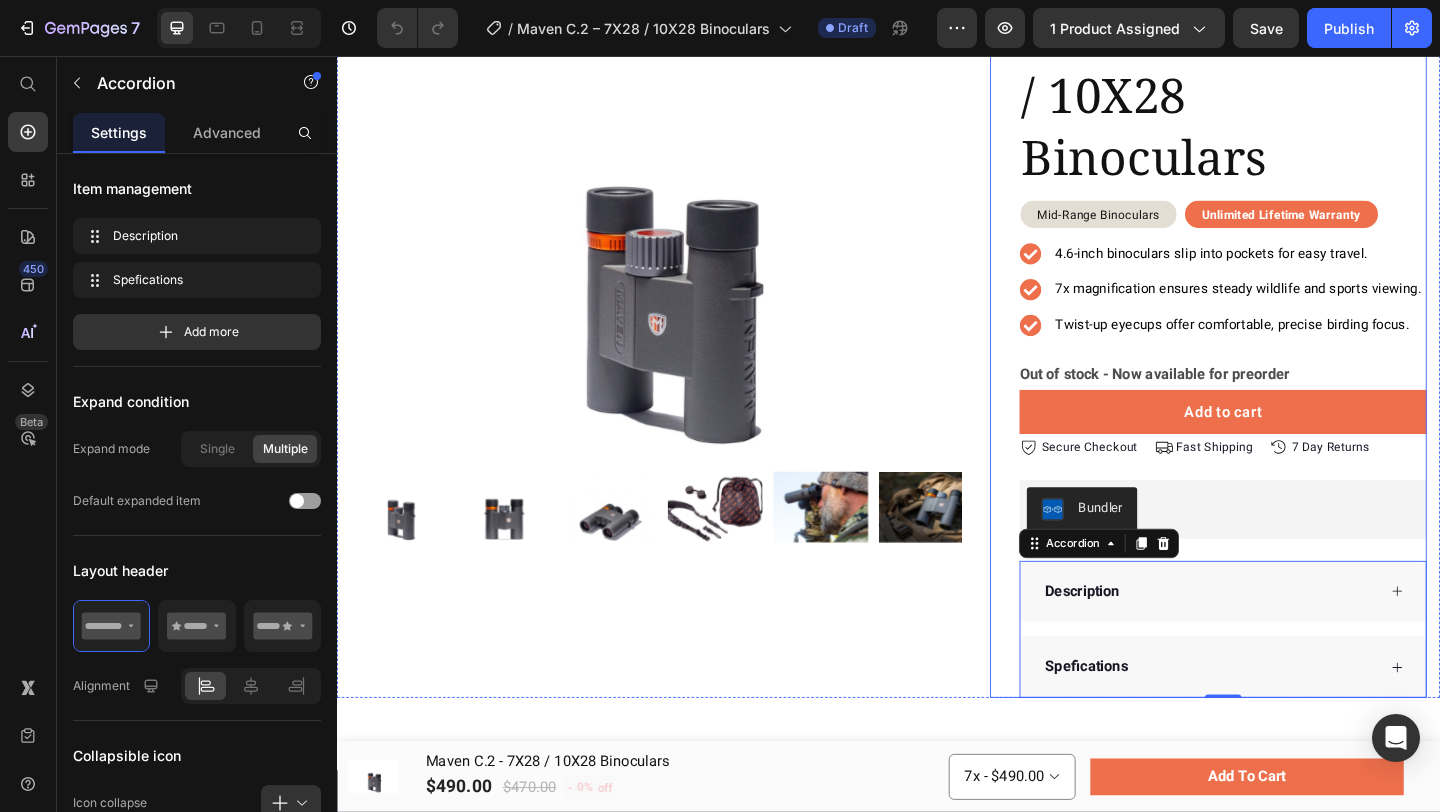 scroll, scrollTop: 0, scrollLeft: 0, axis: both 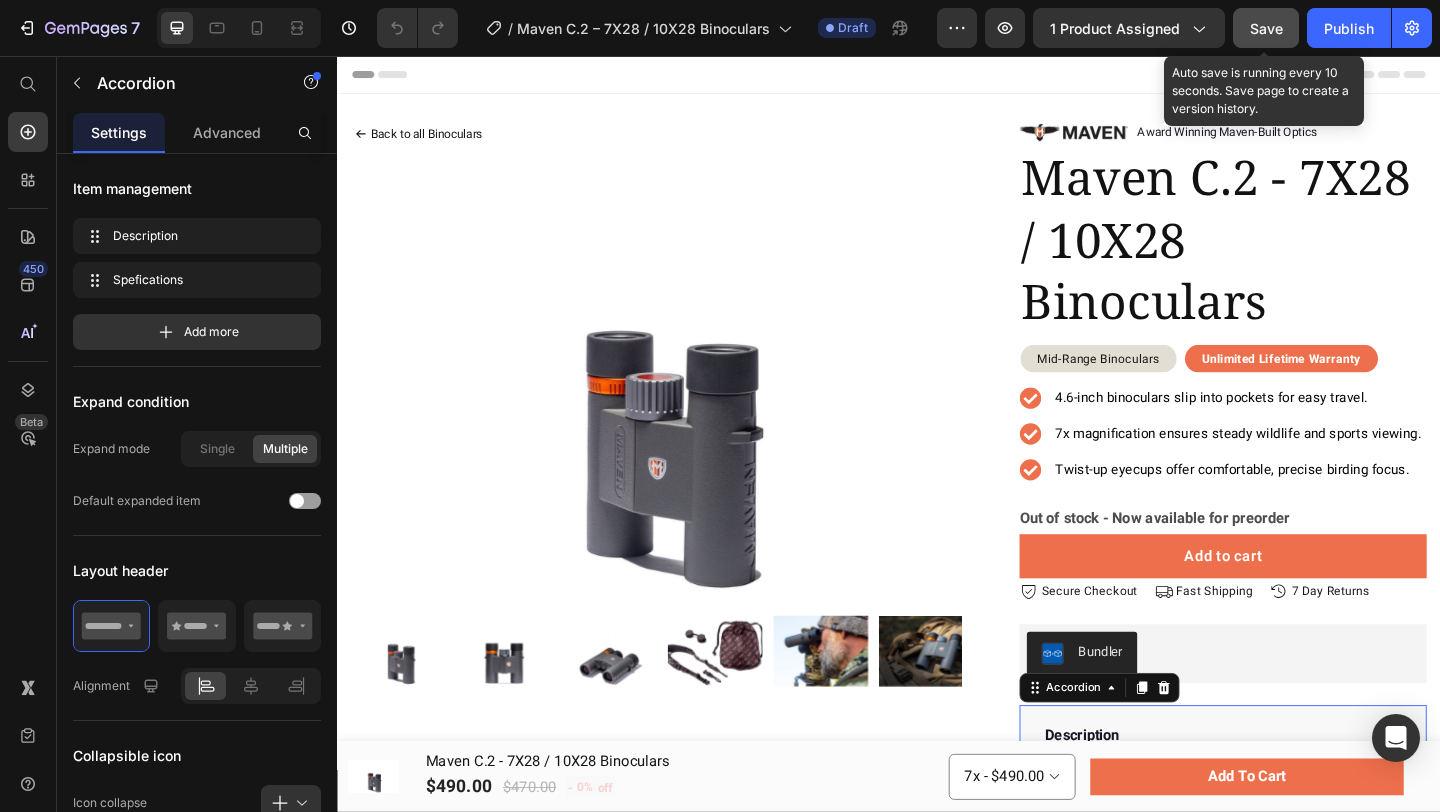 click on "Save" 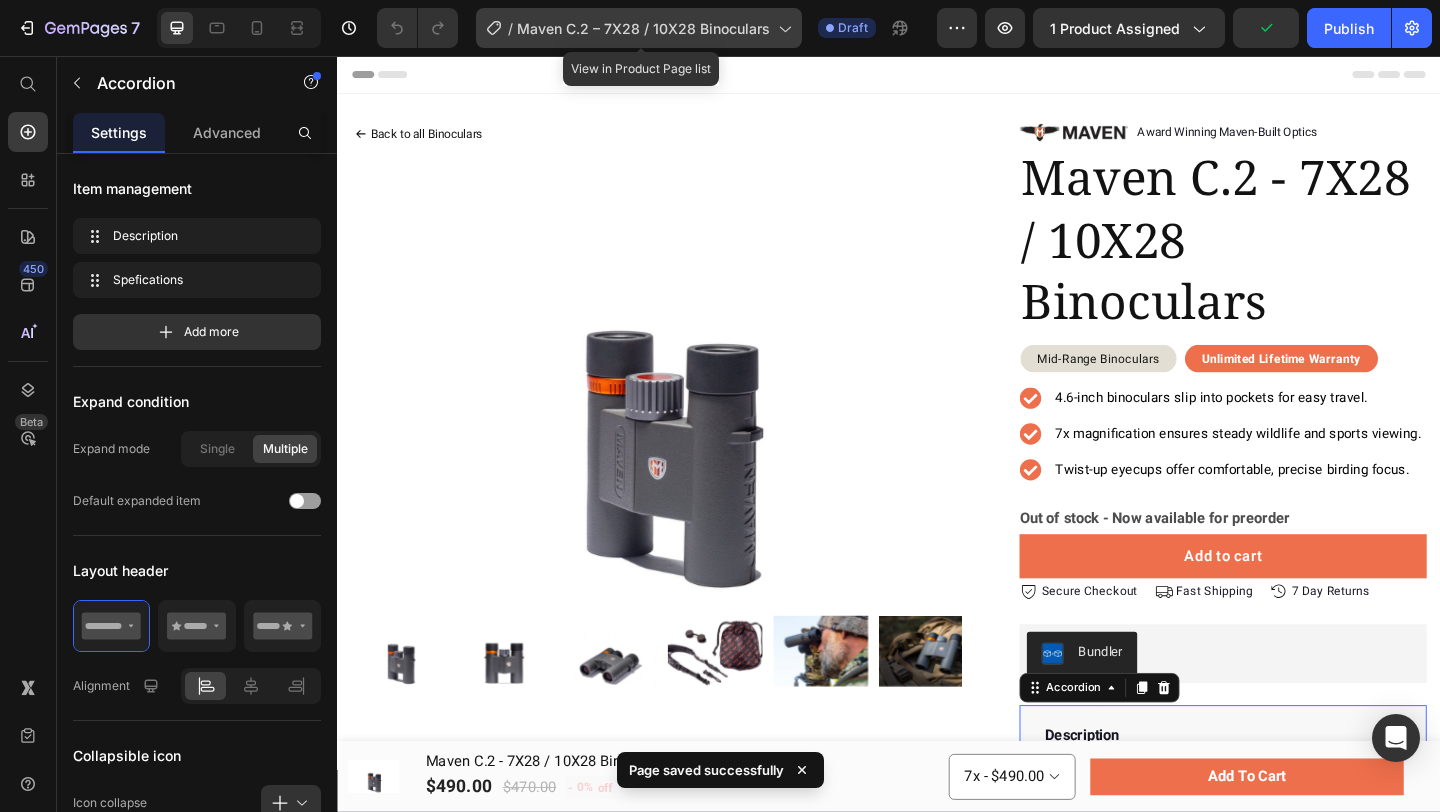 click on "Maven C.2 – 7X28 / 10X28 Binoculars" at bounding box center [643, 28] 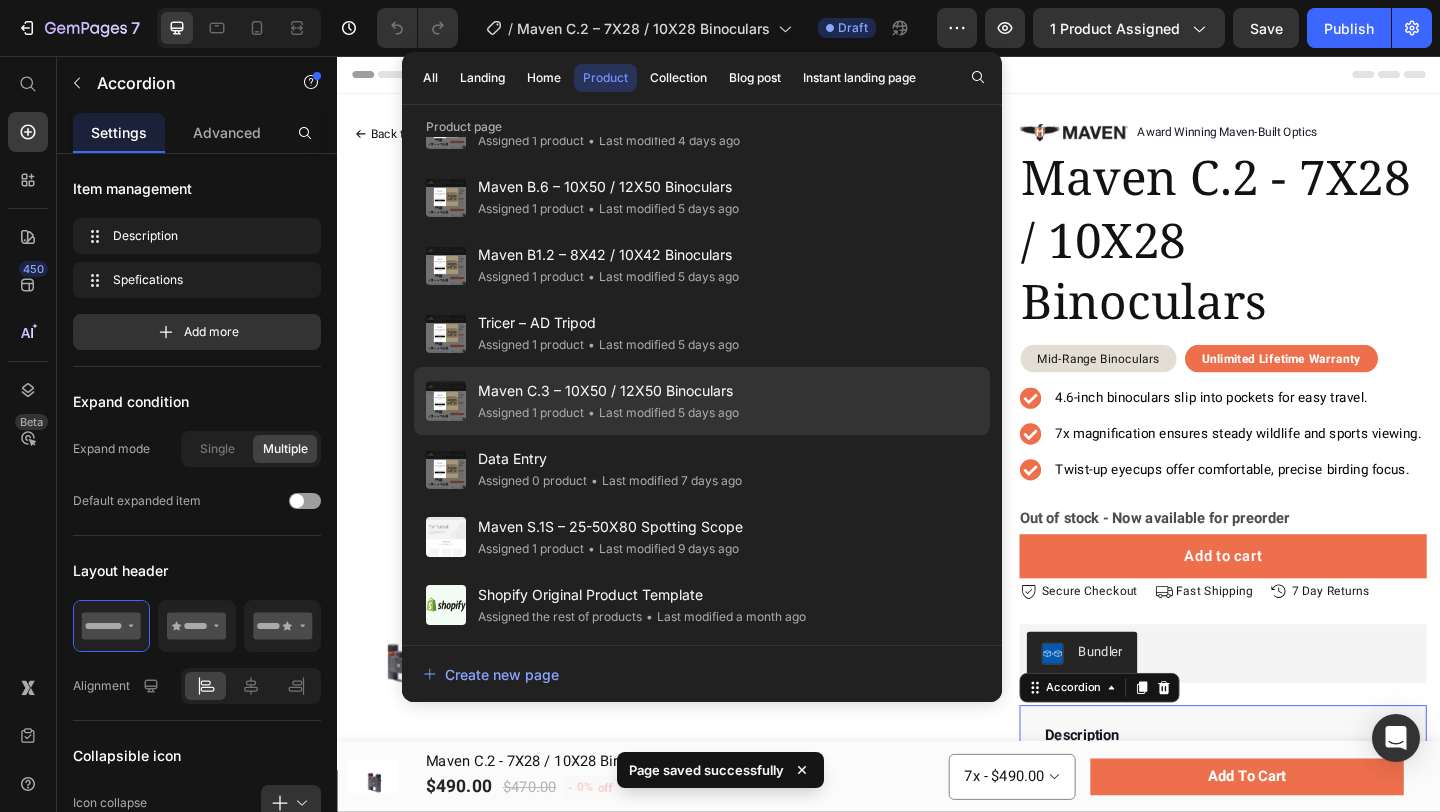 scroll, scrollTop: 4002, scrollLeft: 0, axis: vertical 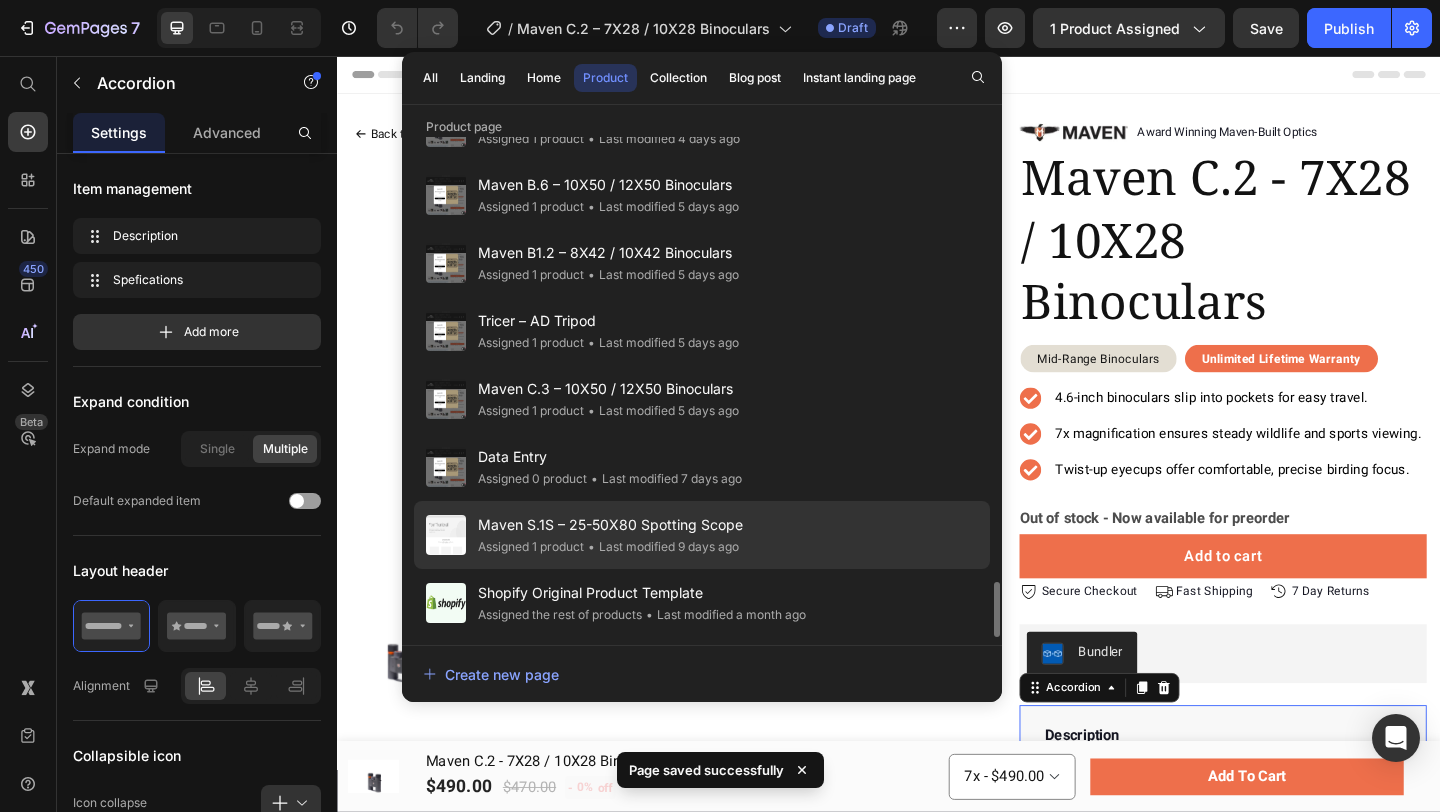 click on "Maven S.1S – 25-50X80 Spotting Scope Assigned 1 product • Last modified 9 days ago" 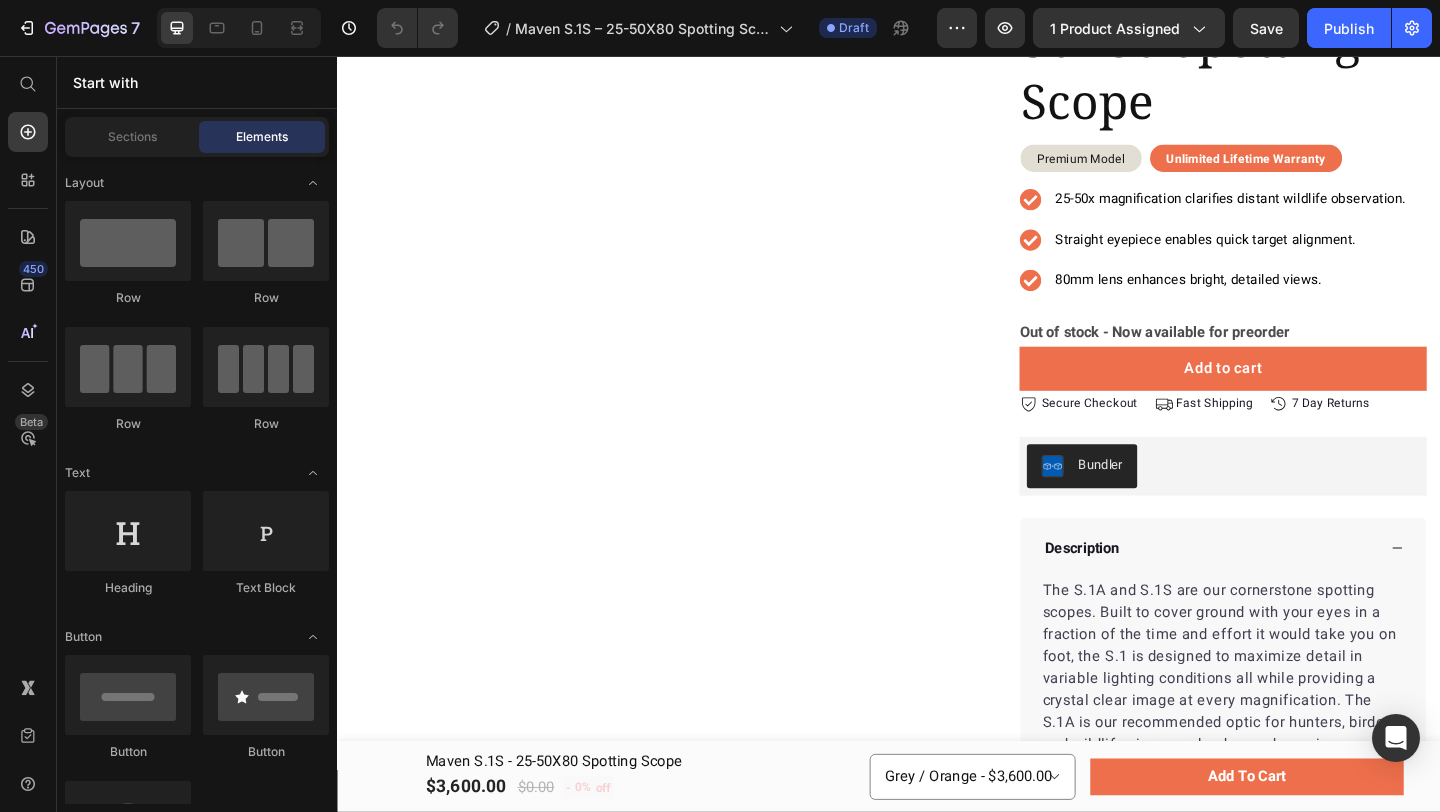 scroll, scrollTop: 314, scrollLeft: 0, axis: vertical 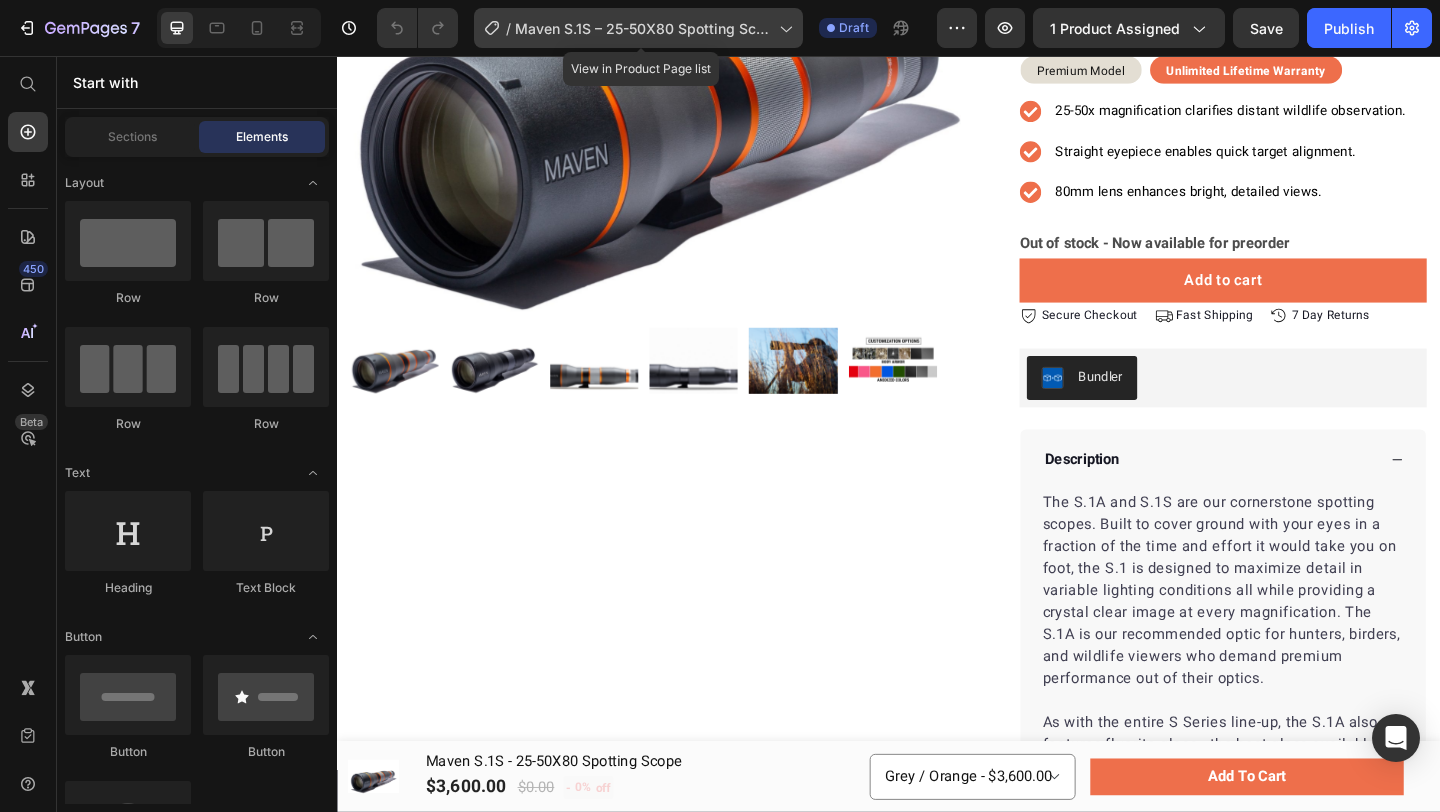 click on "Maven S.1S – 25-50X80 Spotting Scope" at bounding box center [643, 28] 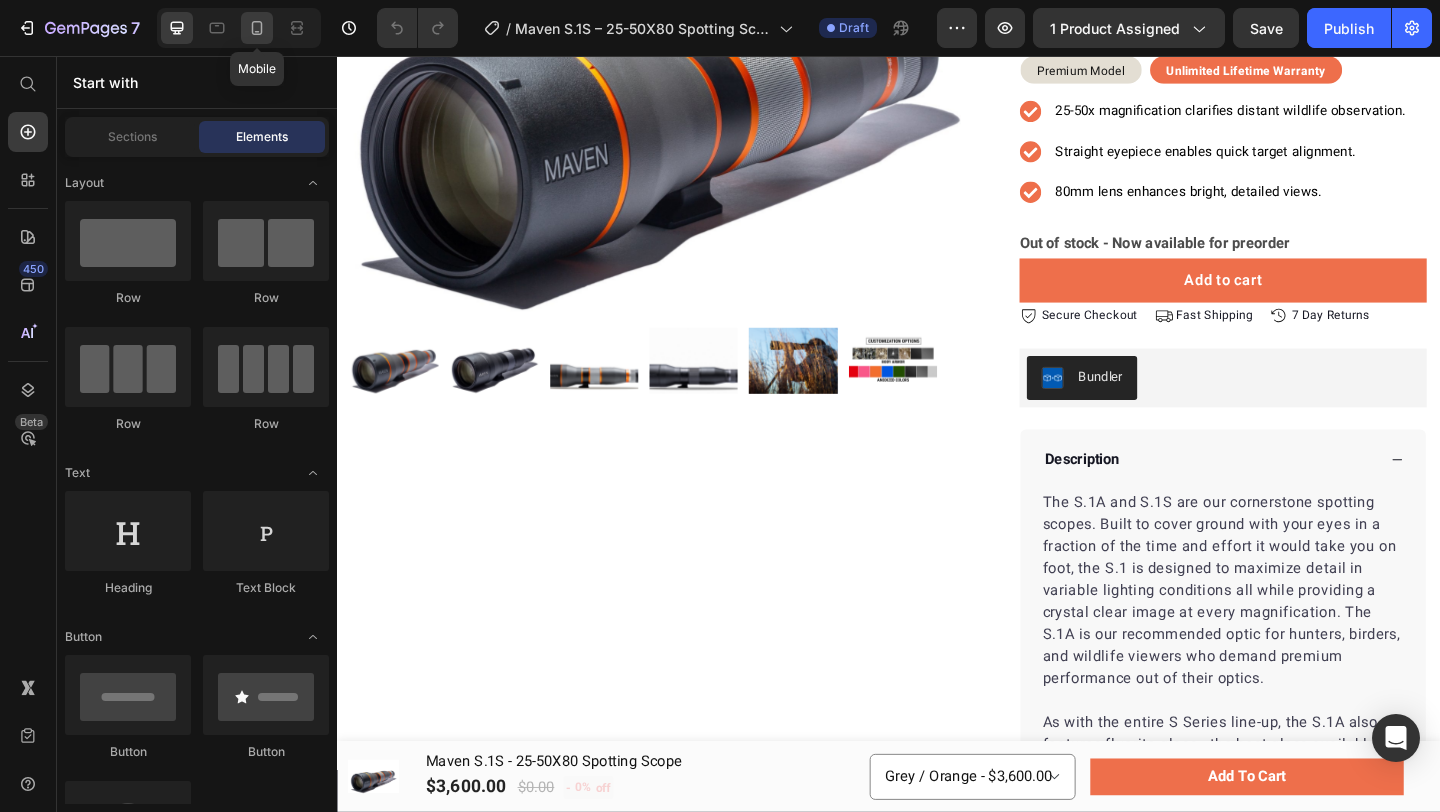 click 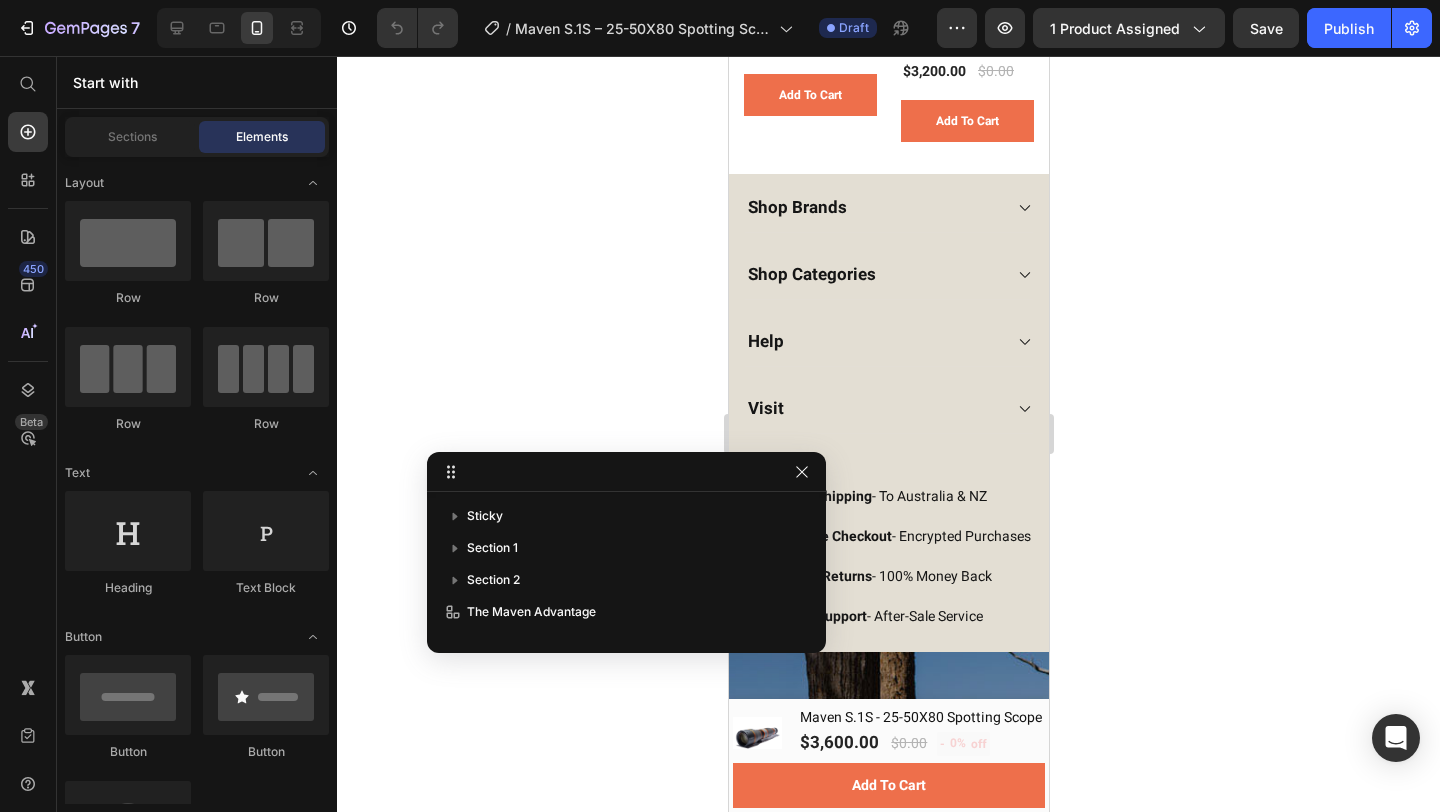 scroll, scrollTop: 5513, scrollLeft: 0, axis: vertical 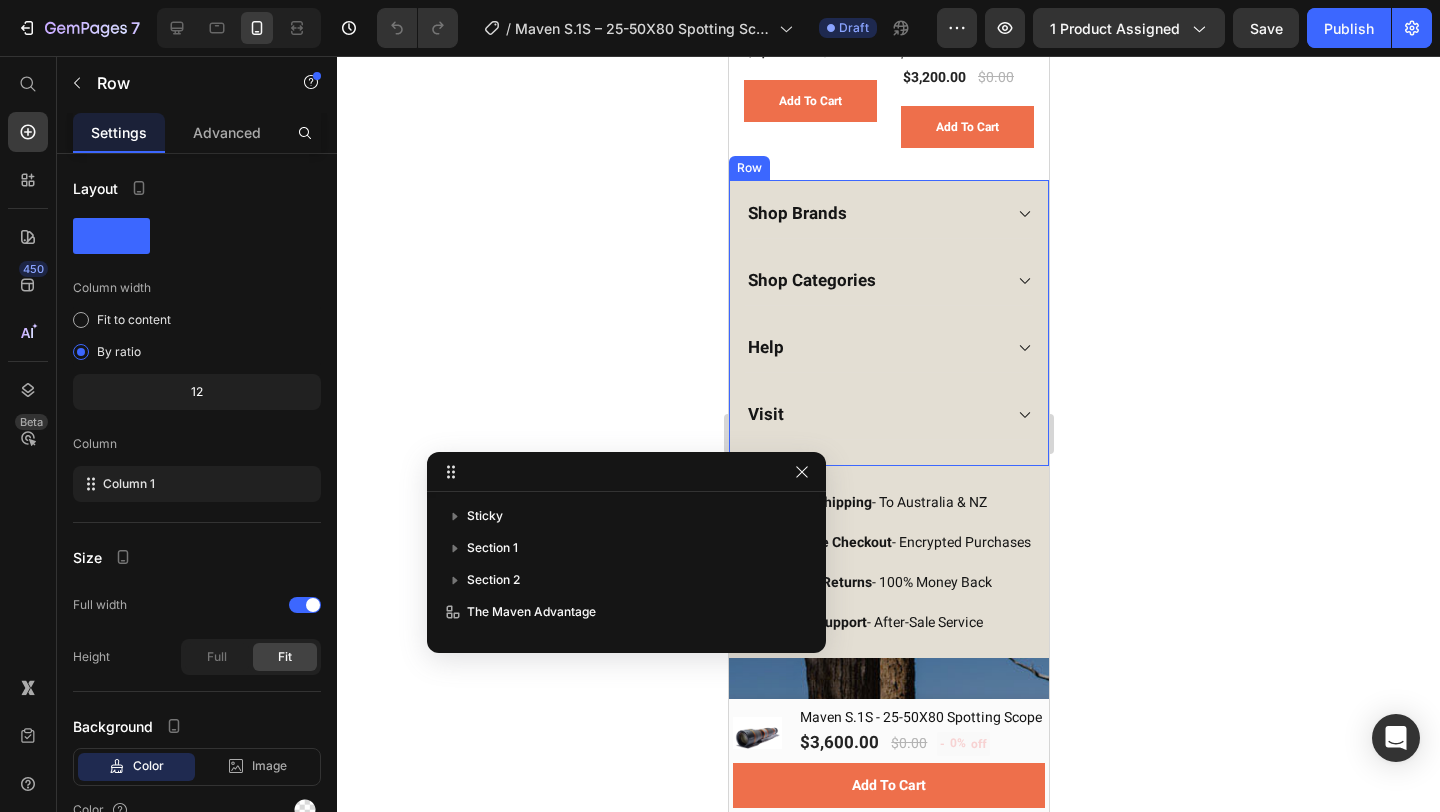 click on "Shop Brands
Shop Categories
Help
Visit Accordion Row" at bounding box center [888, 323] 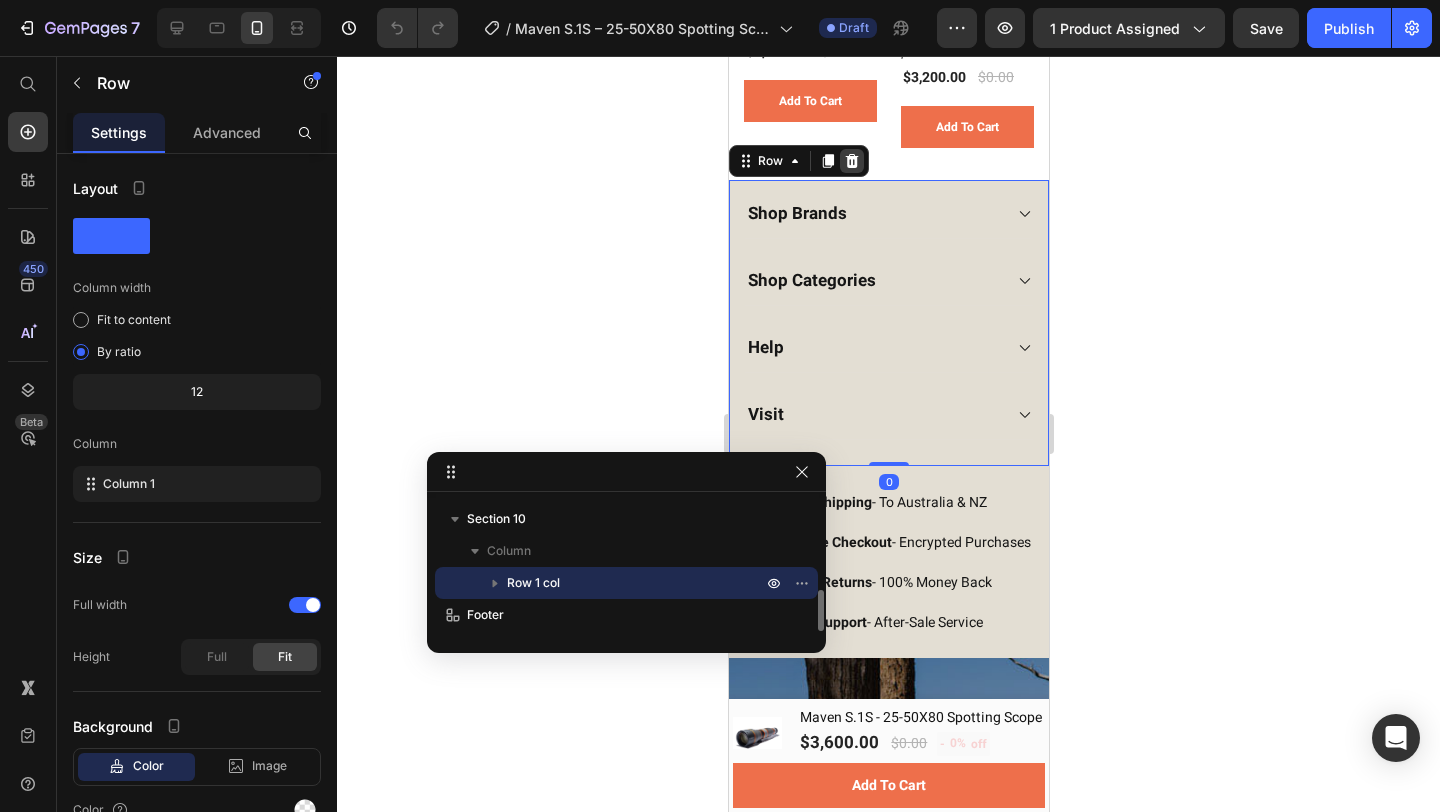 click 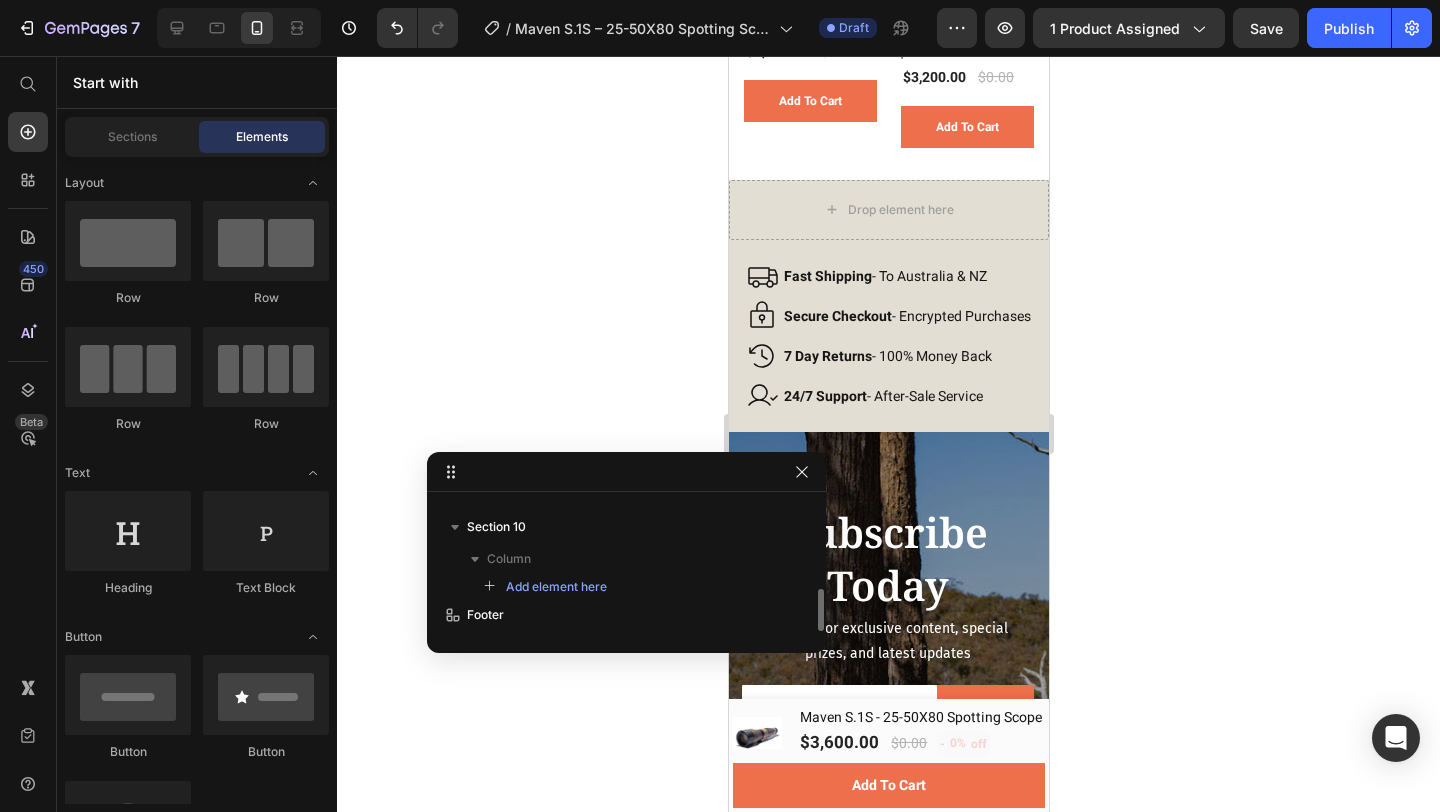 scroll, scrollTop: 277, scrollLeft: 0, axis: vertical 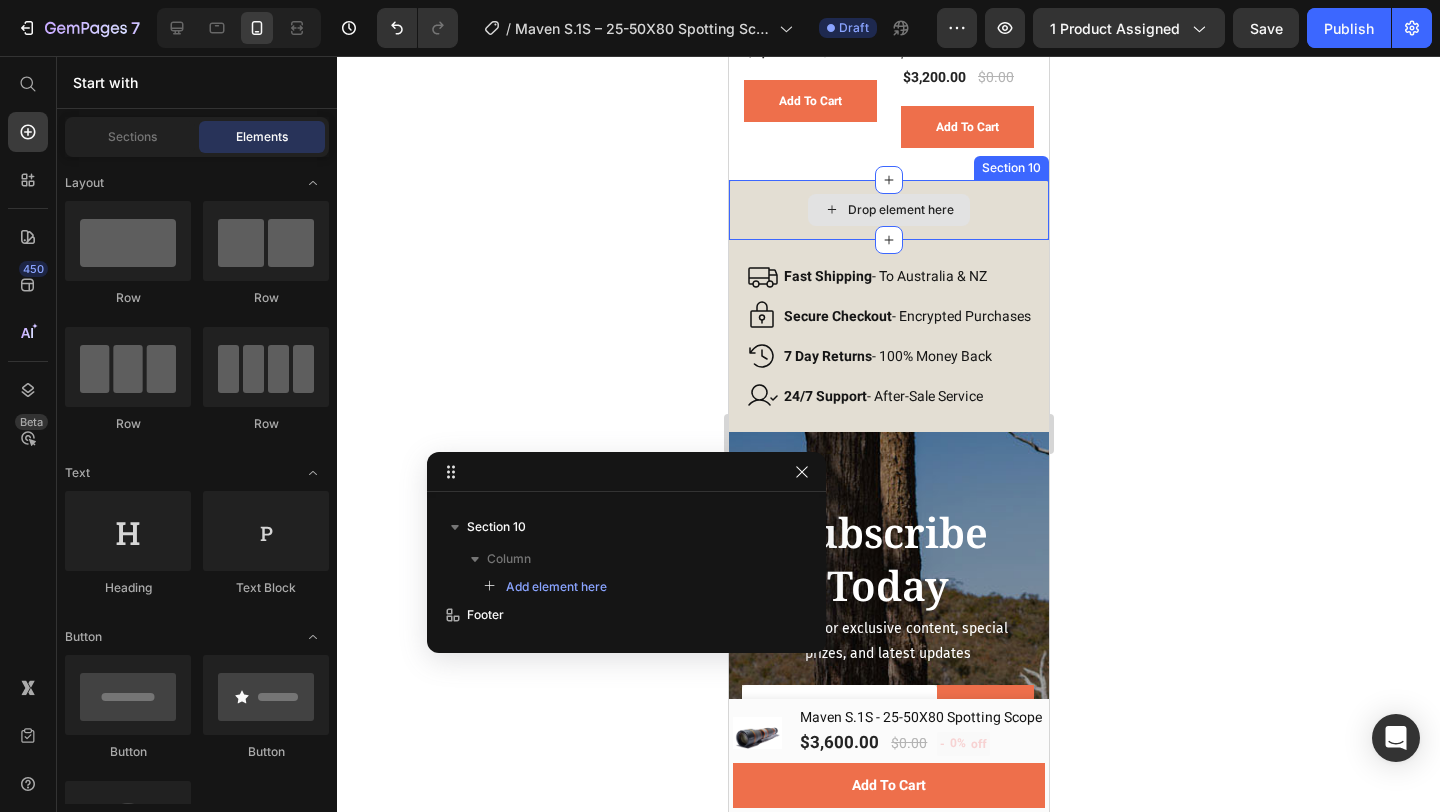 click on "Drop element here" at bounding box center [888, 210] 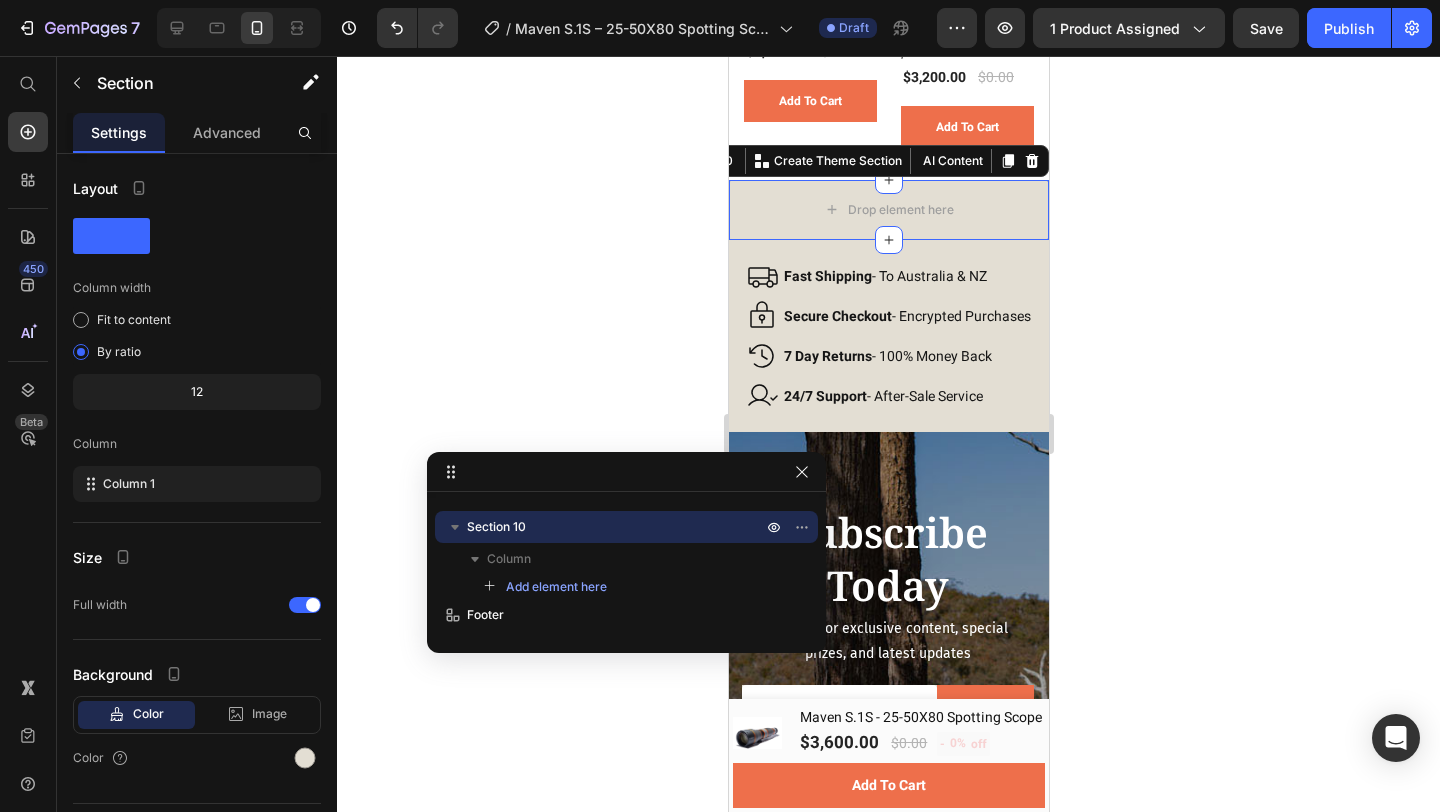 click on "Section 10   You can create reusable sections Create Theme Section AI Content Write with GemAI What would you like to describe here? Tone and Voice Persuasive Product Getting products... Show more Generate" at bounding box center [846, 161] 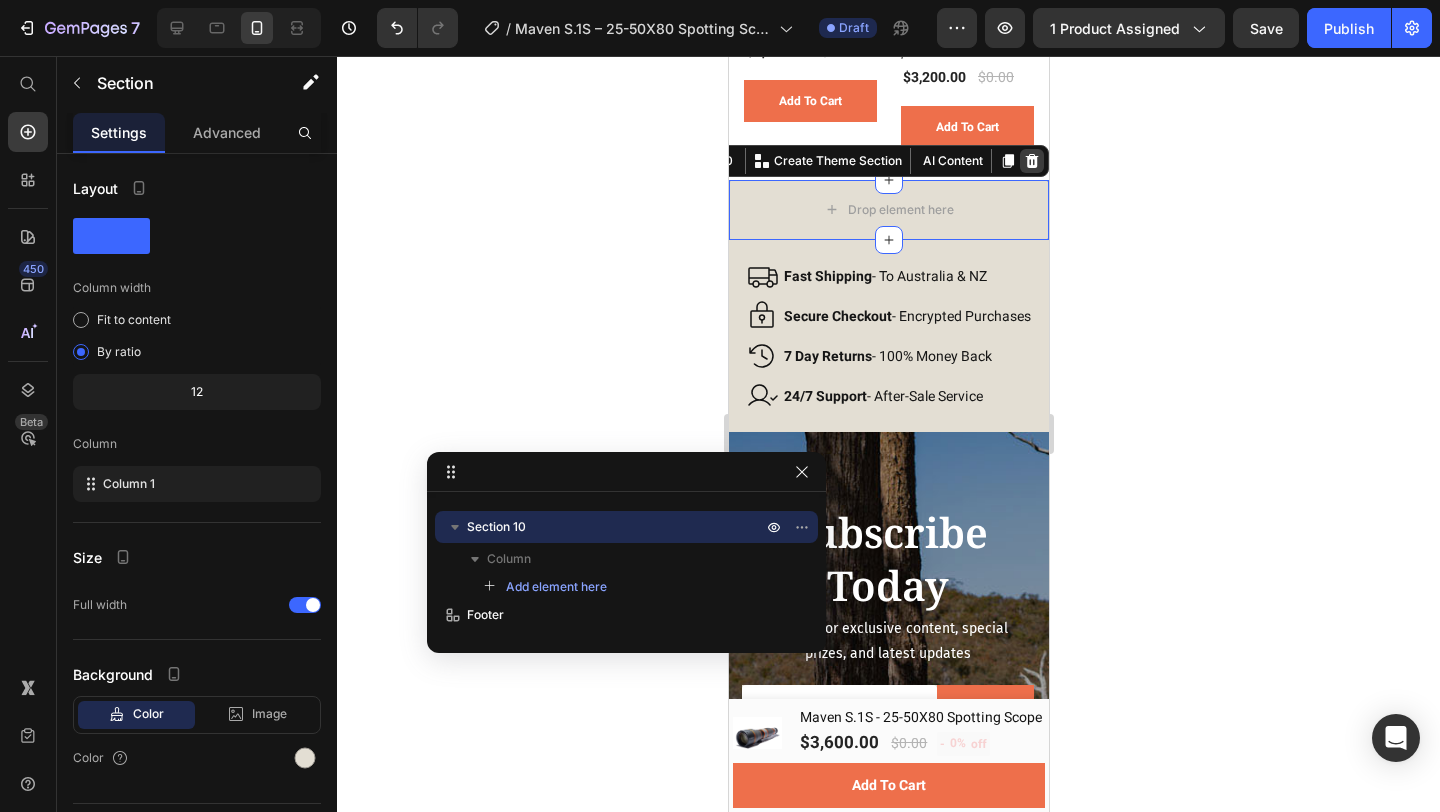 click 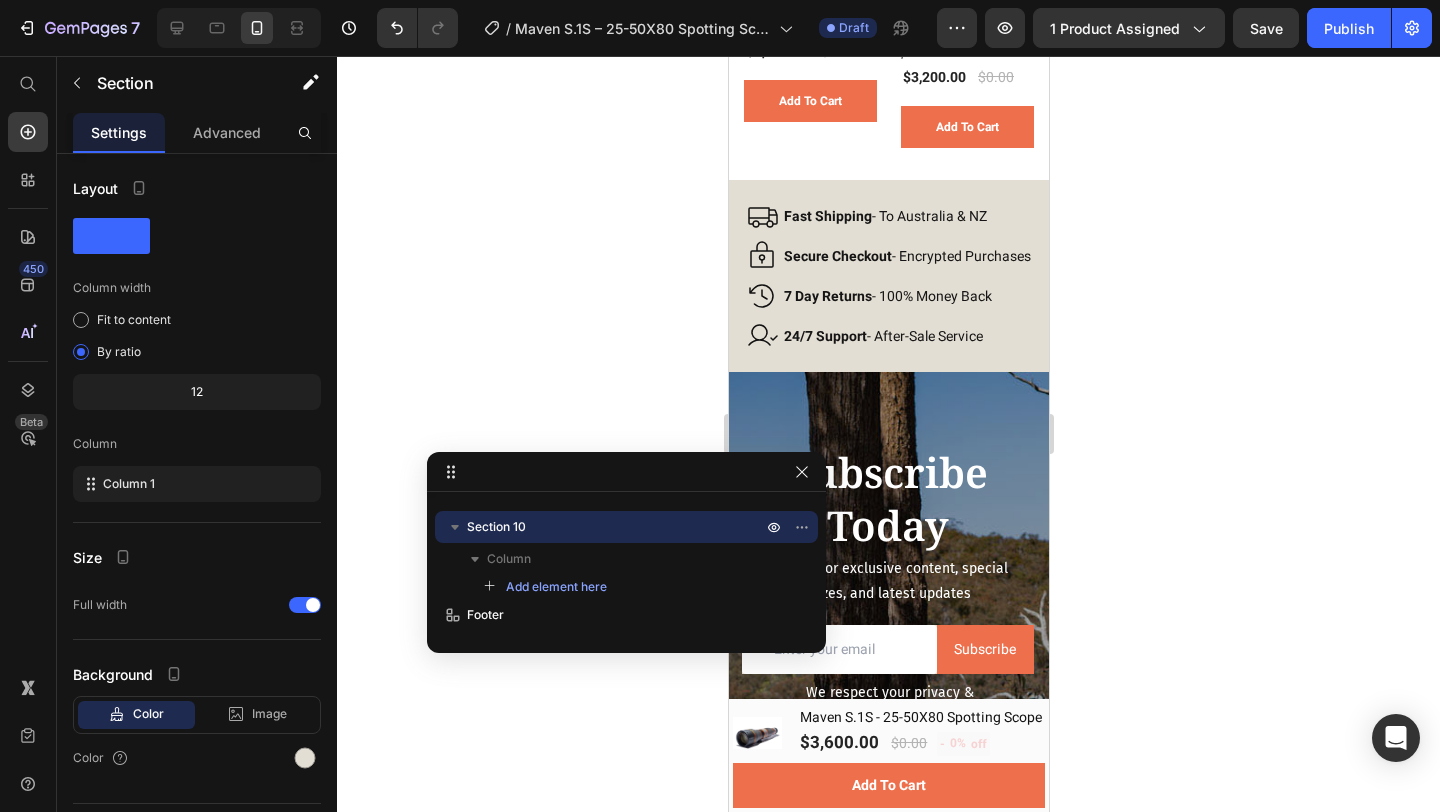 scroll, scrollTop: 189, scrollLeft: 0, axis: vertical 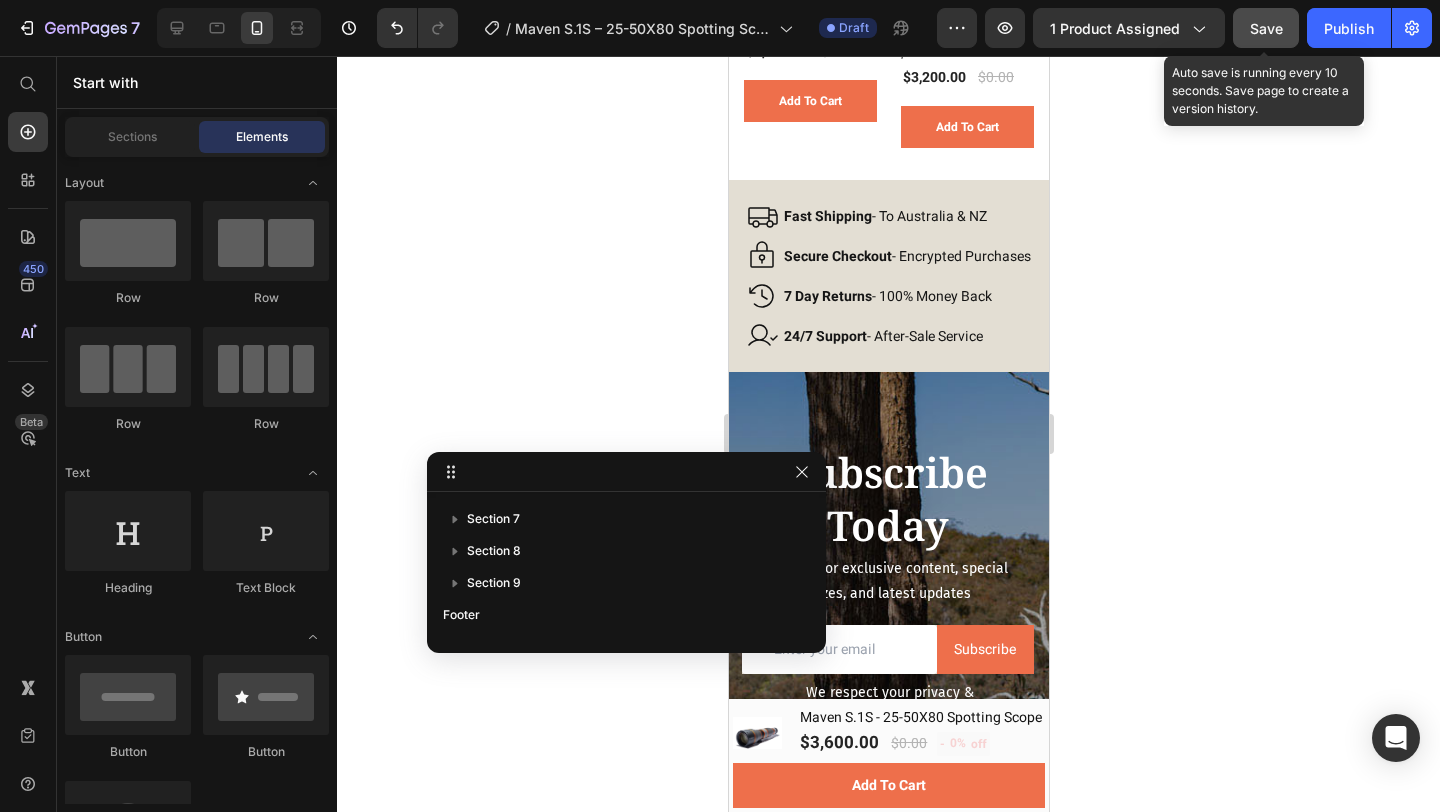 click on "Save" 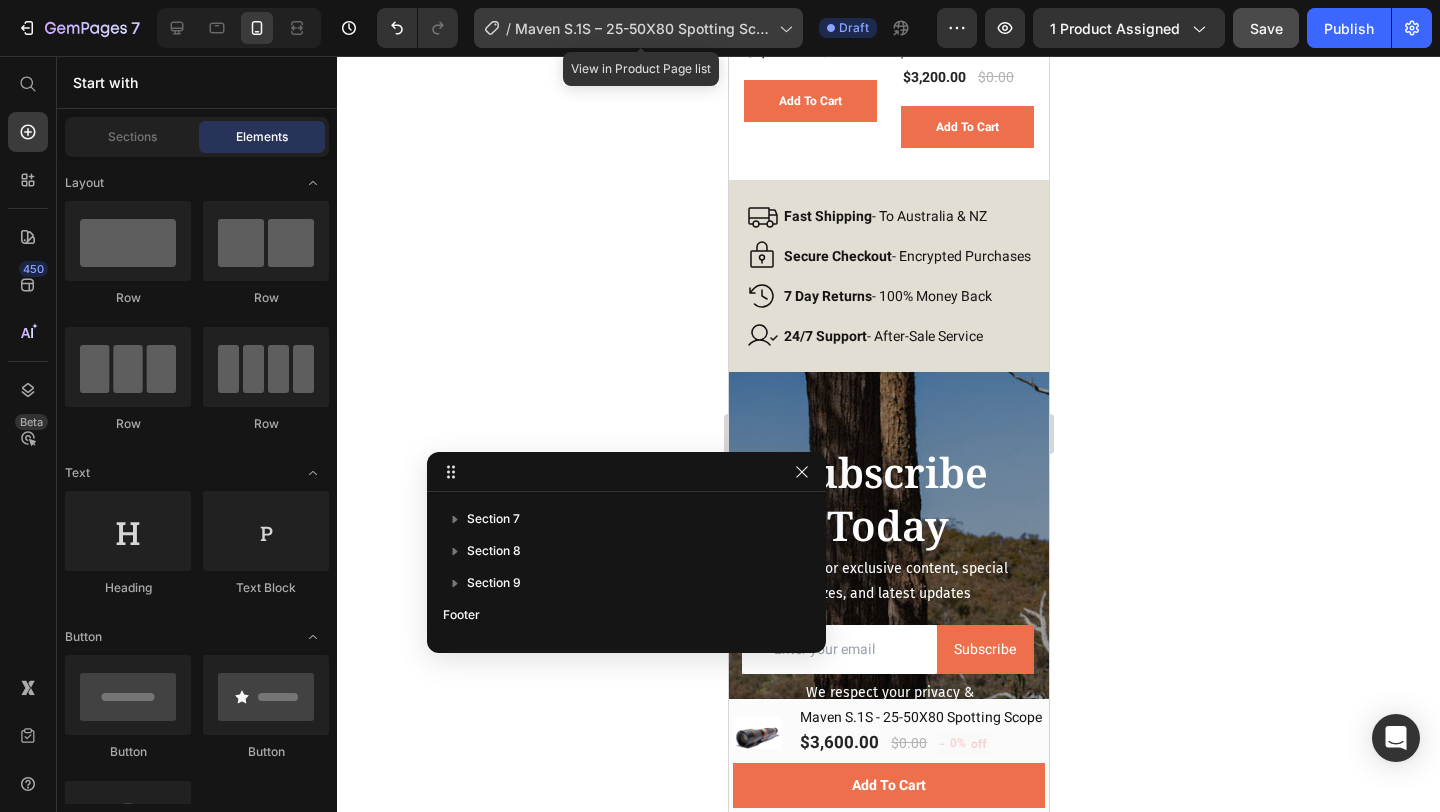 click on "Maven S.1S – 25-50X80 Spotting Scope" at bounding box center [643, 28] 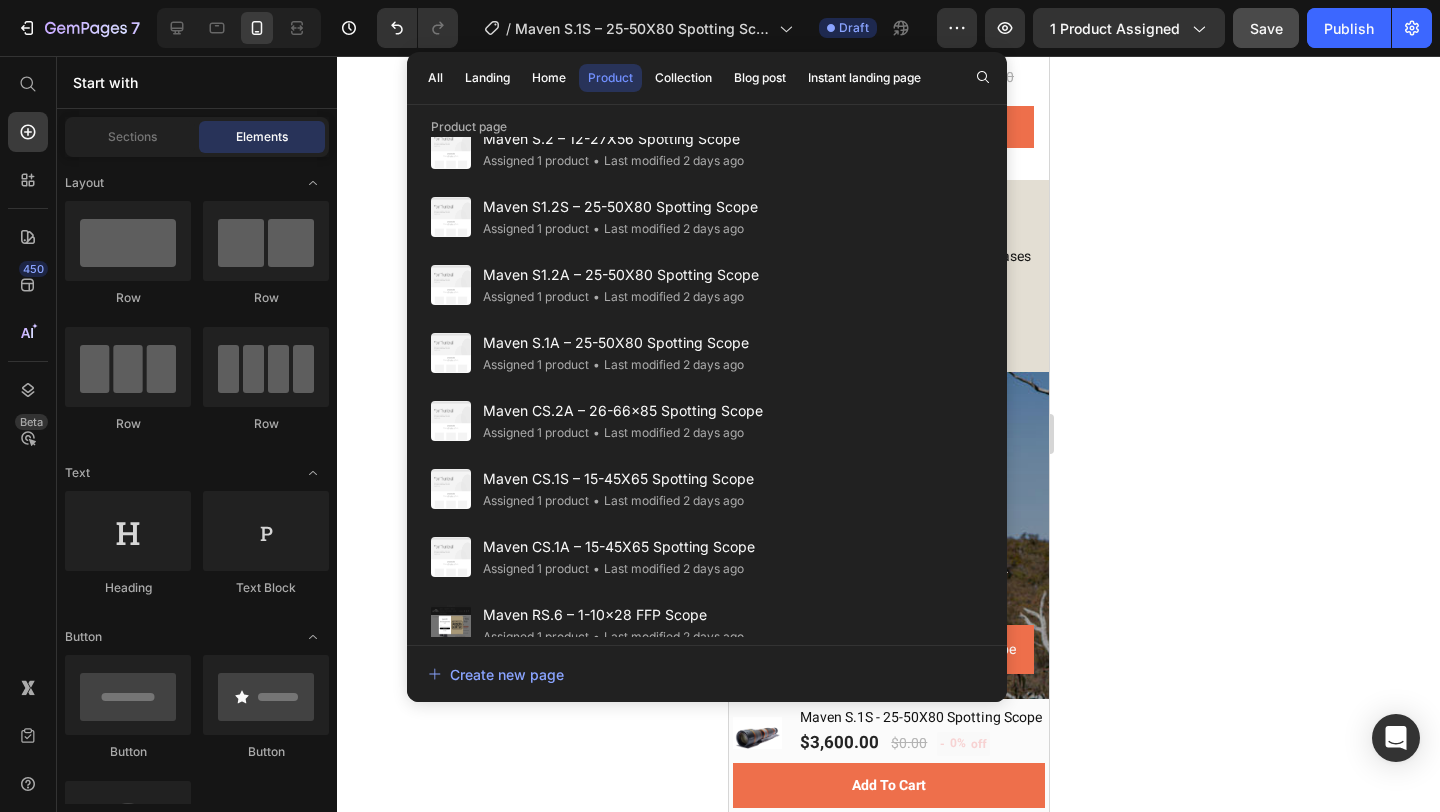 scroll, scrollTop: 0, scrollLeft: 0, axis: both 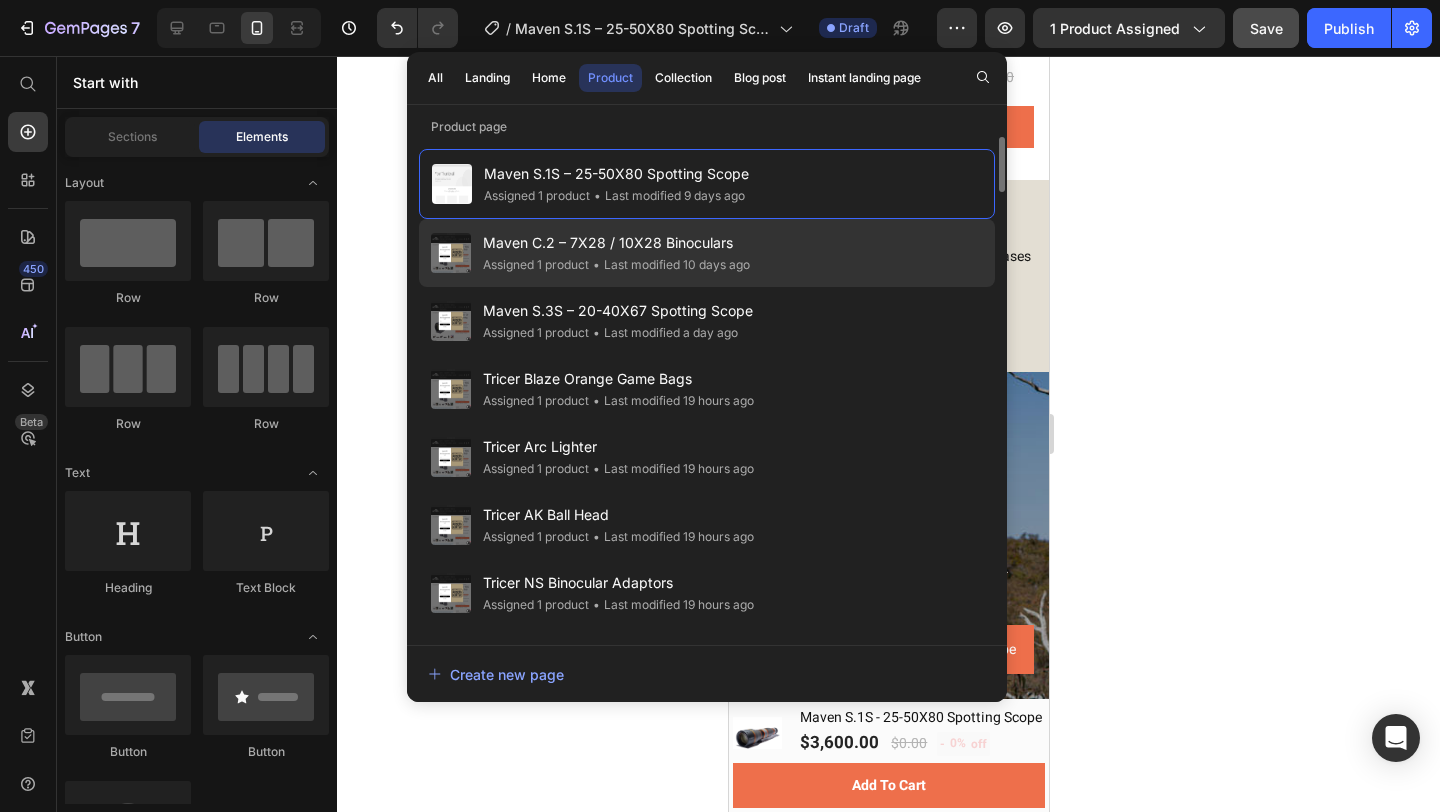 click on "Maven C.2 – 7X28 / 10X28 Binoculars Assigned 1 product • Last modified 10 days ago" 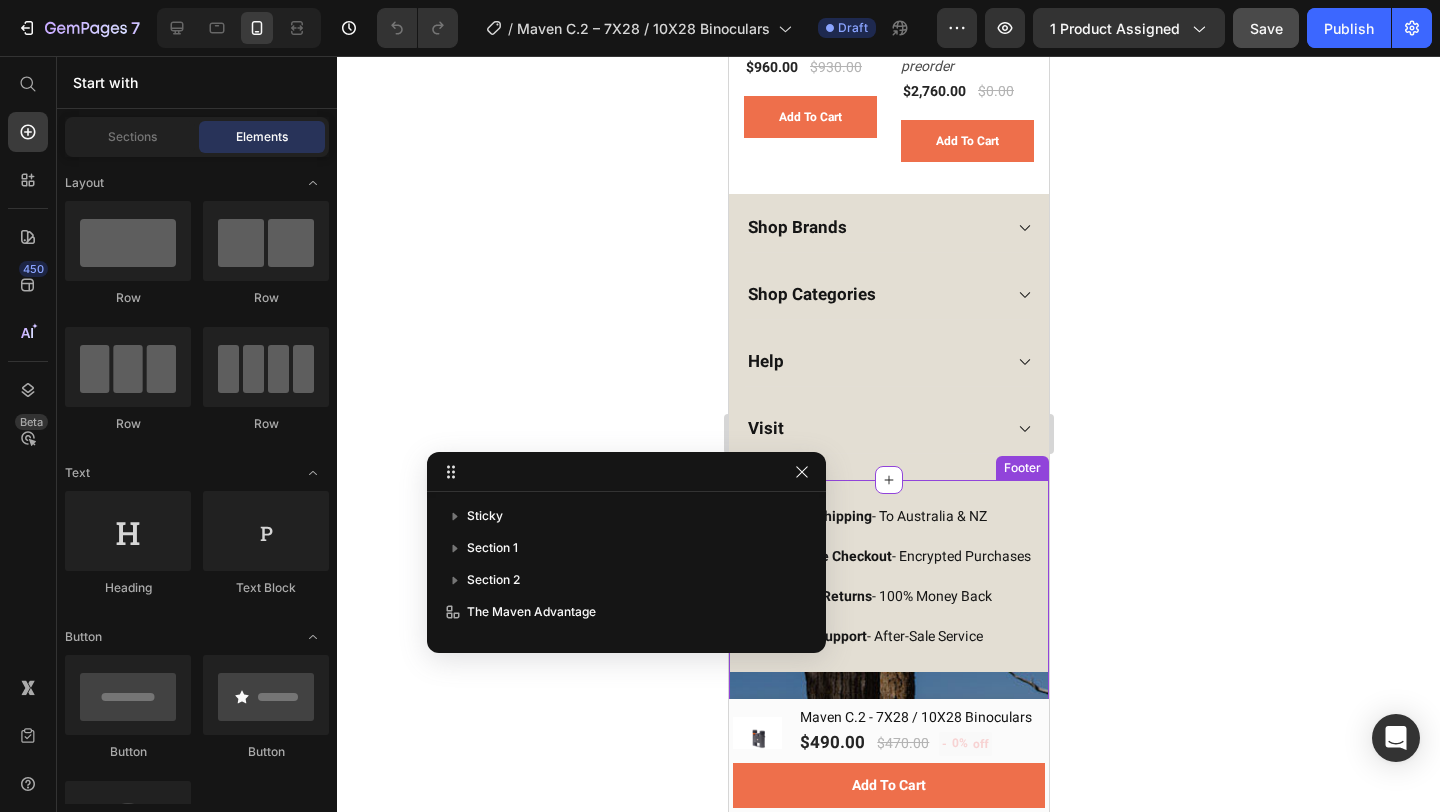 scroll, scrollTop: 5720, scrollLeft: 0, axis: vertical 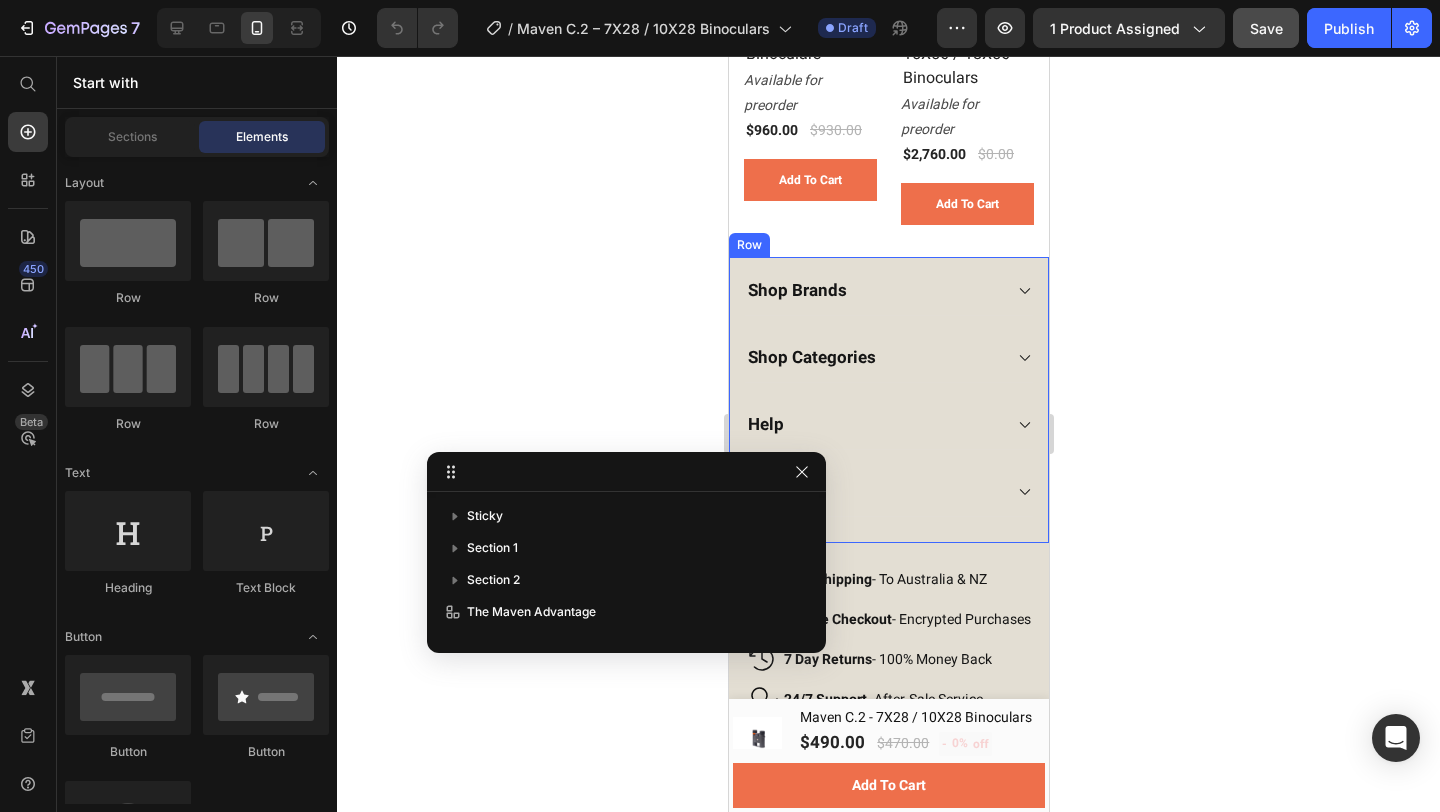 click on "Shop Brands
Shop Categories
Help
Visit Accordion Row" at bounding box center (888, 400) 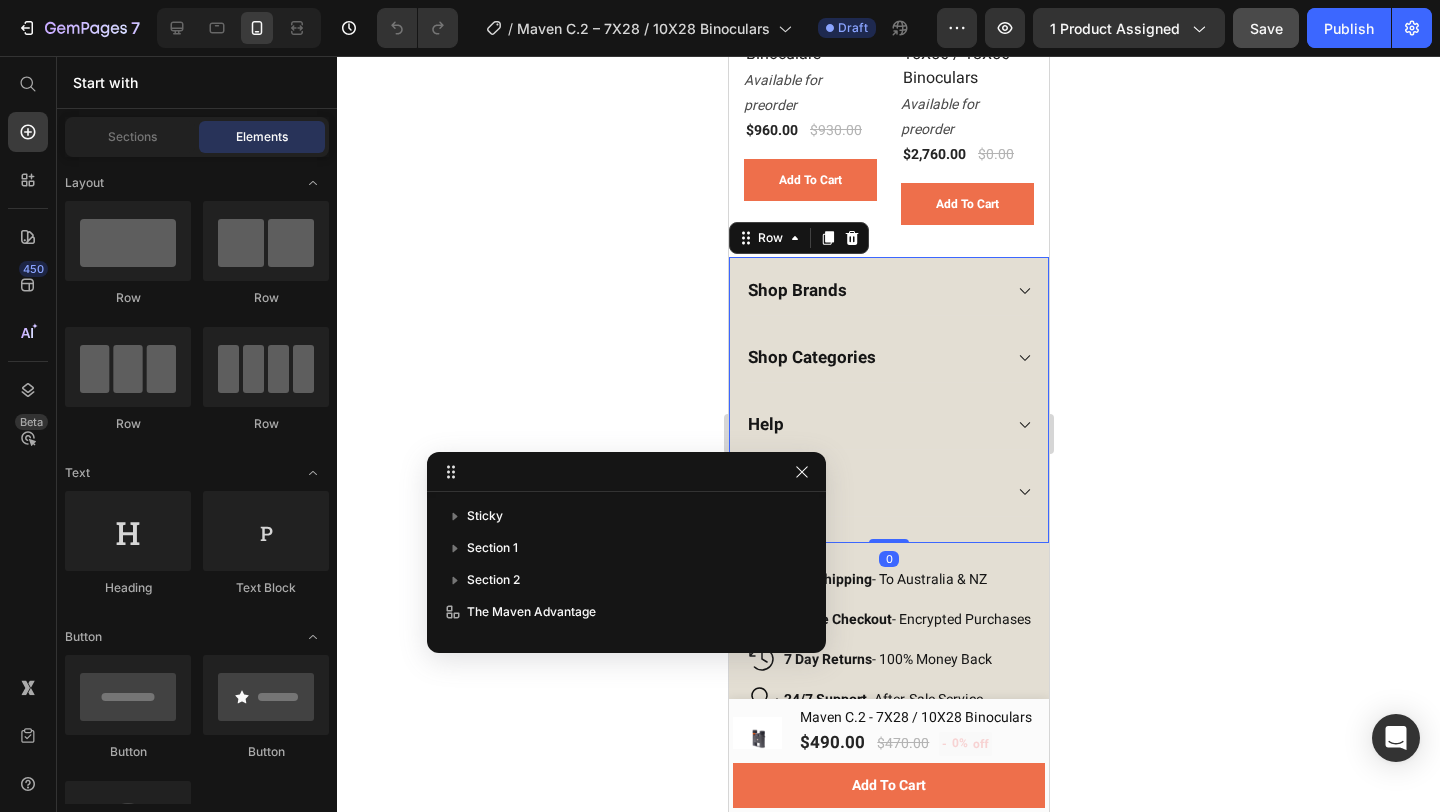 scroll, scrollTop: 285, scrollLeft: 0, axis: vertical 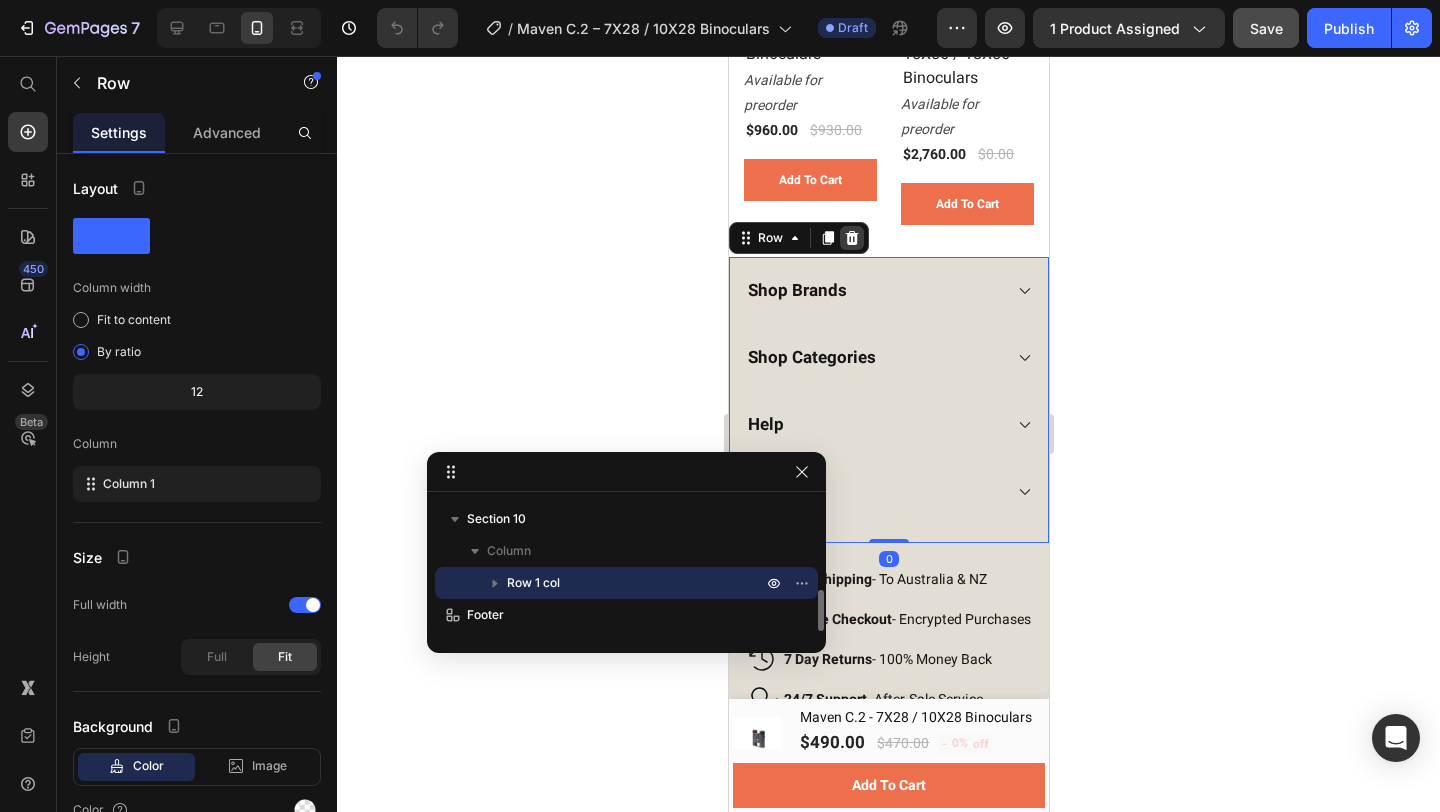 click 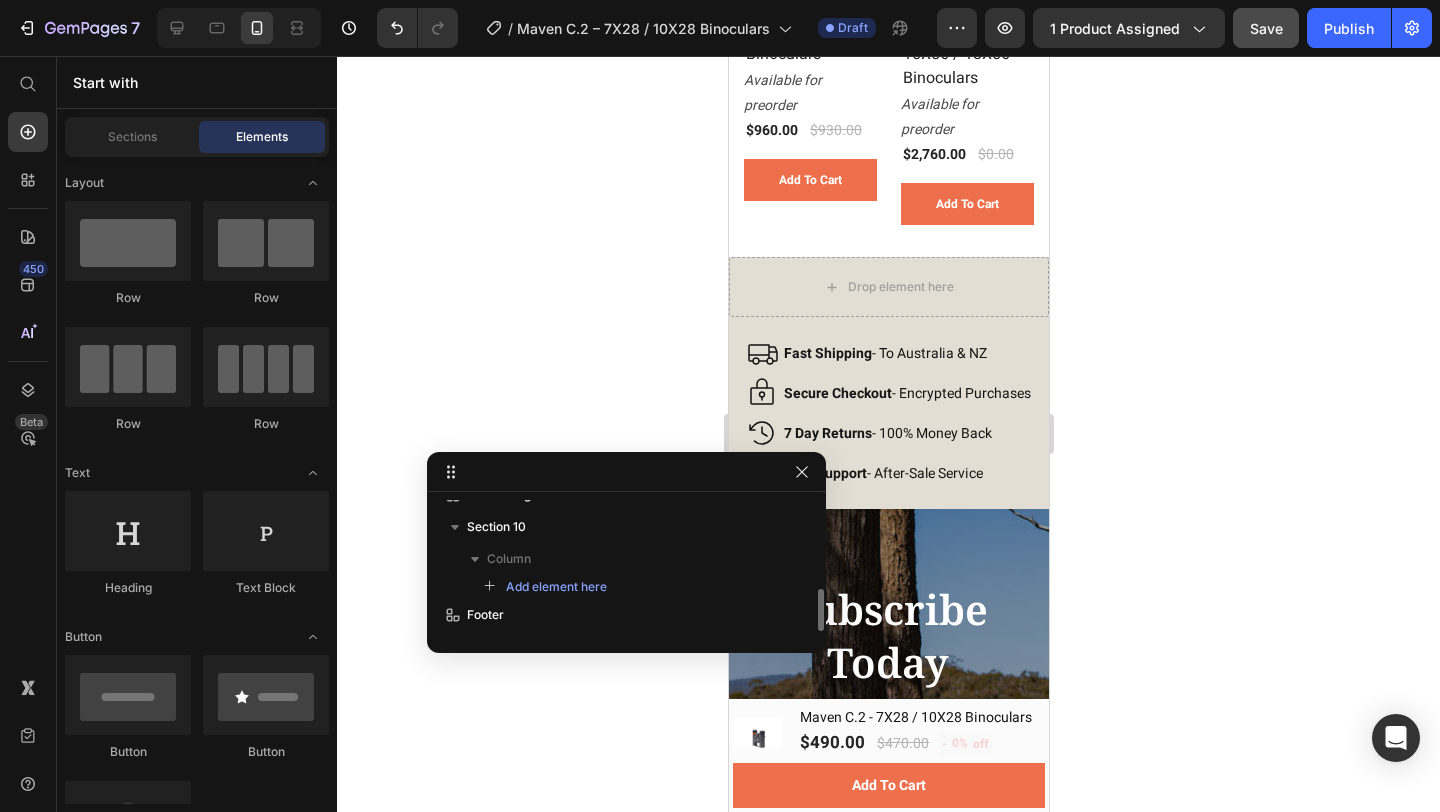 scroll, scrollTop: 277, scrollLeft: 0, axis: vertical 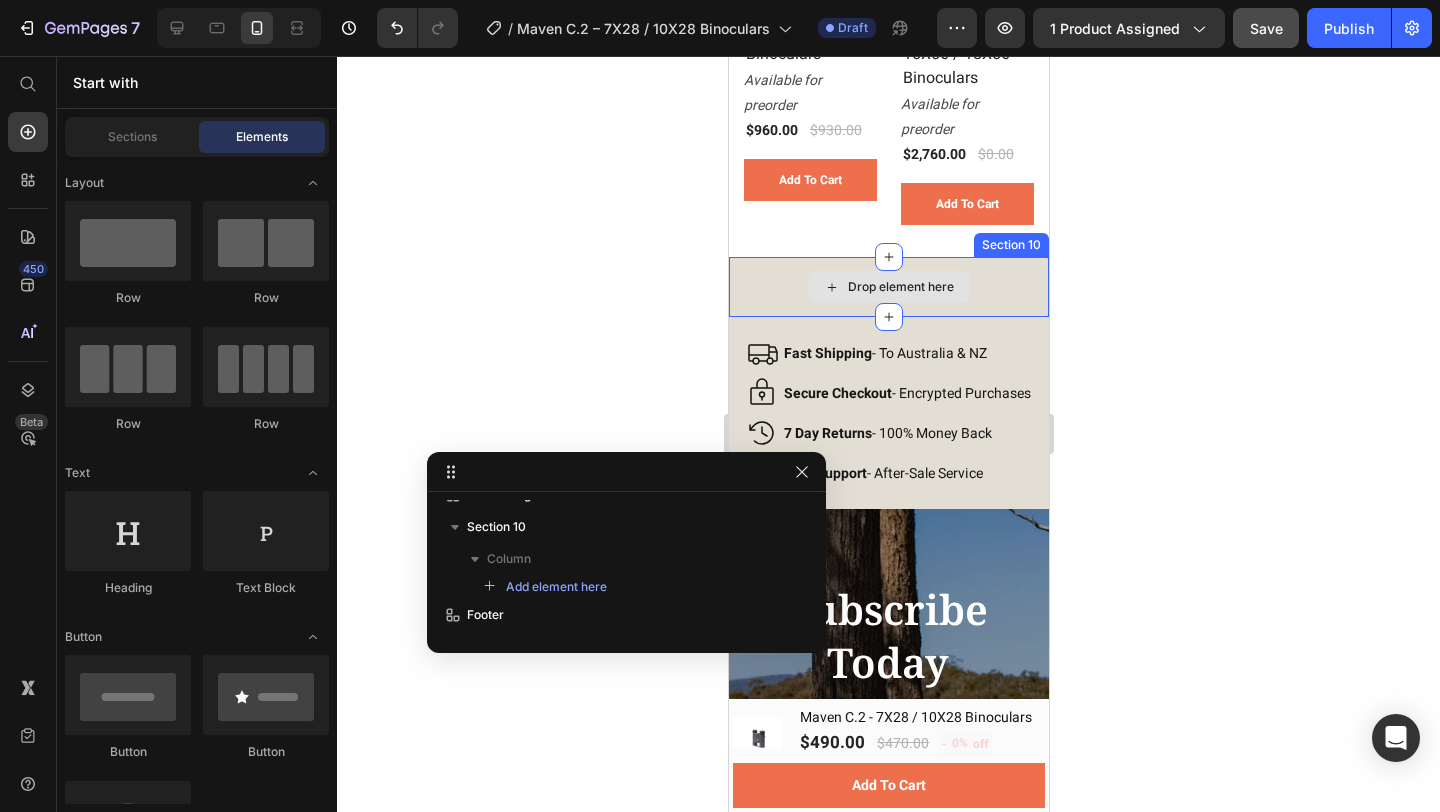 click on "Drop element here" at bounding box center (900, 287) 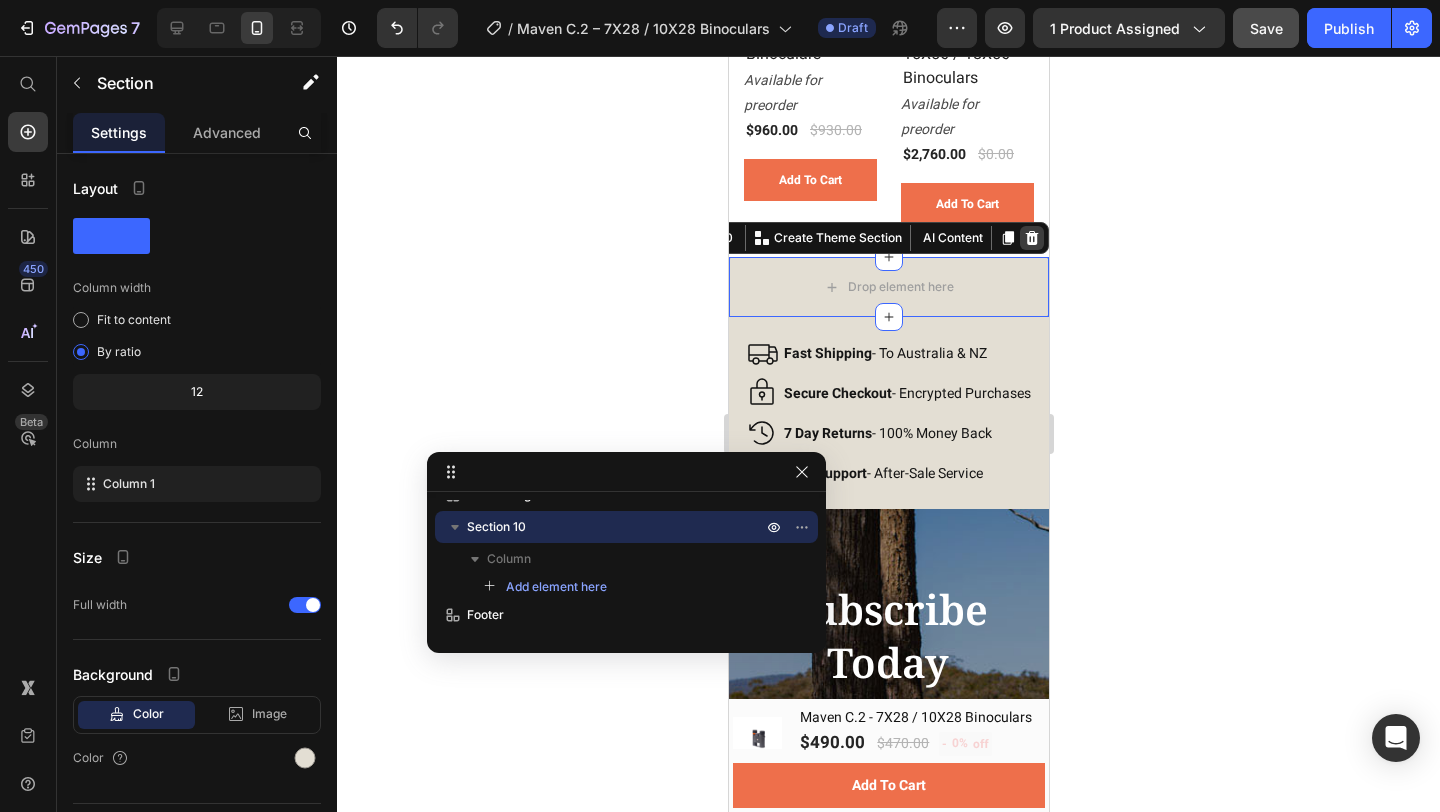 click 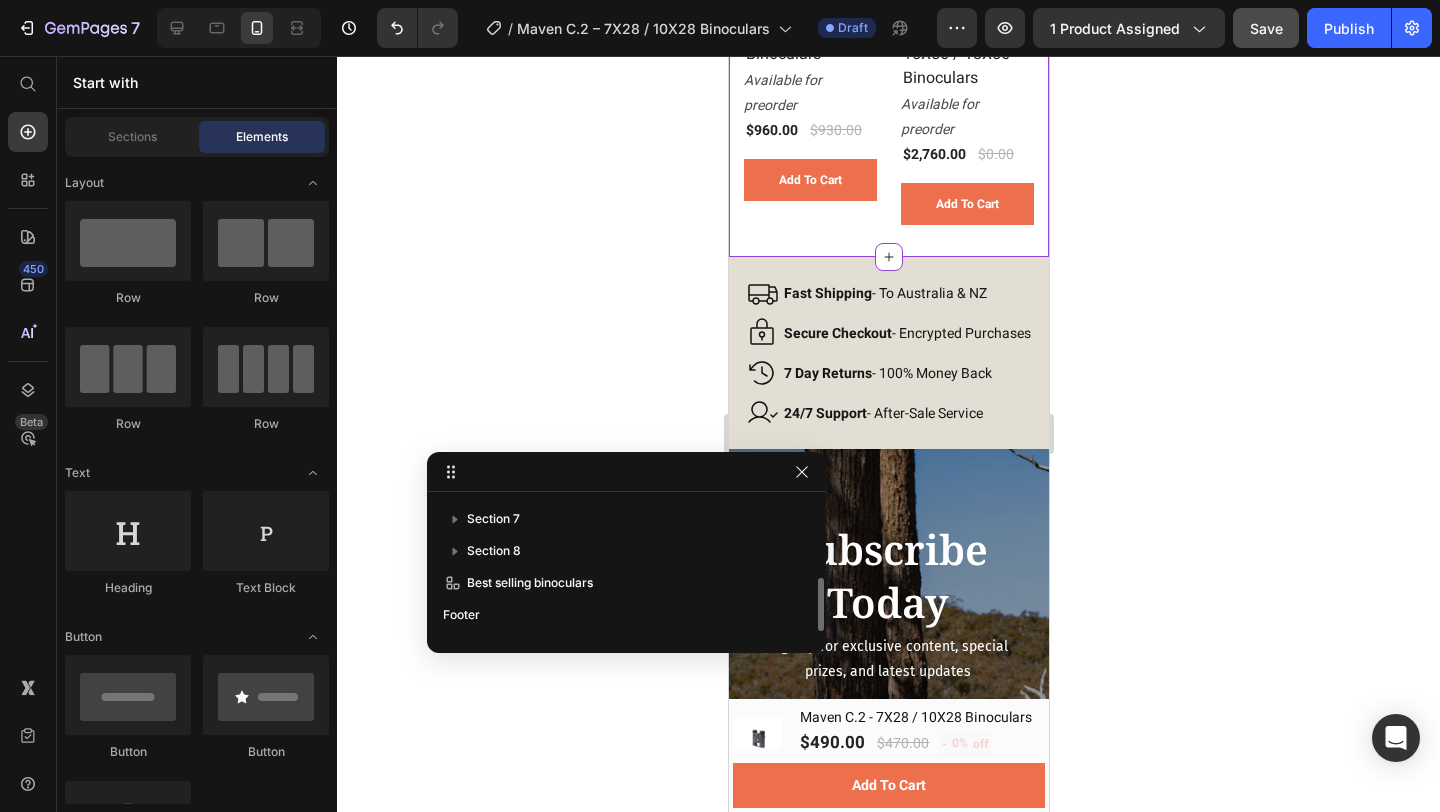 scroll, scrollTop: 189, scrollLeft: 0, axis: vertical 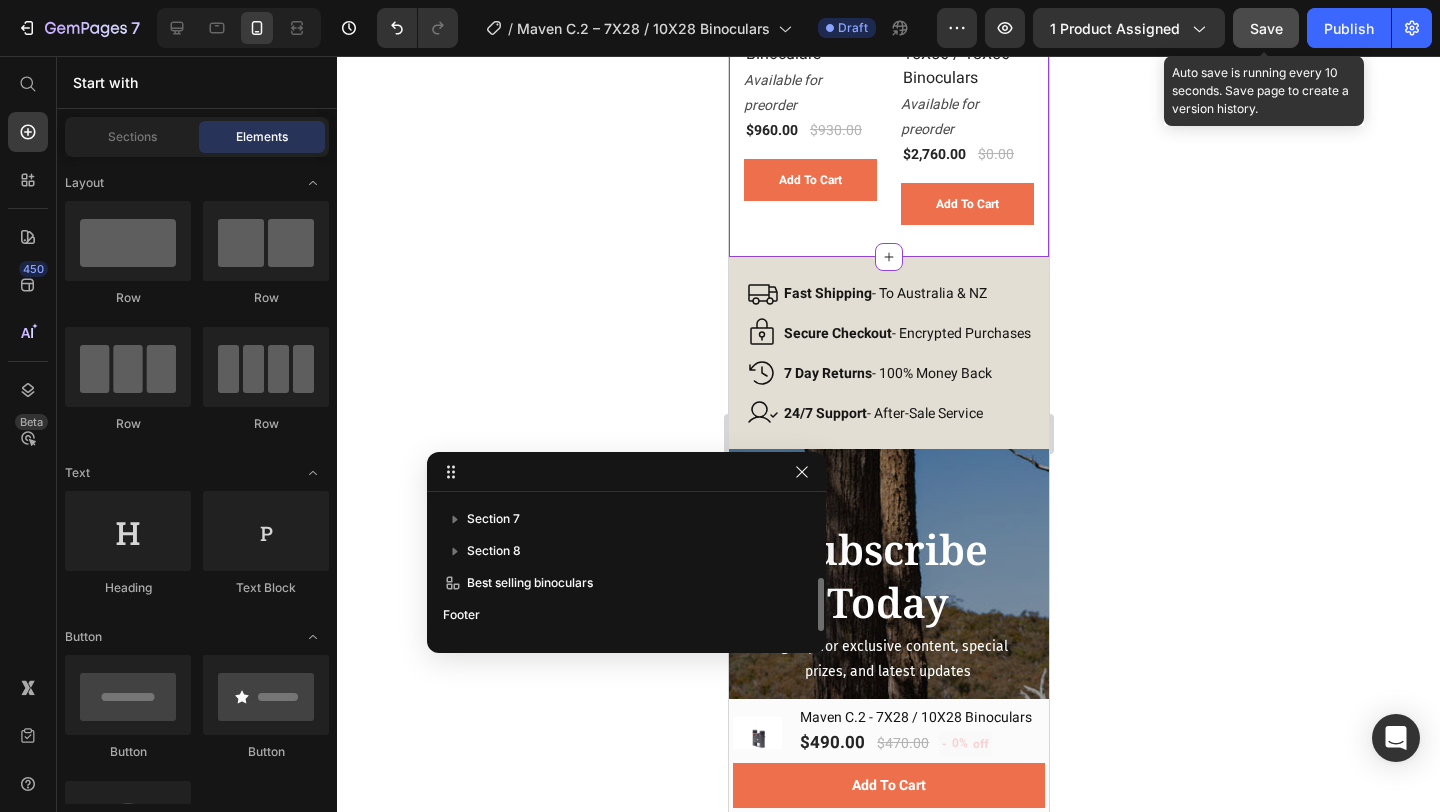 click on "Save" 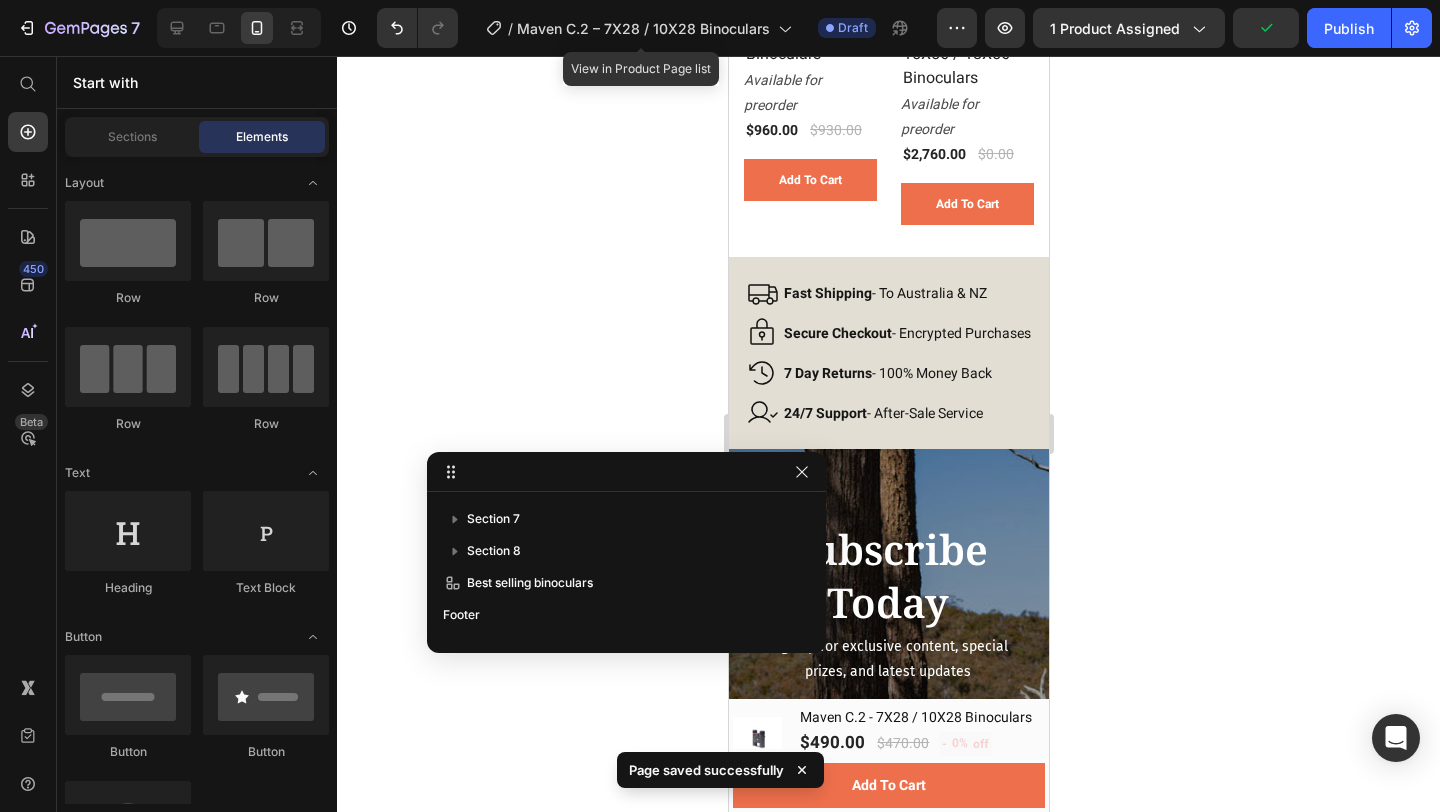 click on "/  Maven C.2 – 7X28 / 10X28 Binoculars" 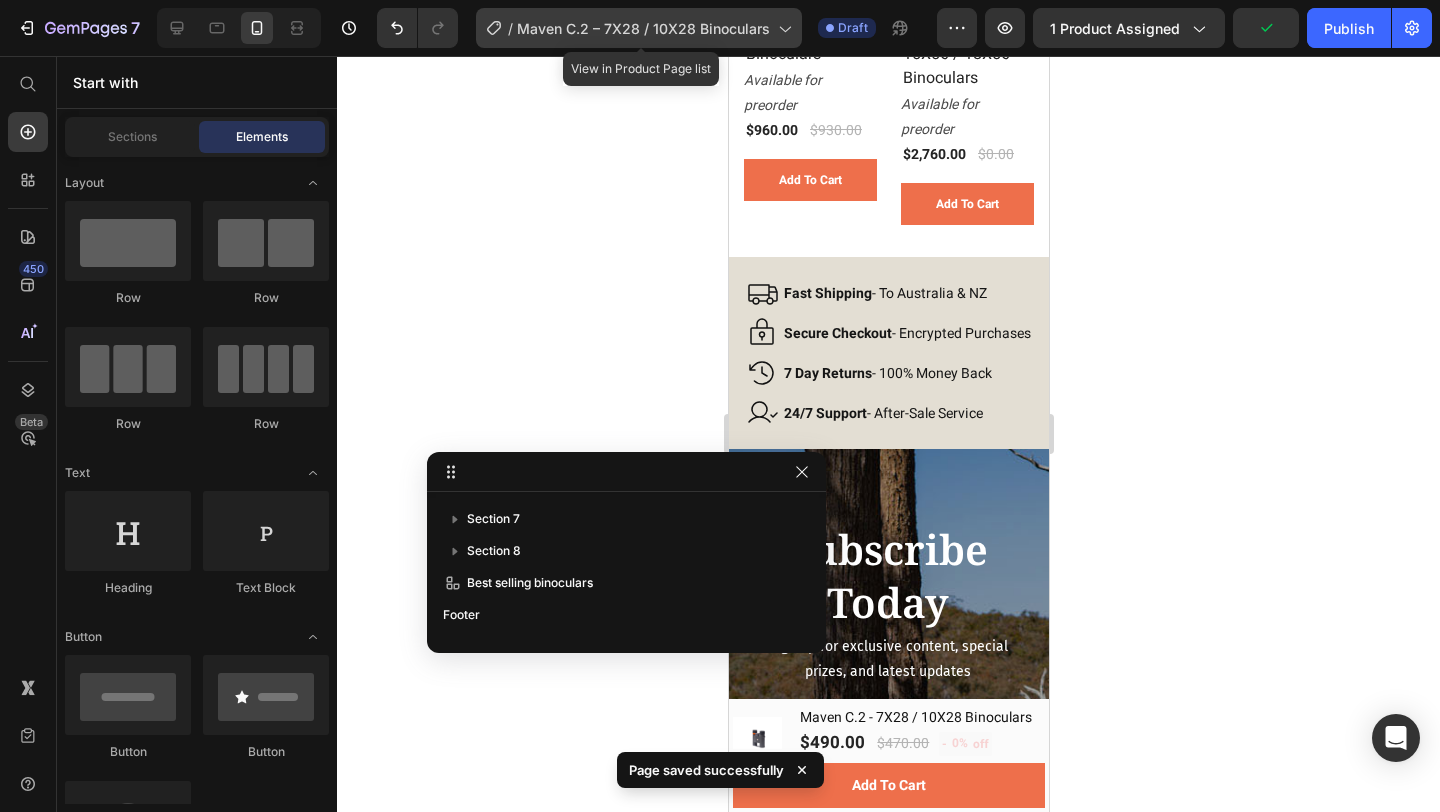 click on "Maven C.2 – 7X28 / 10X28 Binoculars" at bounding box center (643, 28) 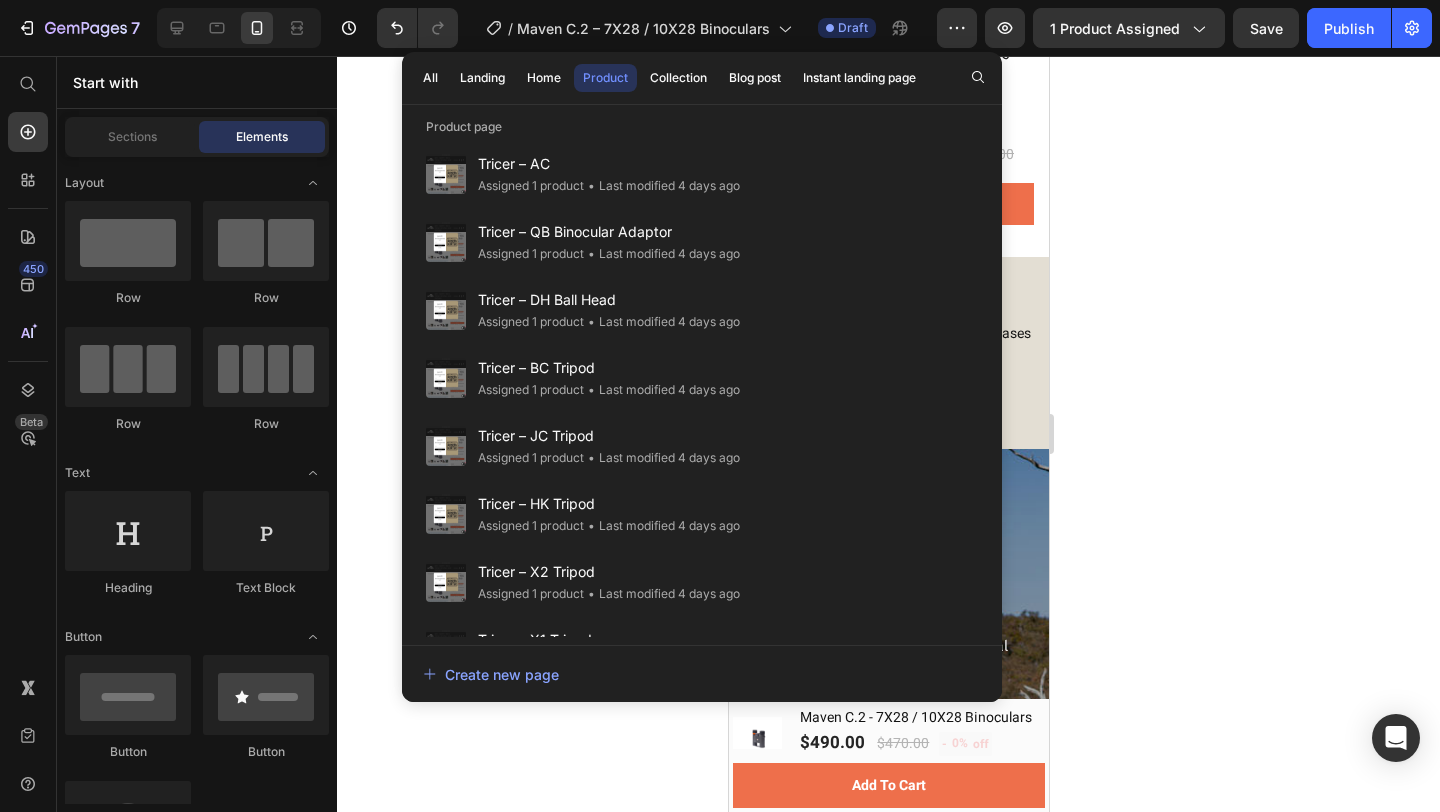scroll, scrollTop: 4002, scrollLeft: 0, axis: vertical 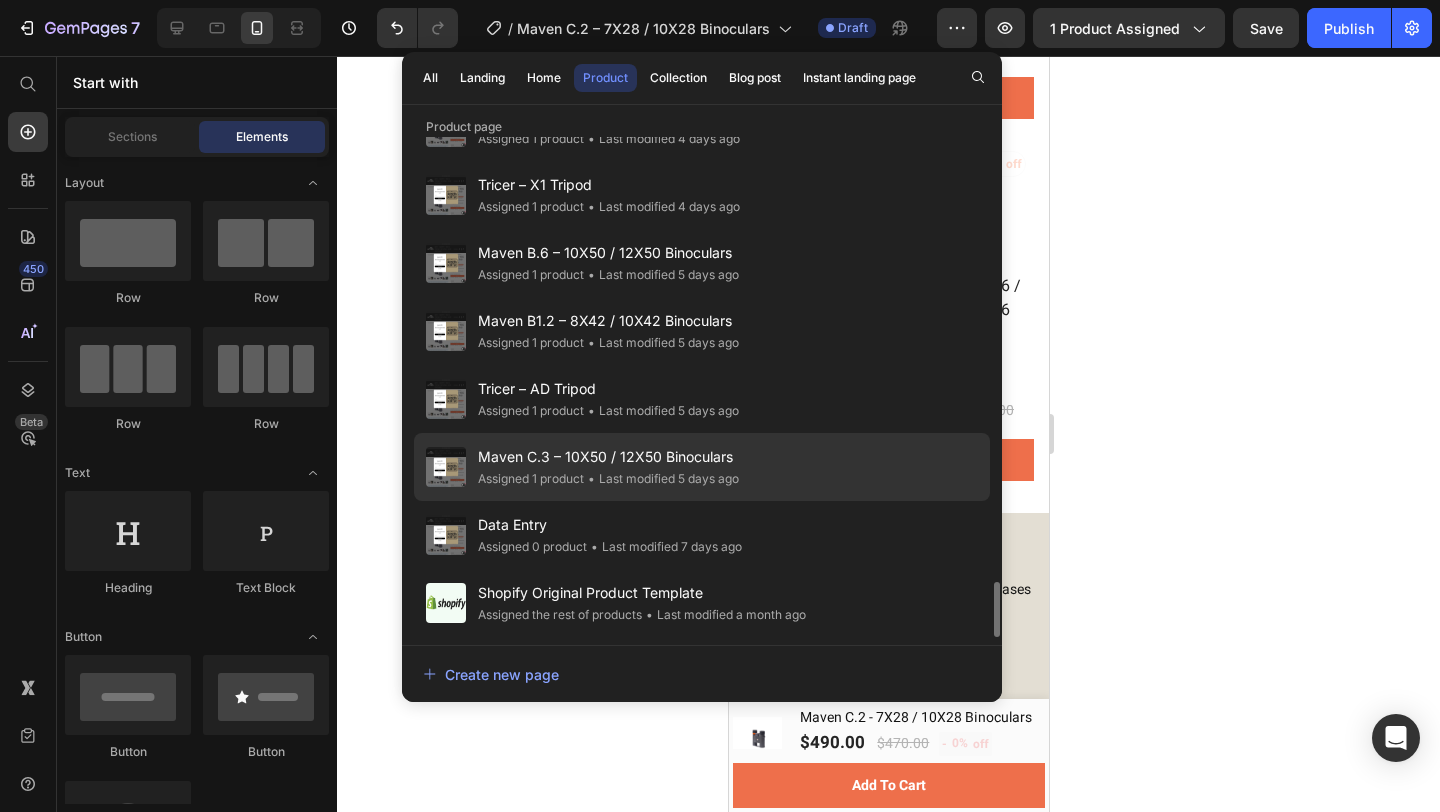 click on "Maven C.3 – 10X50 / 12X50 Binoculars Assigned 1 product • Last modified 5 days ago" 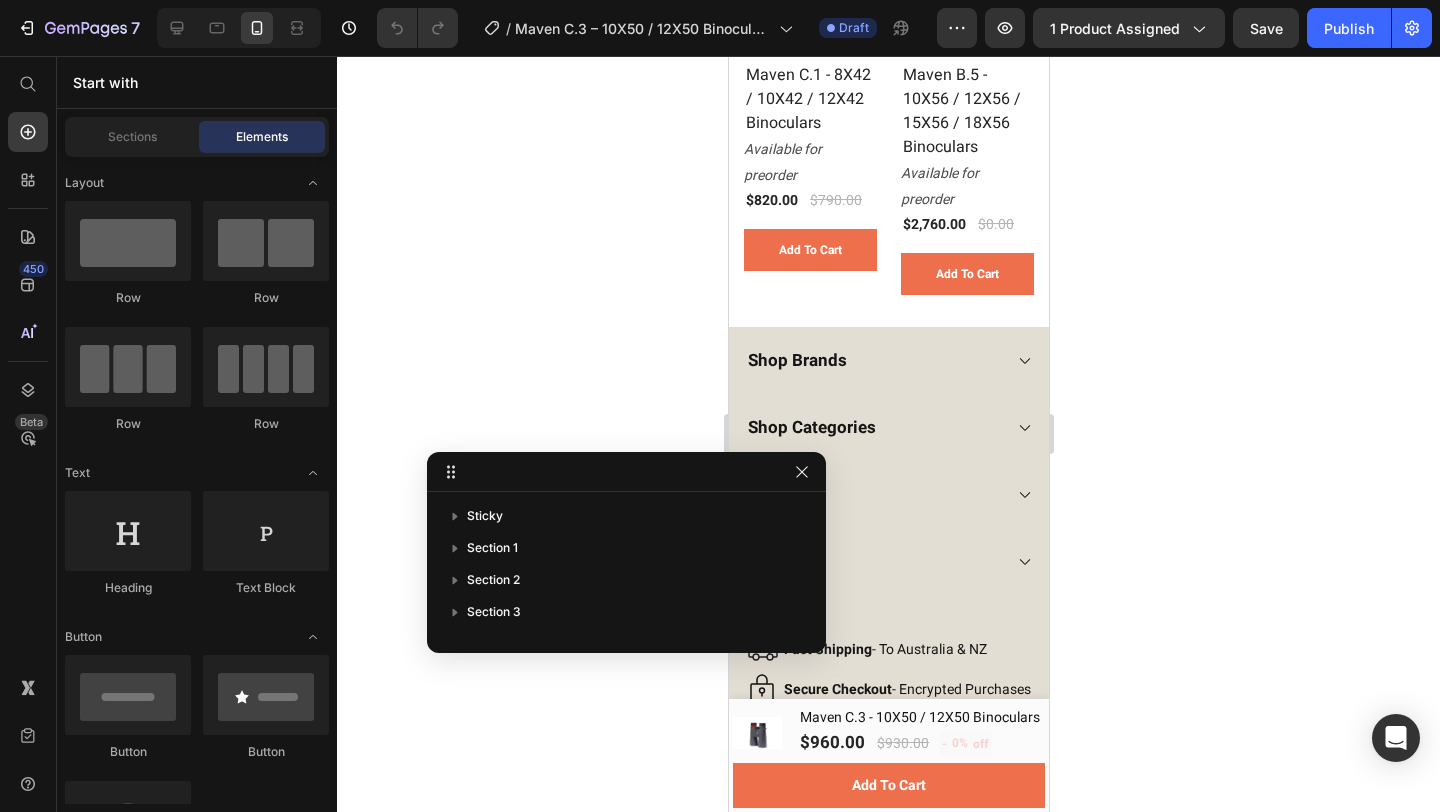 scroll, scrollTop: 6588, scrollLeft: 0, axis: vertical 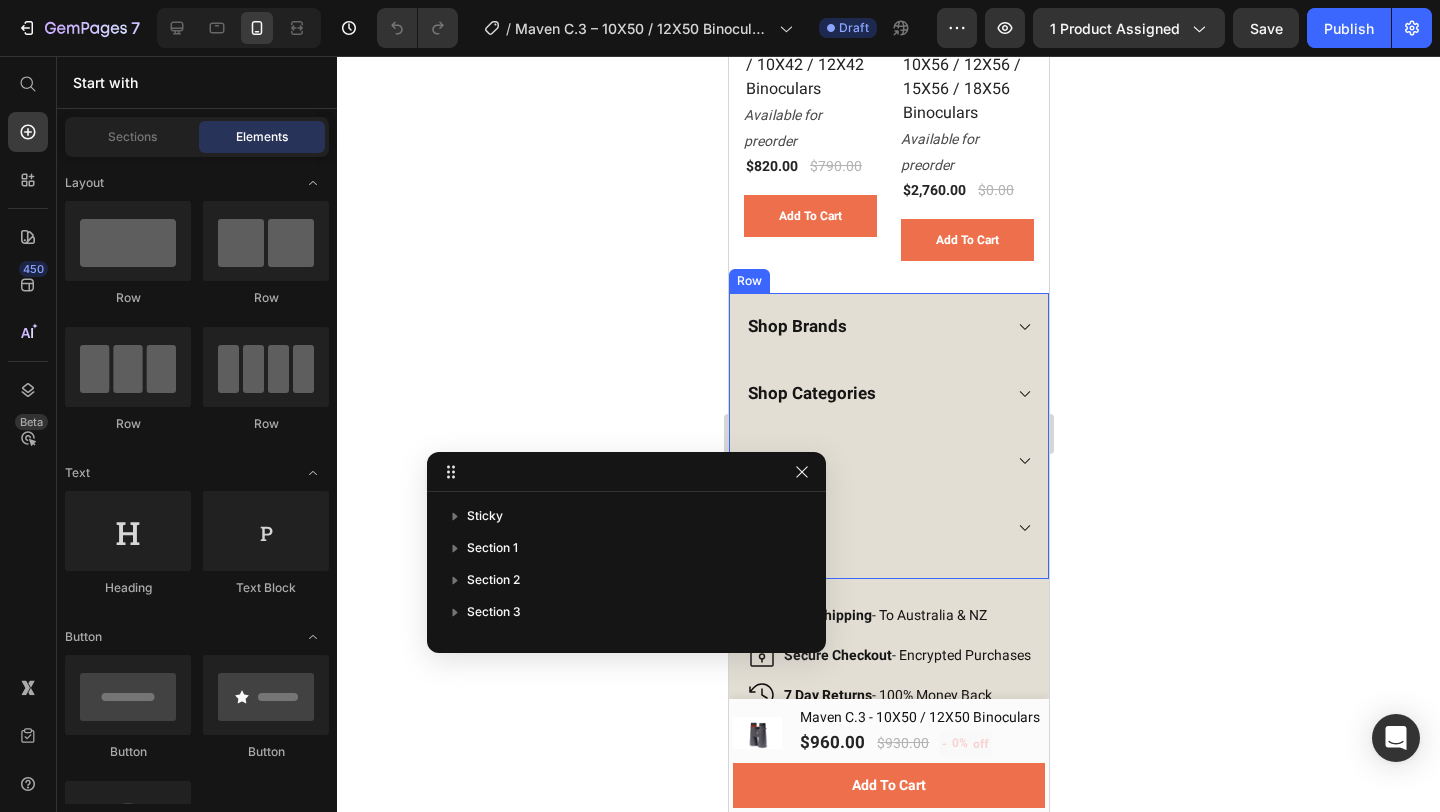 click on "Shop Brands
Shop Categories
Help
Visit Accordion Row" at bounding box center (888, 436) 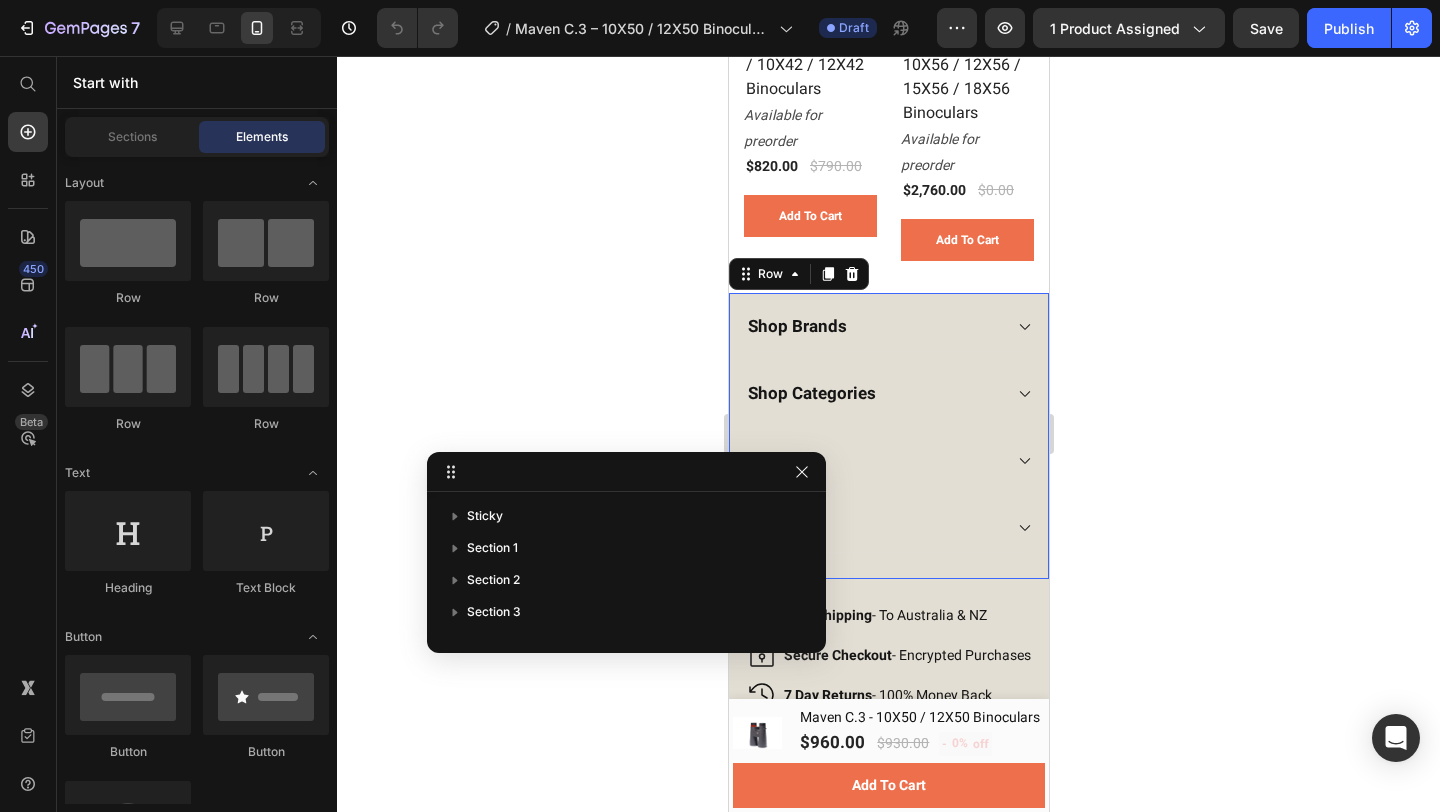 scroll, scrollTop: 317, scrollLeft: 0, axis: vertical 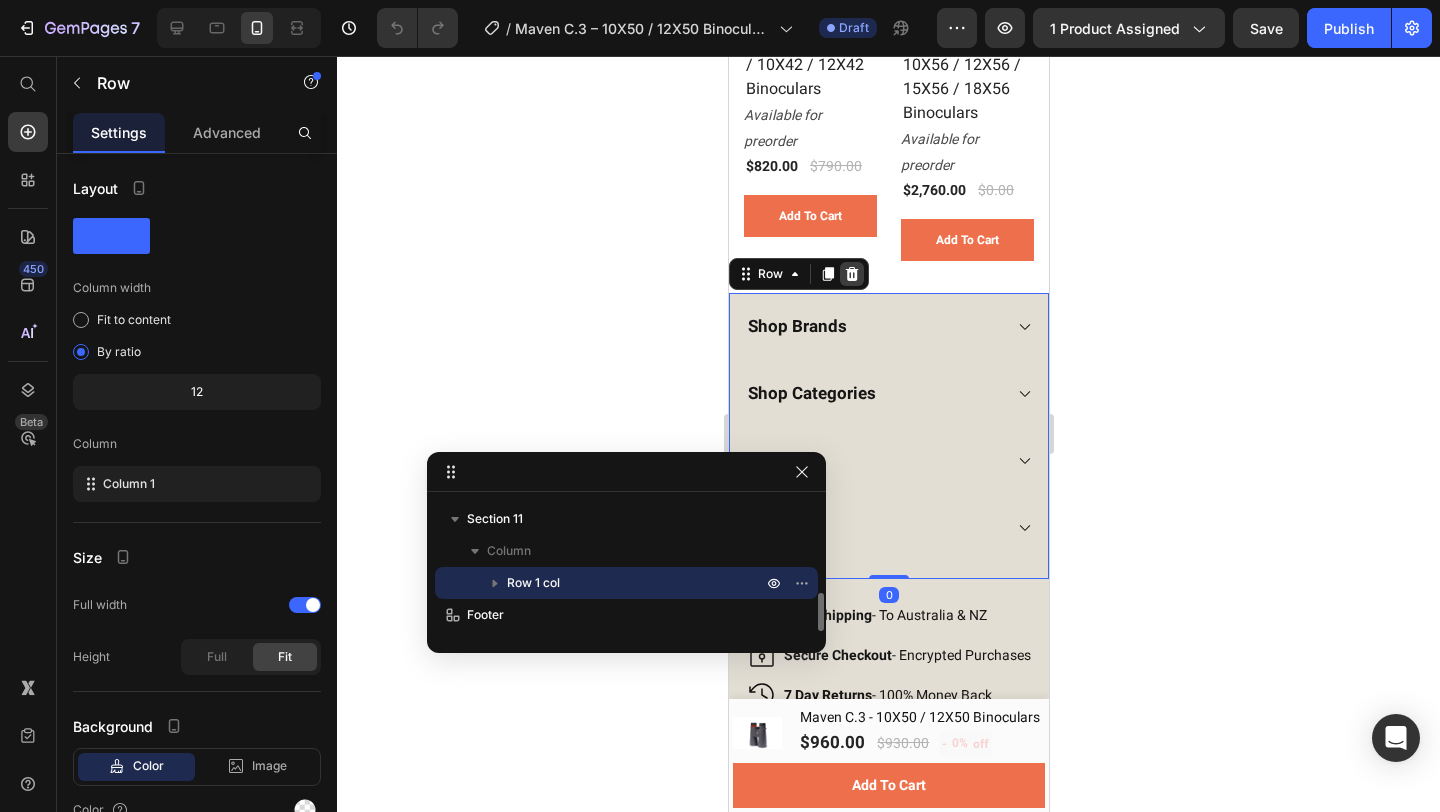 click 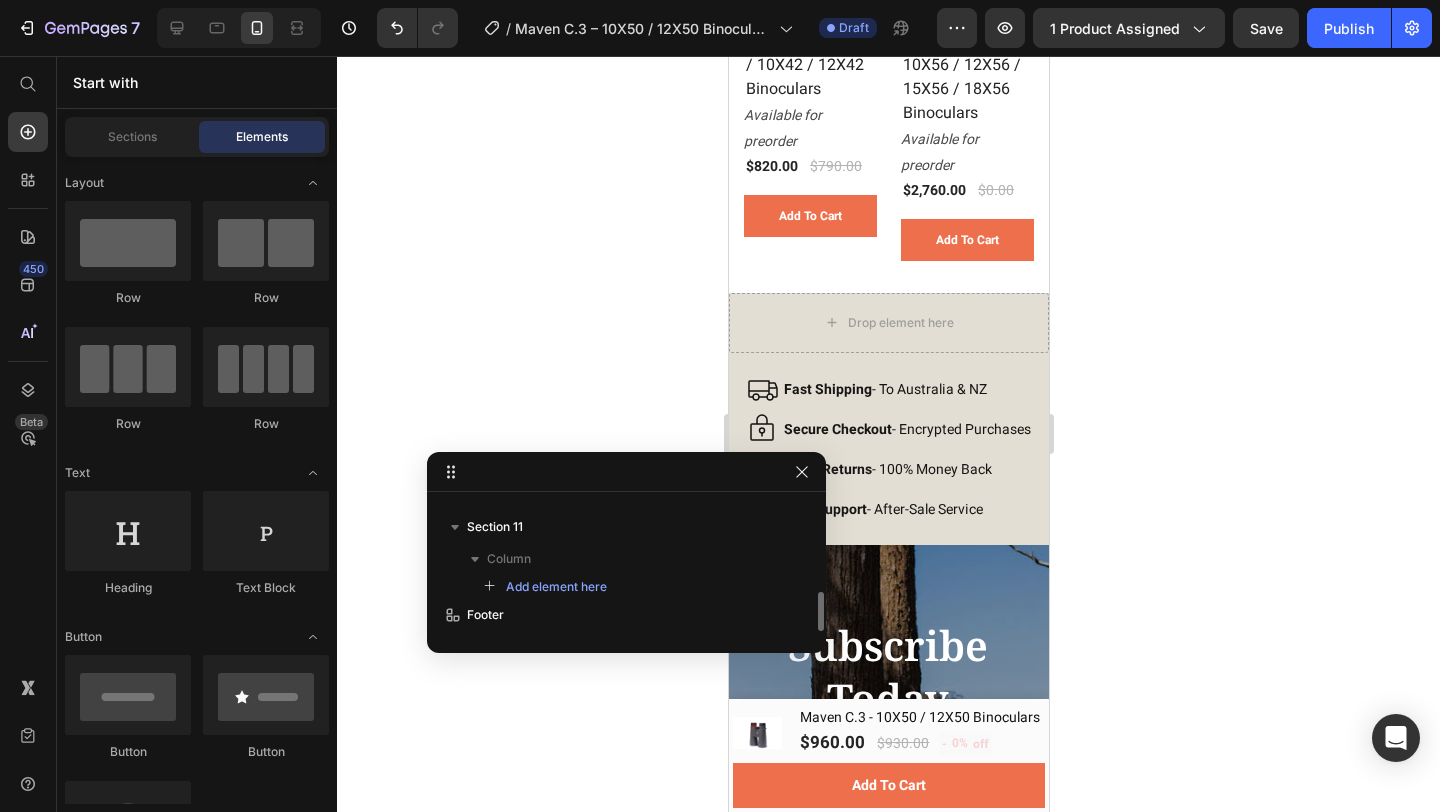 scroll, scrollTop: 309, scrollLeft: 0, axis: vertical 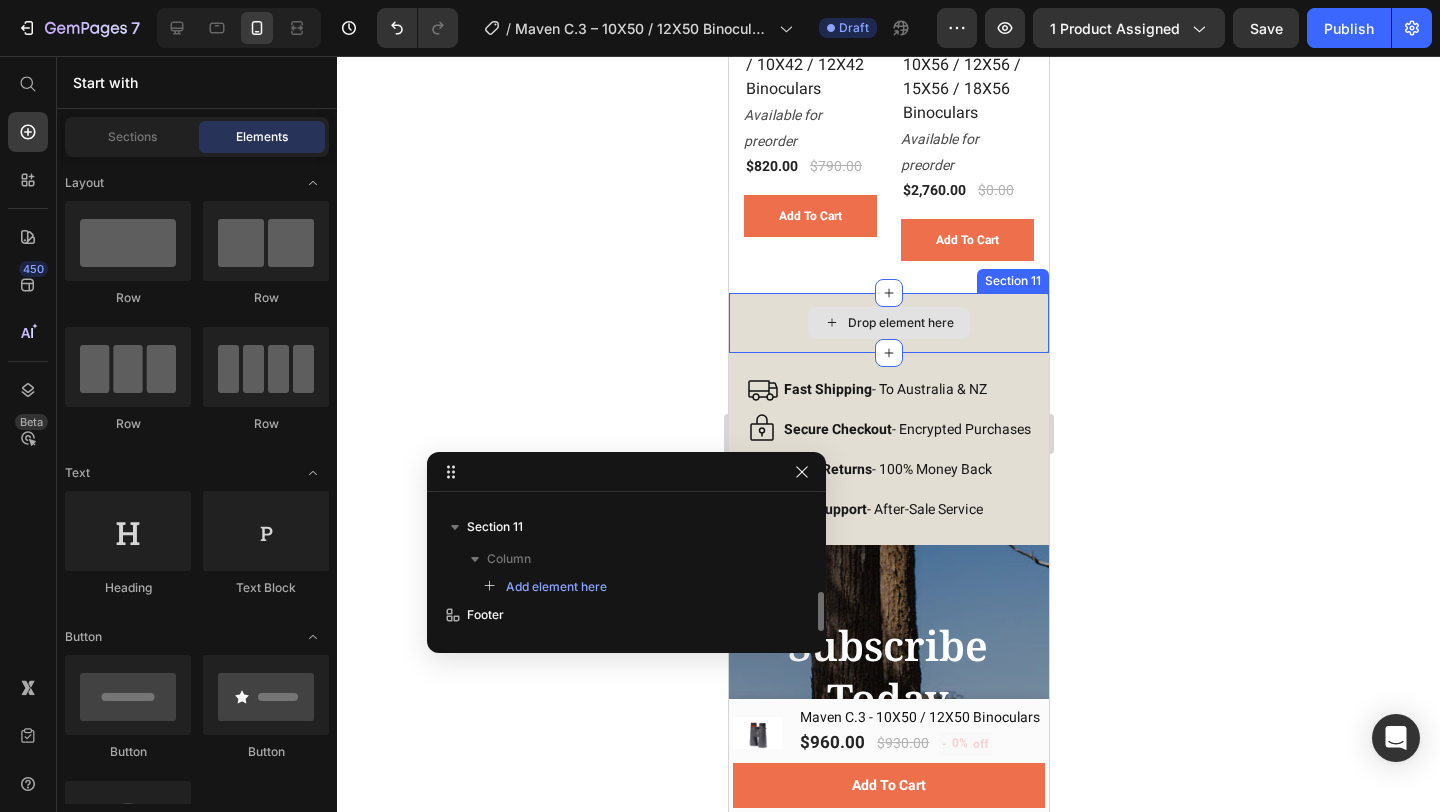 click on "Drop element here" at bounding box center (888, 323) 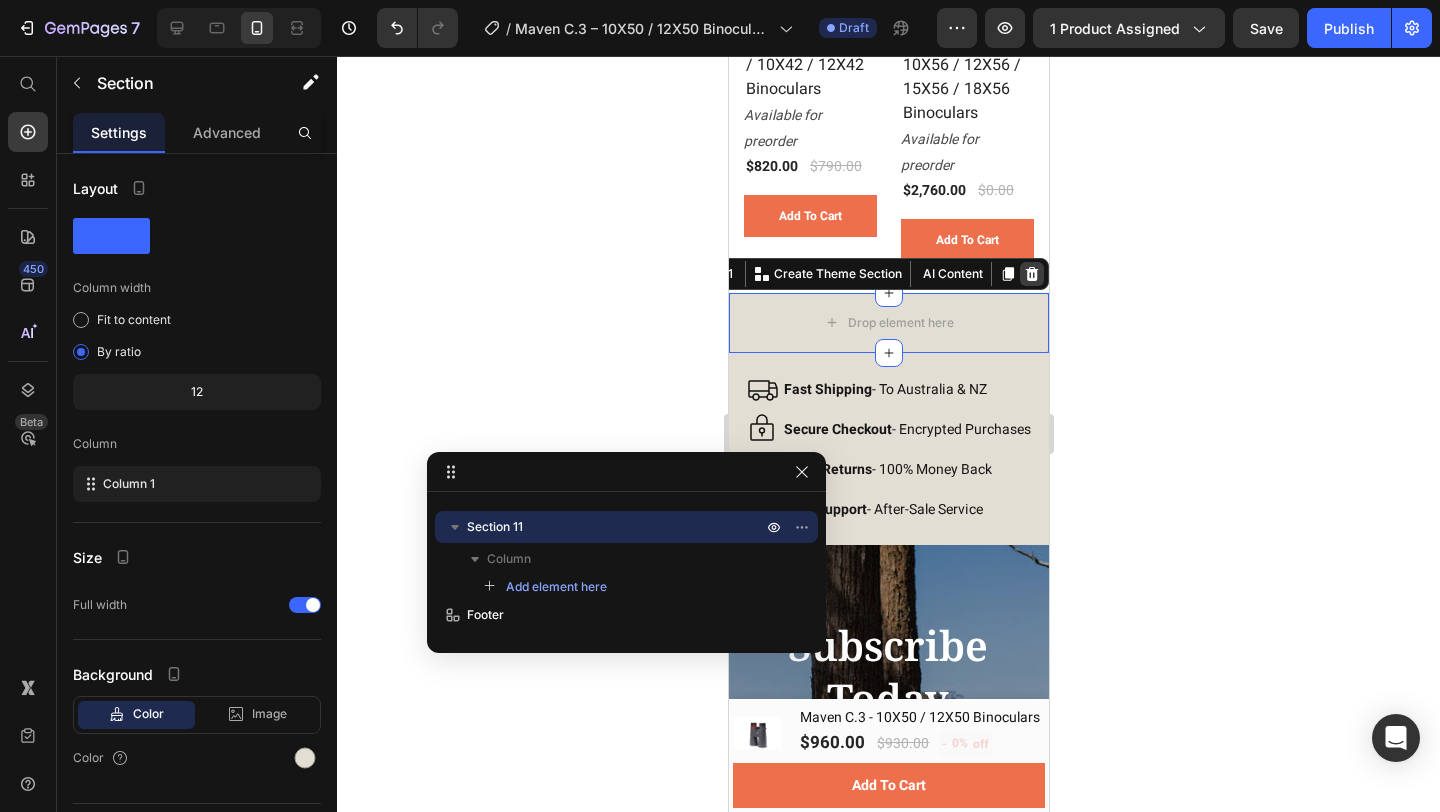 click 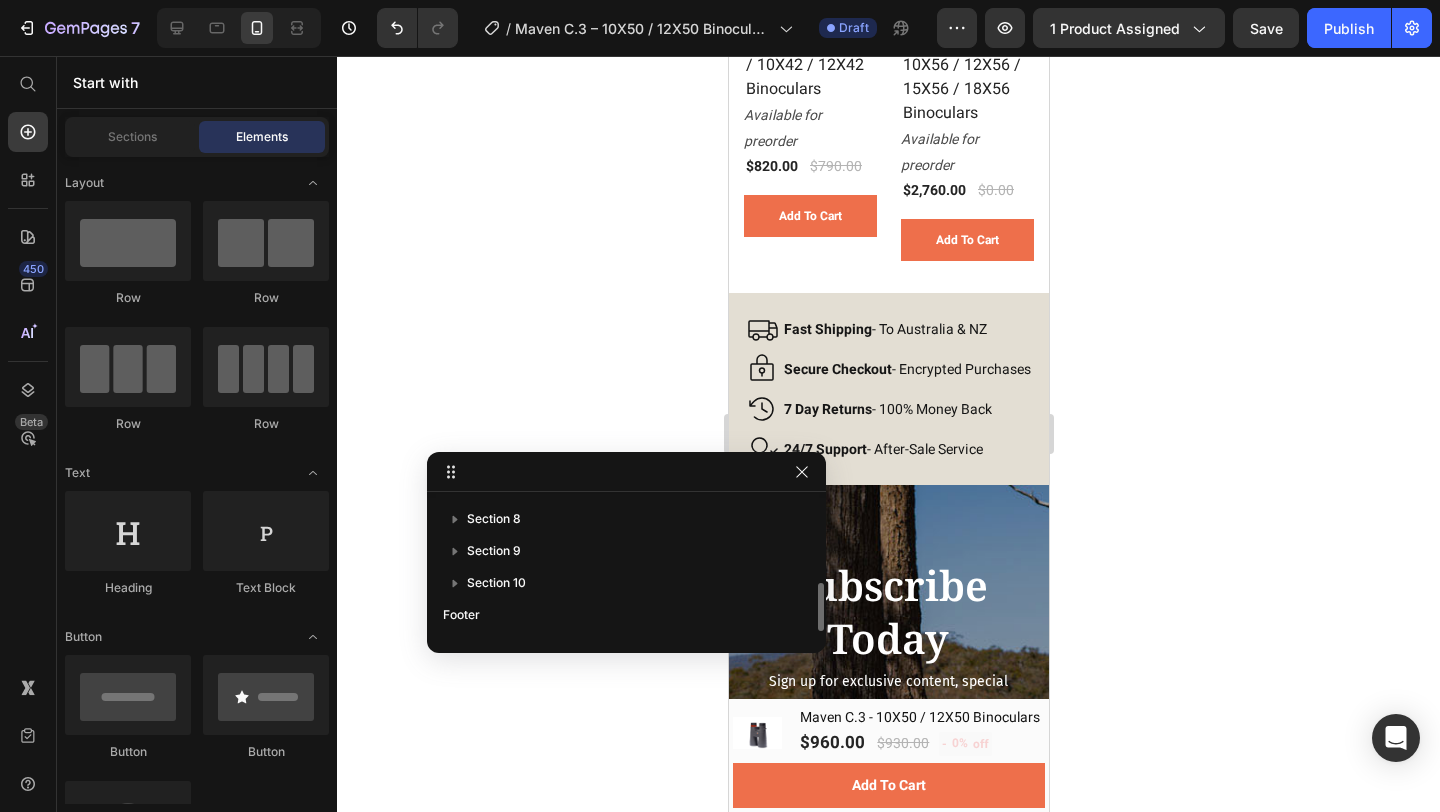 scroll, scrollTop: 221, scrollLeft: 0, axis: vertical 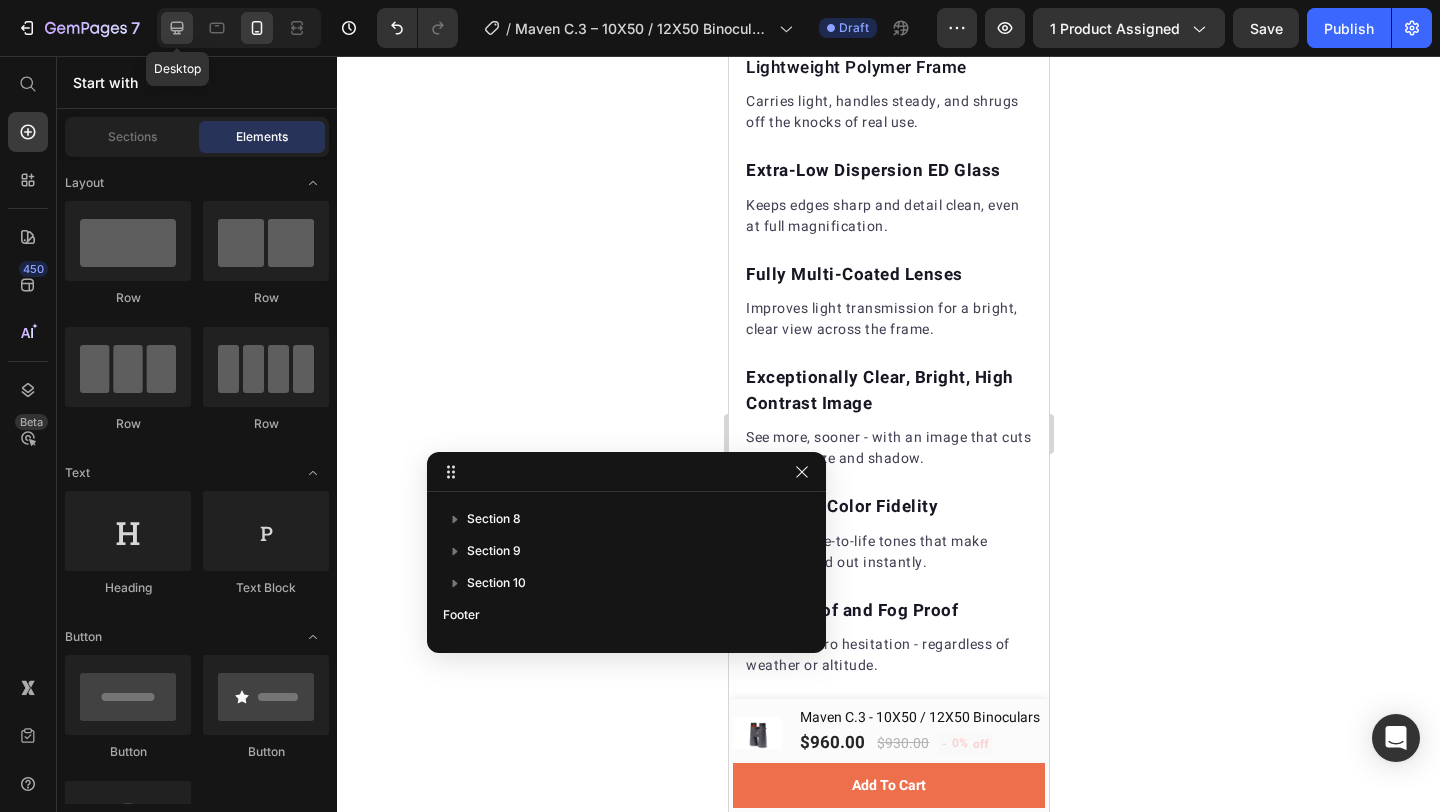 click 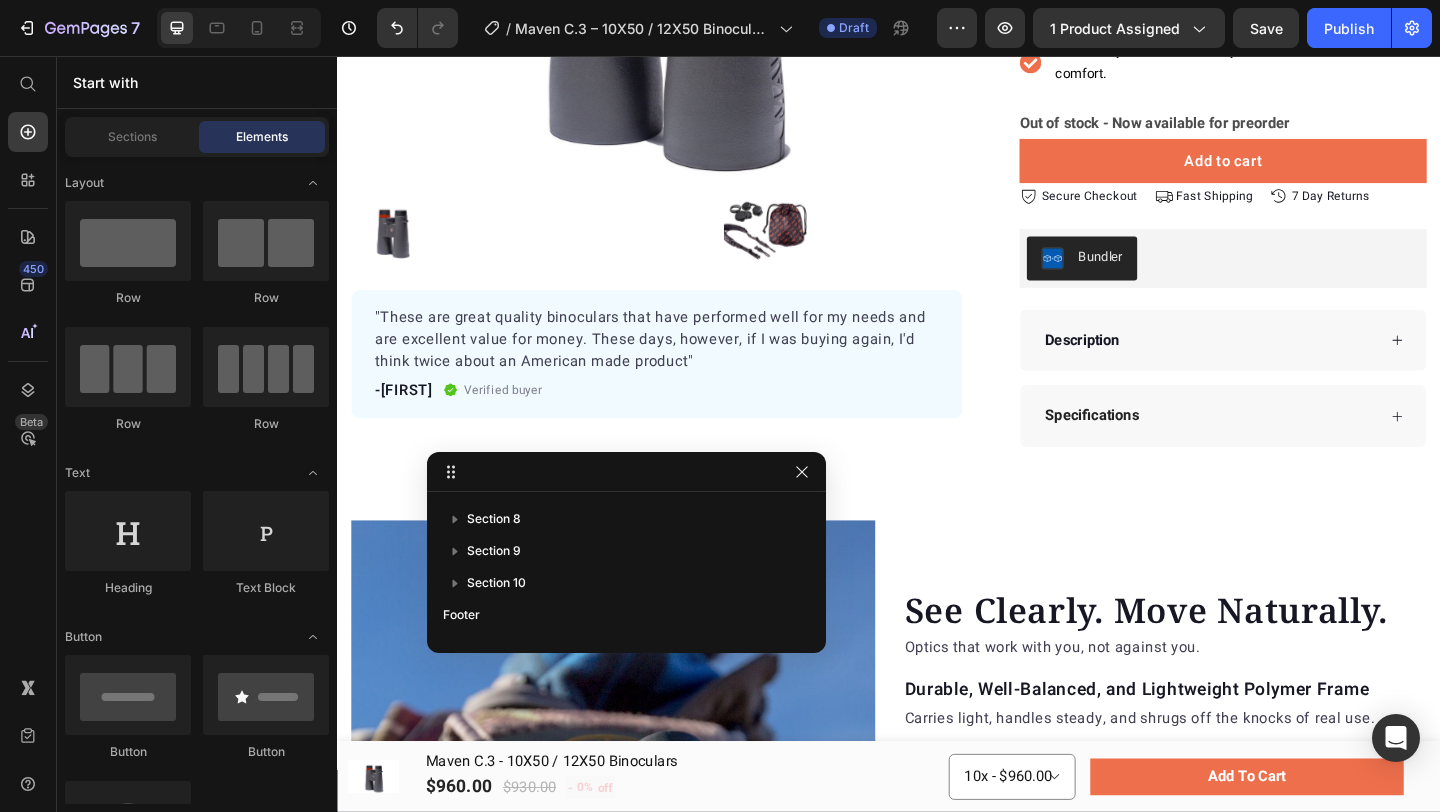scroll, scrollTop: 459, scrollLeft: 0, axis: vertical 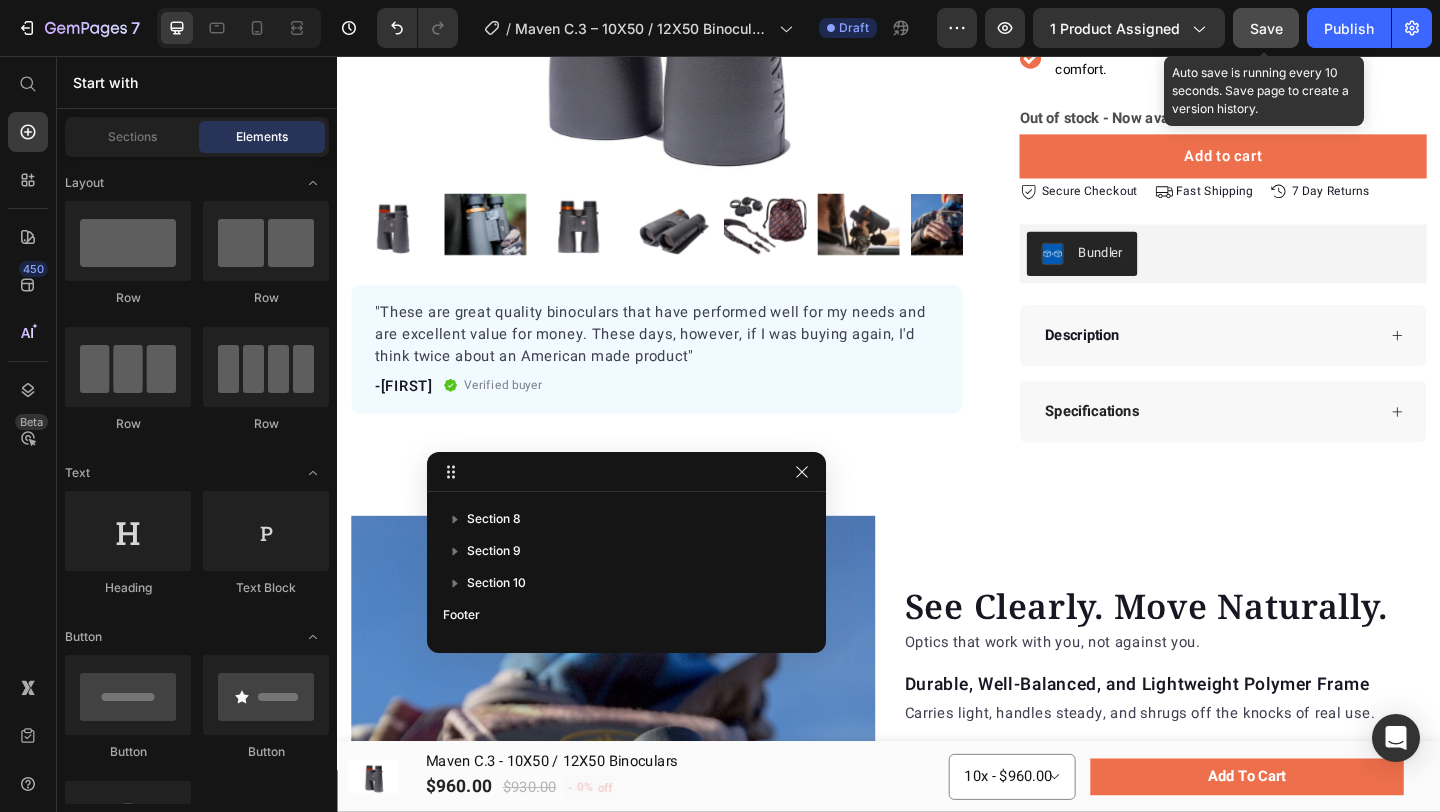 click on "Save" 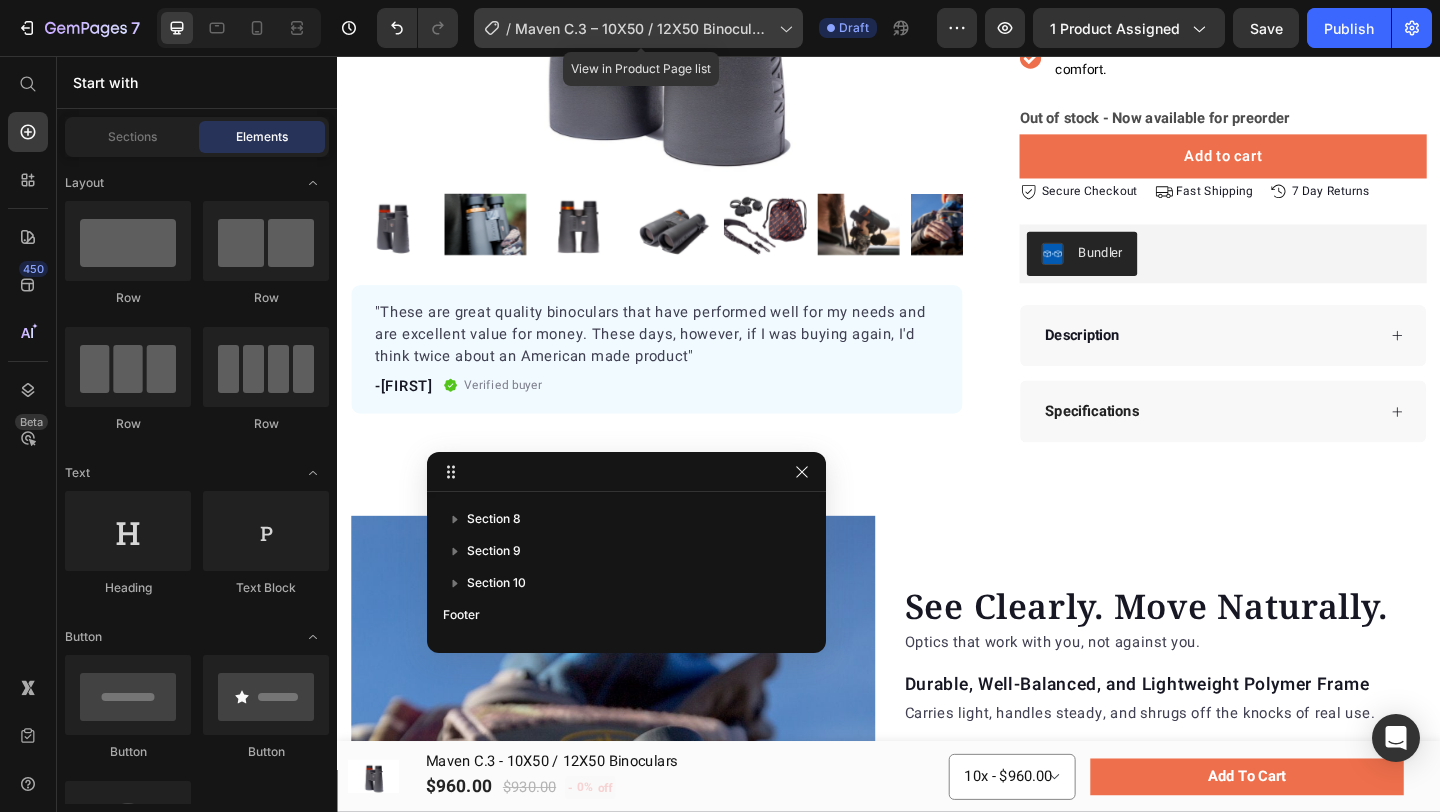 click on "Maven C.3 – 10X50 / 12X50 Binoculars" at bounding box center [643, 28] 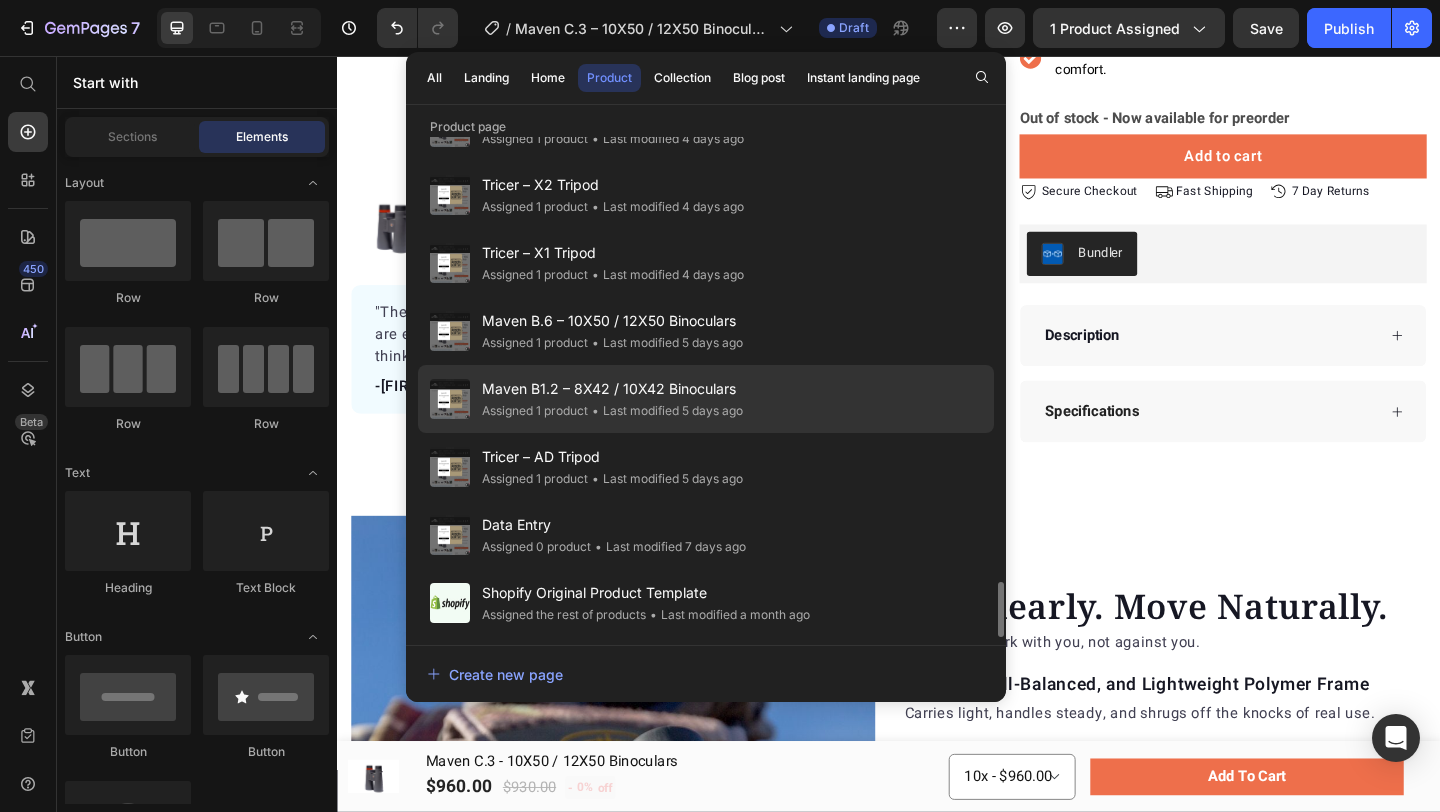 click on "Maven B1.2 – 8X42 / 10X42 Binoculars Assigned 1 product • Last modified 5 days ago" 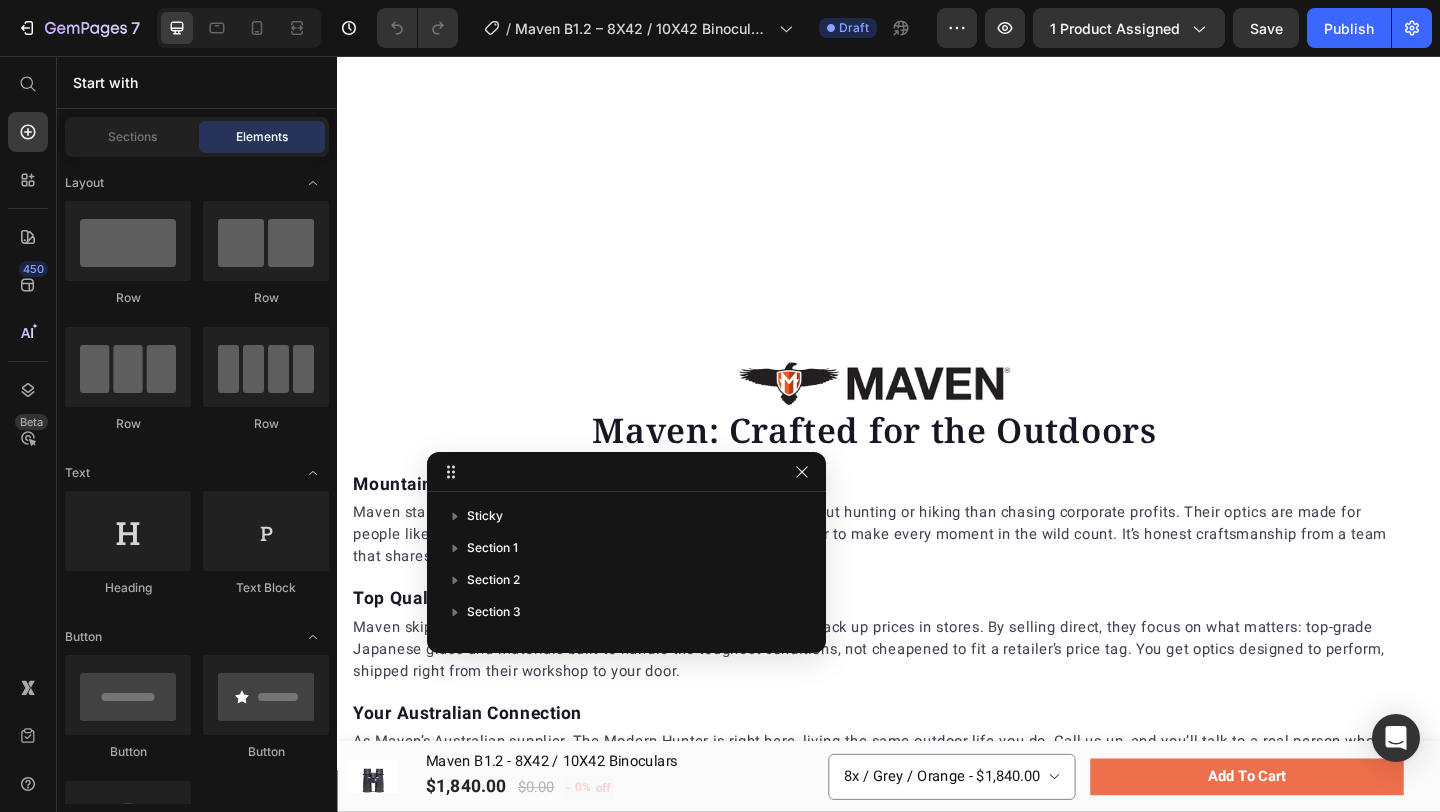 scroll, scrollTop: 2693, scrollLeft: 0, axis: vertical 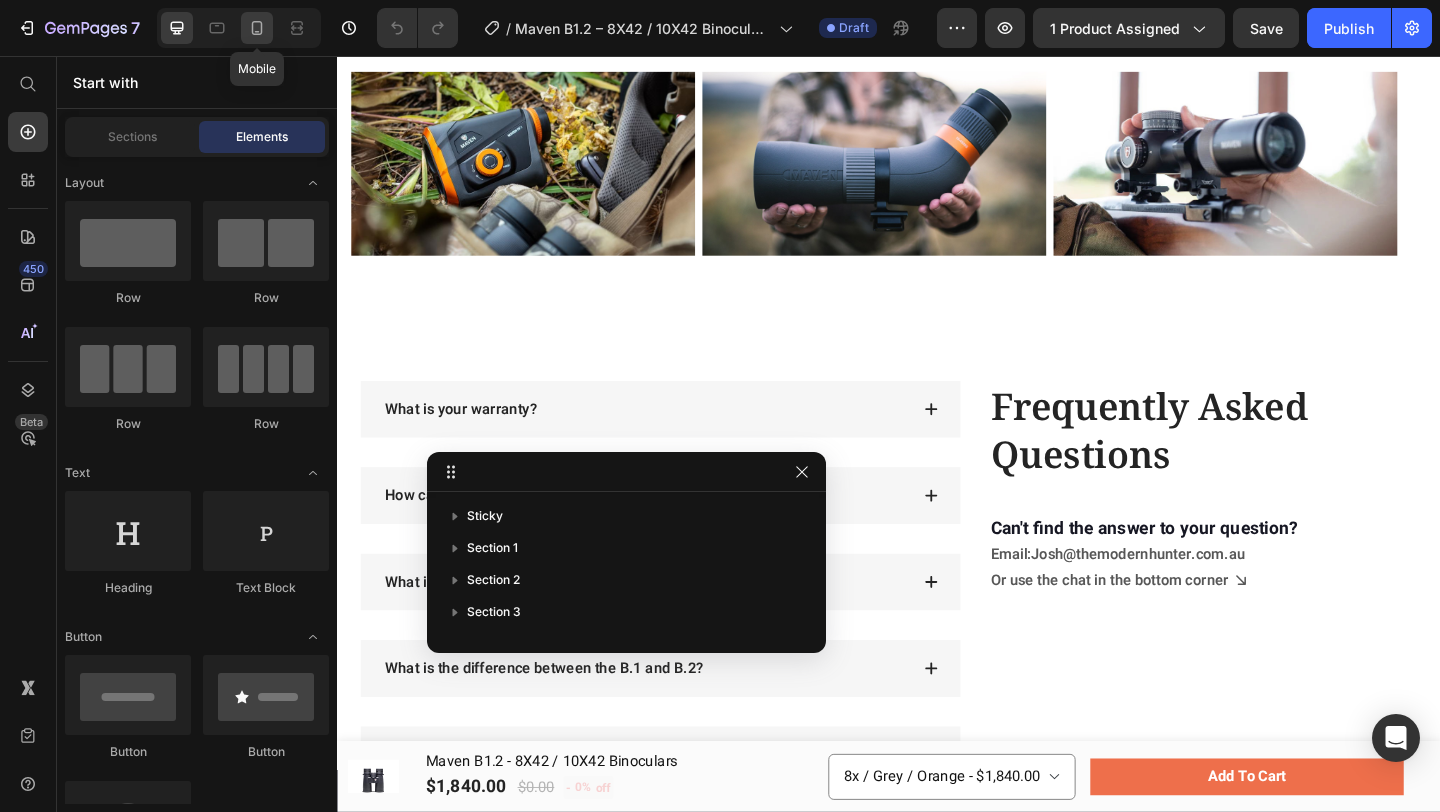 click 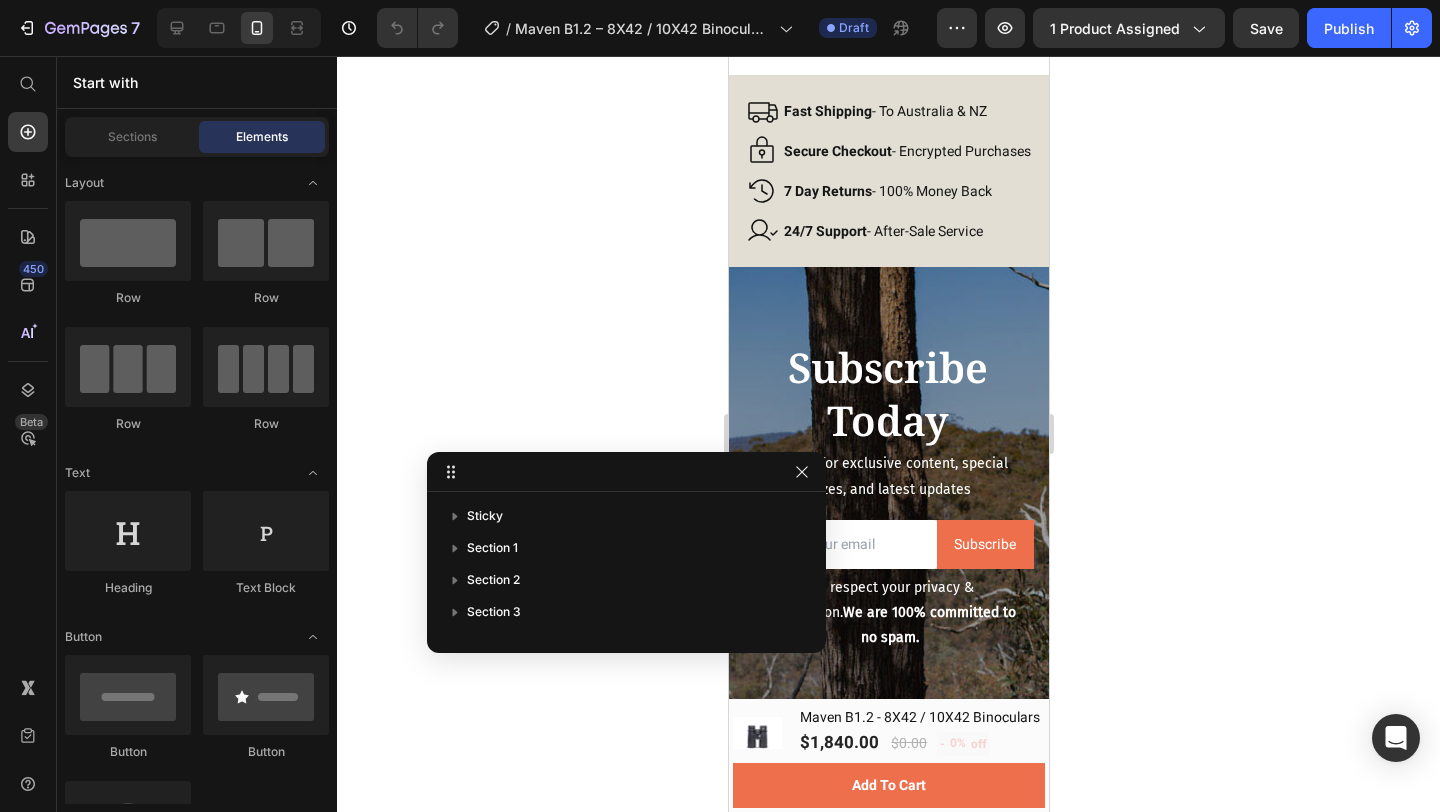 scroll, scrollTop: 5561, scrollLeft: 0, axis: vertical 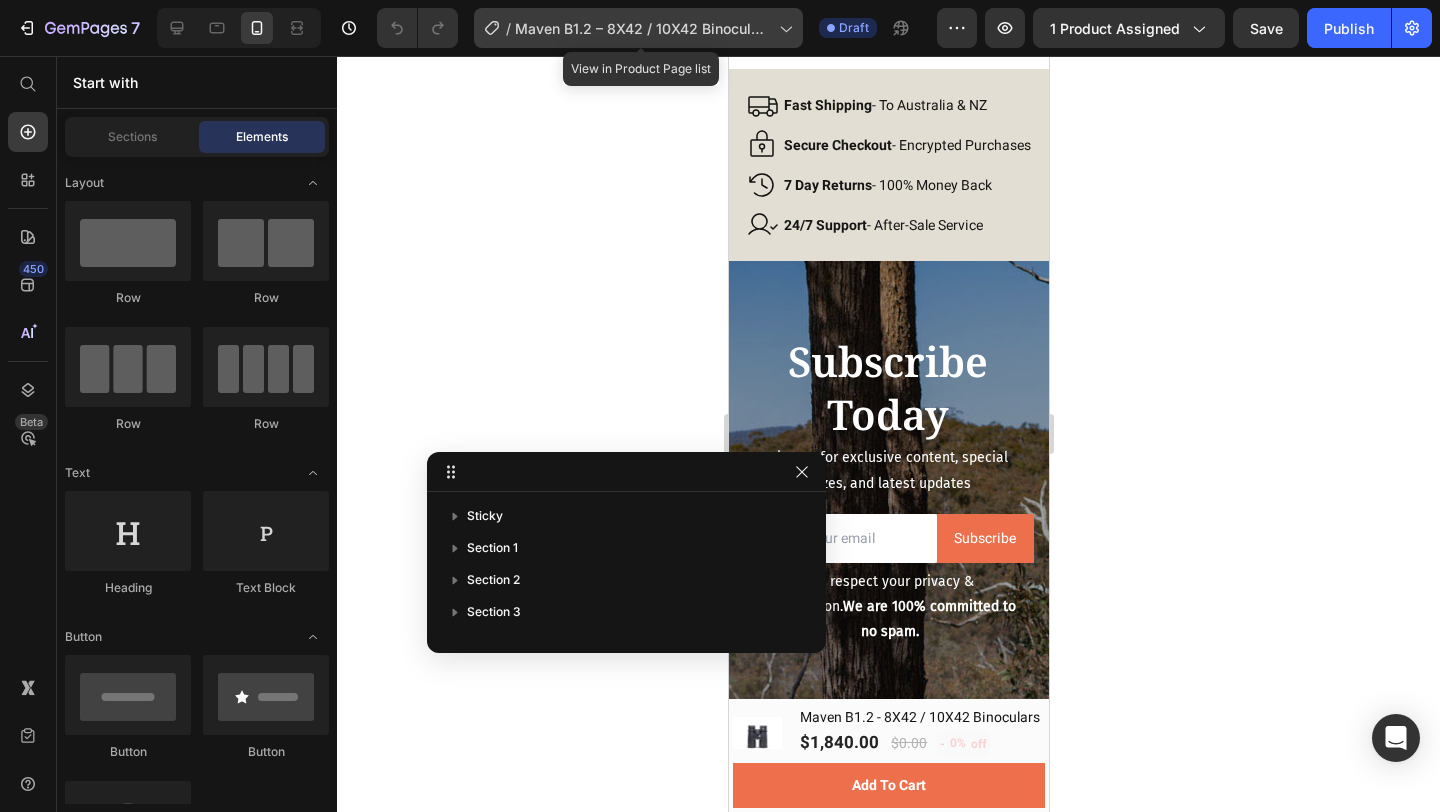 click on "Maven B1.2 – 8X42 / 10X42 Binoculars" at bounding box center (643, 28) 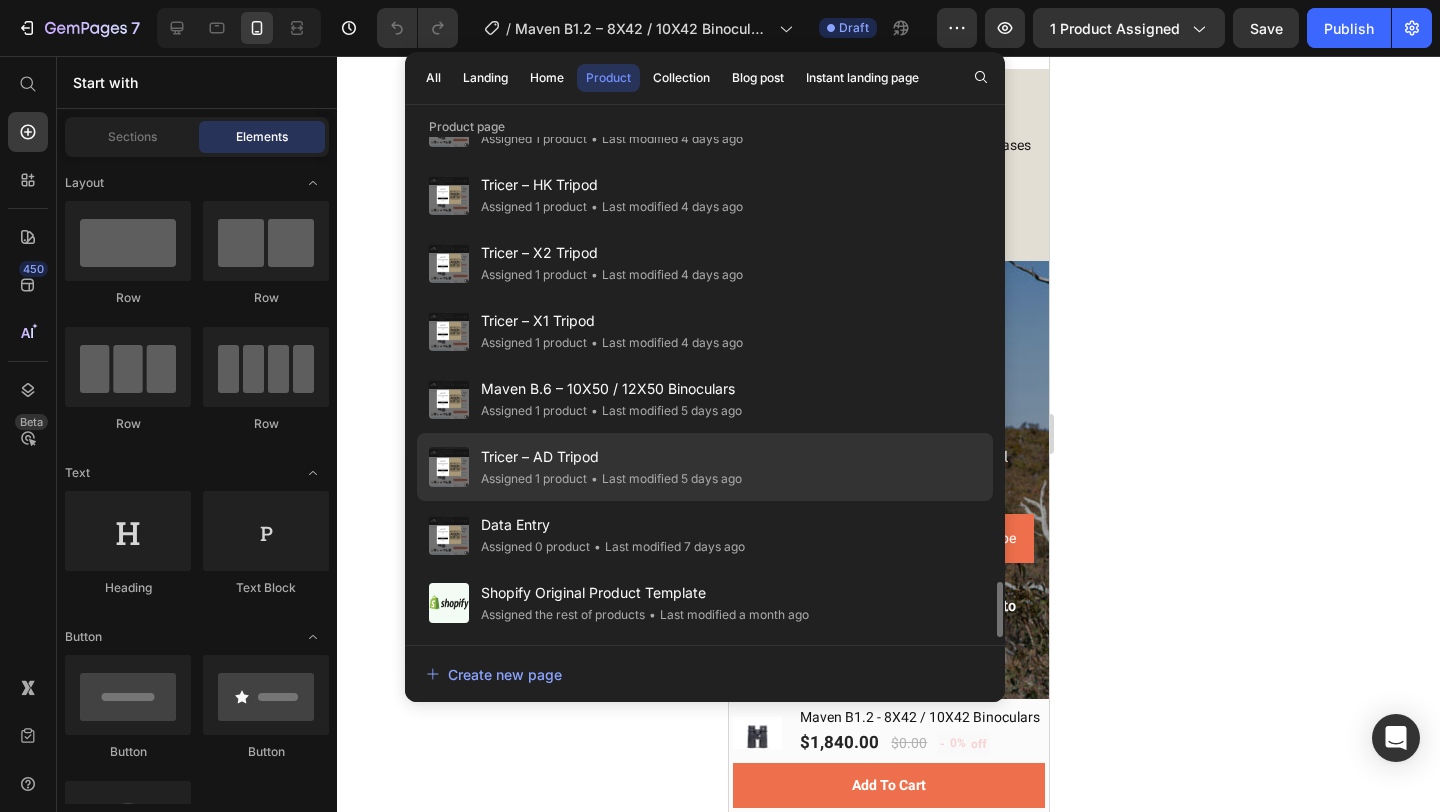 click on "Tricer – AD Tripod Assigned 1 product • Last modified 5 days ago" 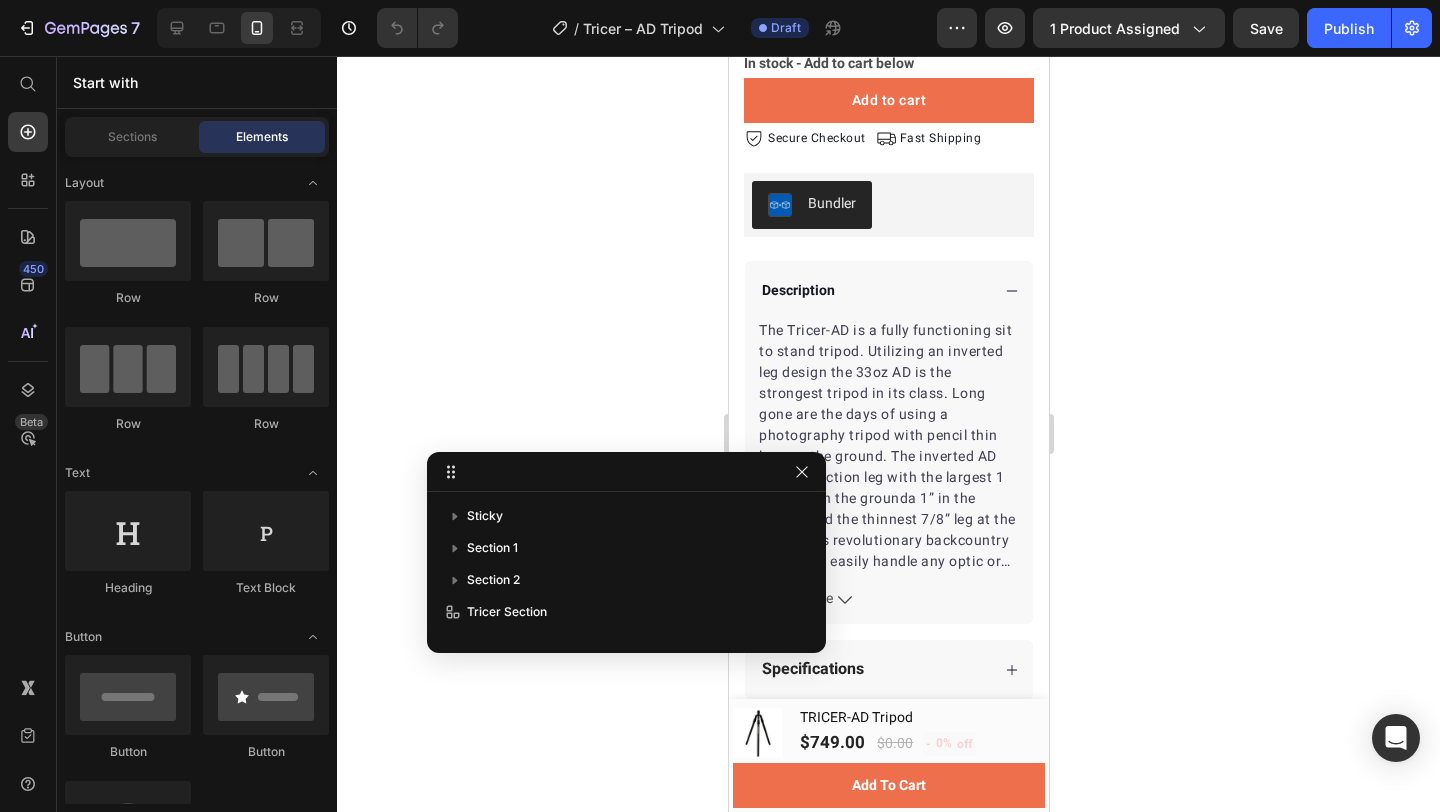 scroll, scrollTop: 0, scrollLeft: 0, axis: both 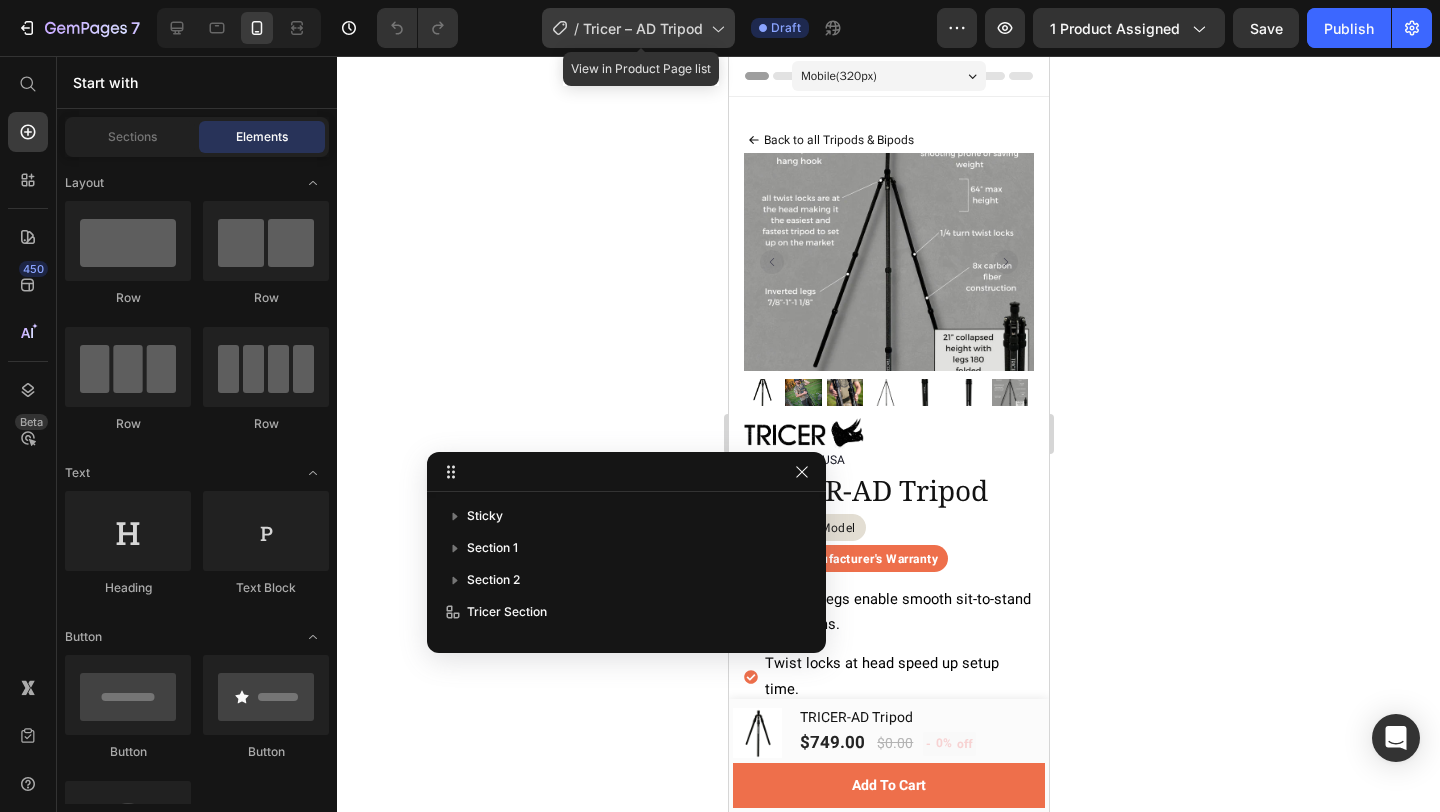 click on "Tricer – AD Tripod" at bounding box center (643, 28) 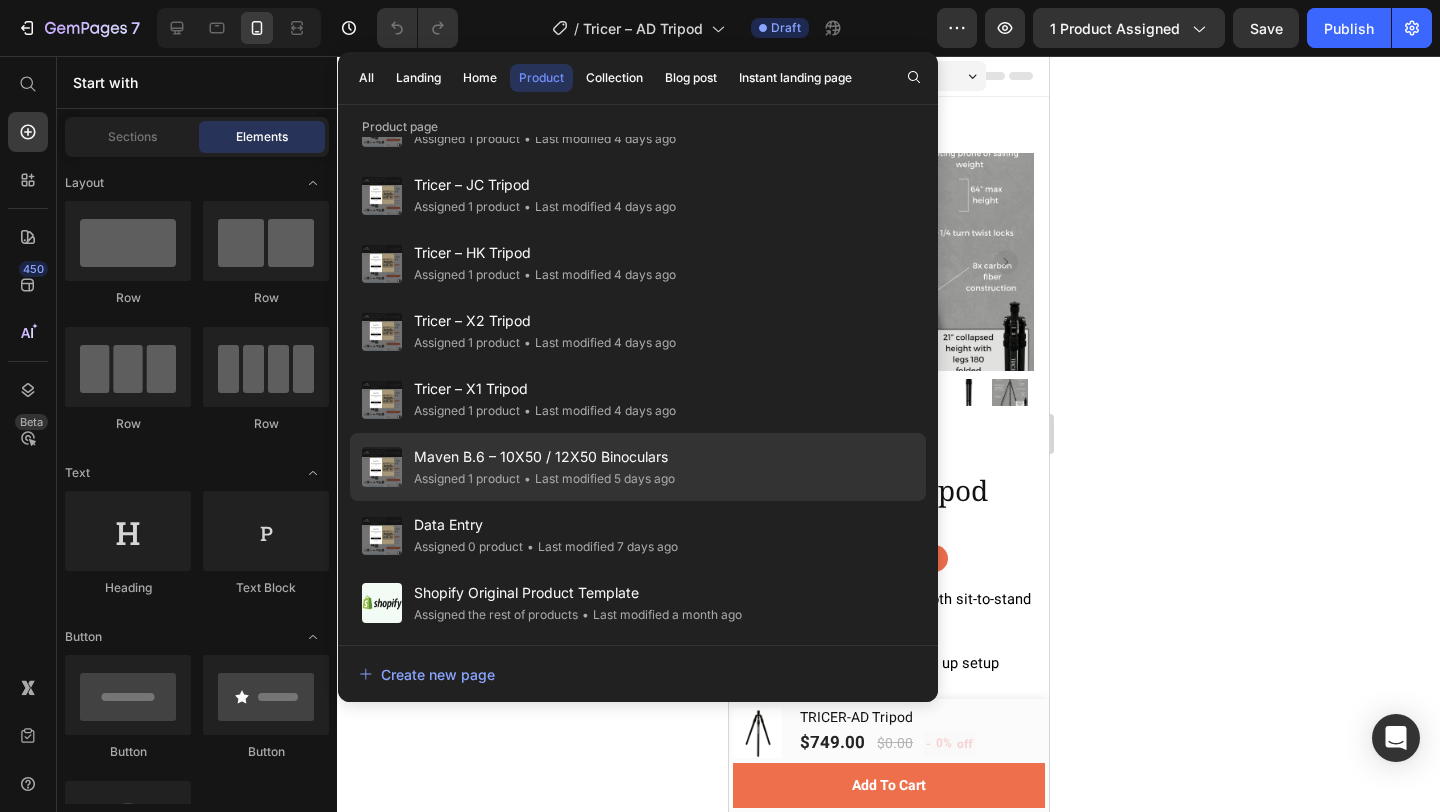 click on "Maven B.6 – 10X50 / 12X50 Binoculars Assigned 1 product • Last modified 5 days ago" 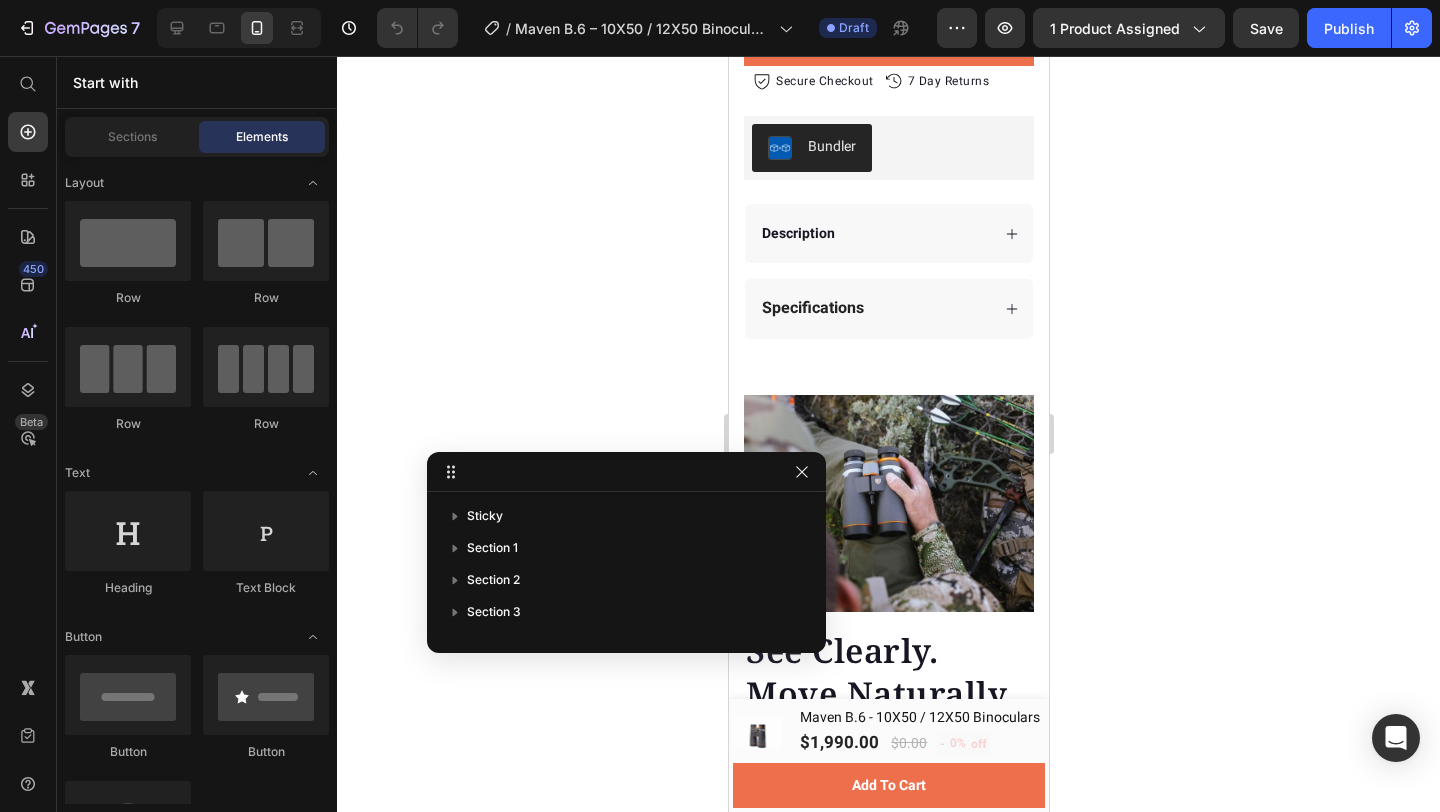 scroll, scrollTop: 798, scrollLeft: 0, axis: vertical 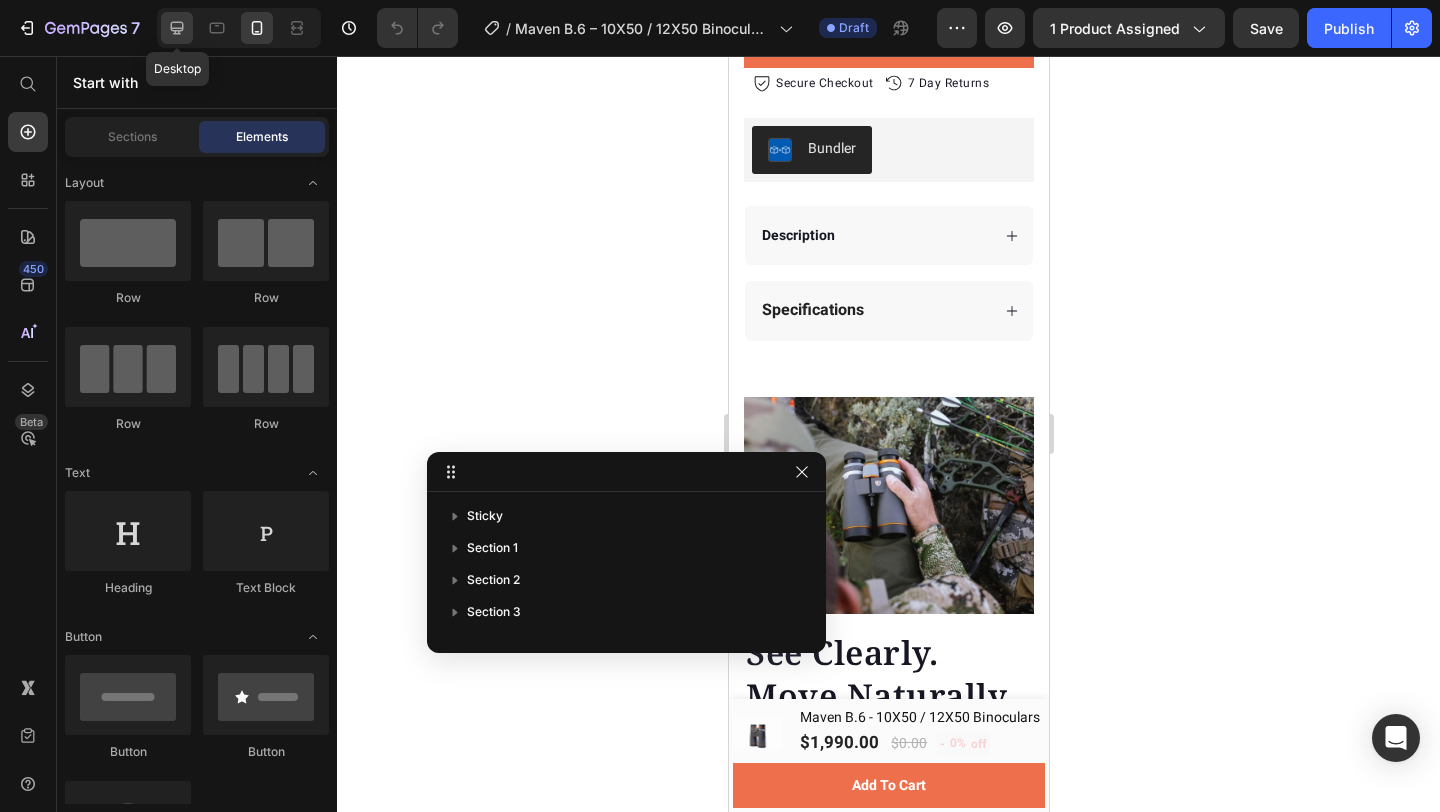 click 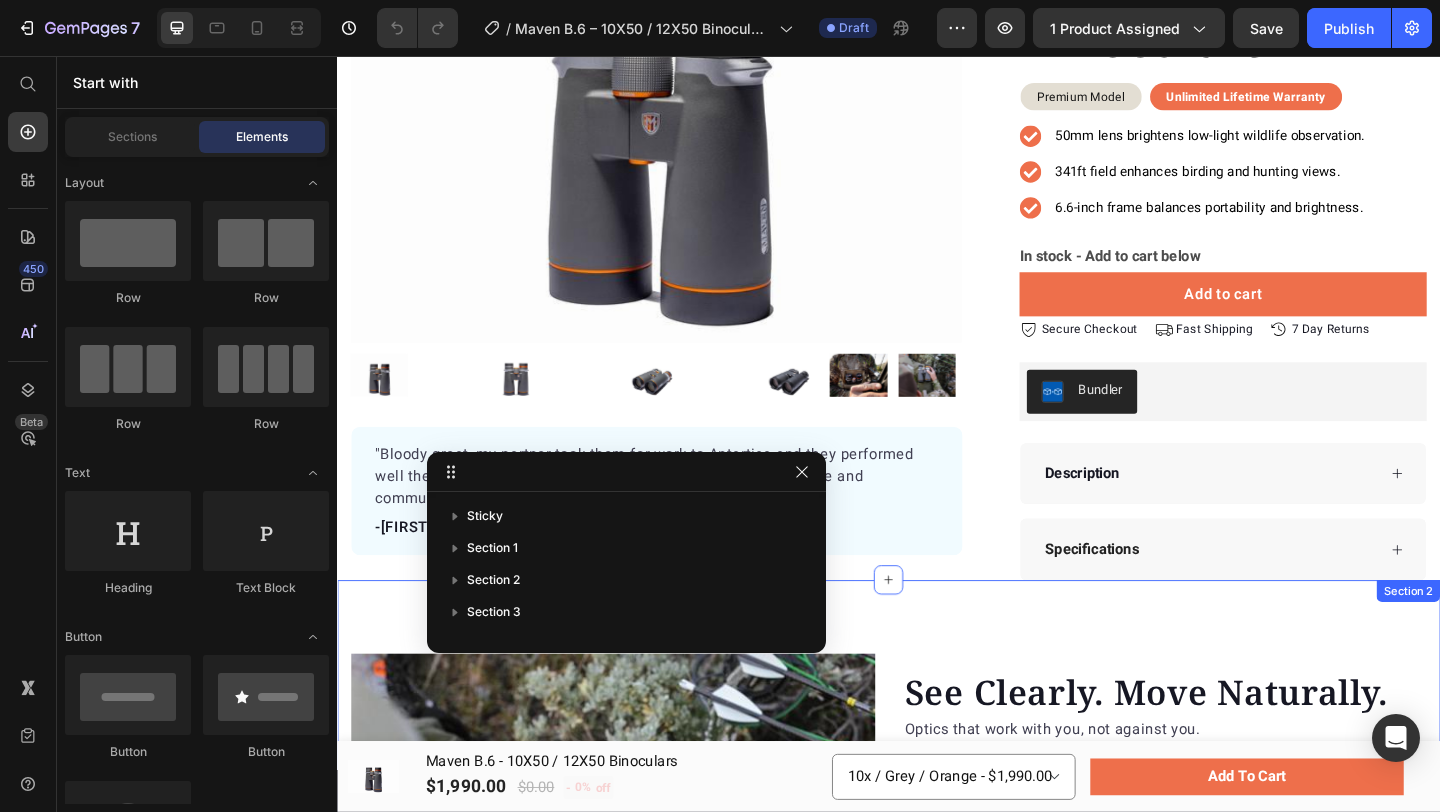 scroll, scrollTop: 284, scrollLeft: 0, axis: vertical 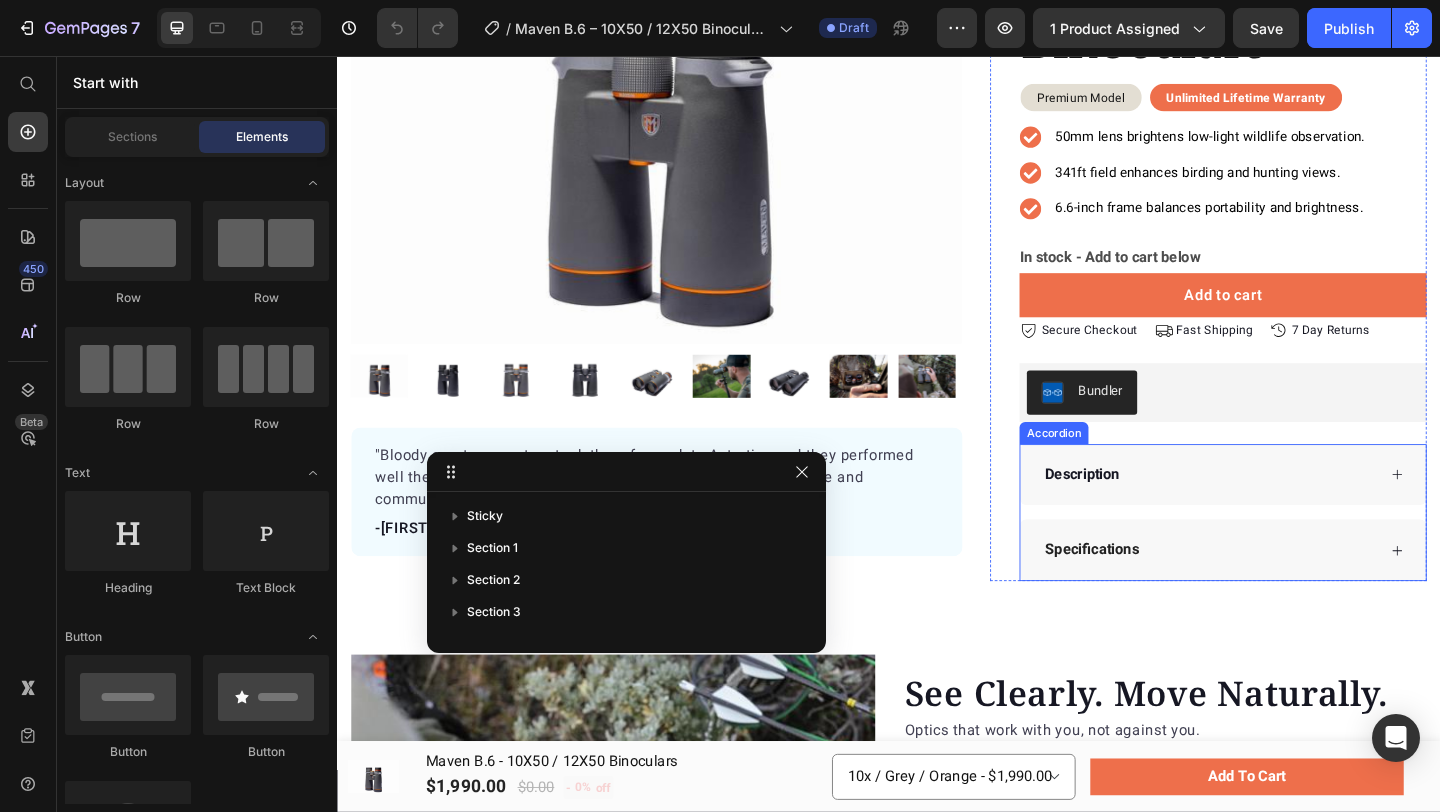 click on "Description
Specifications" at bounding box center (1300, 553) 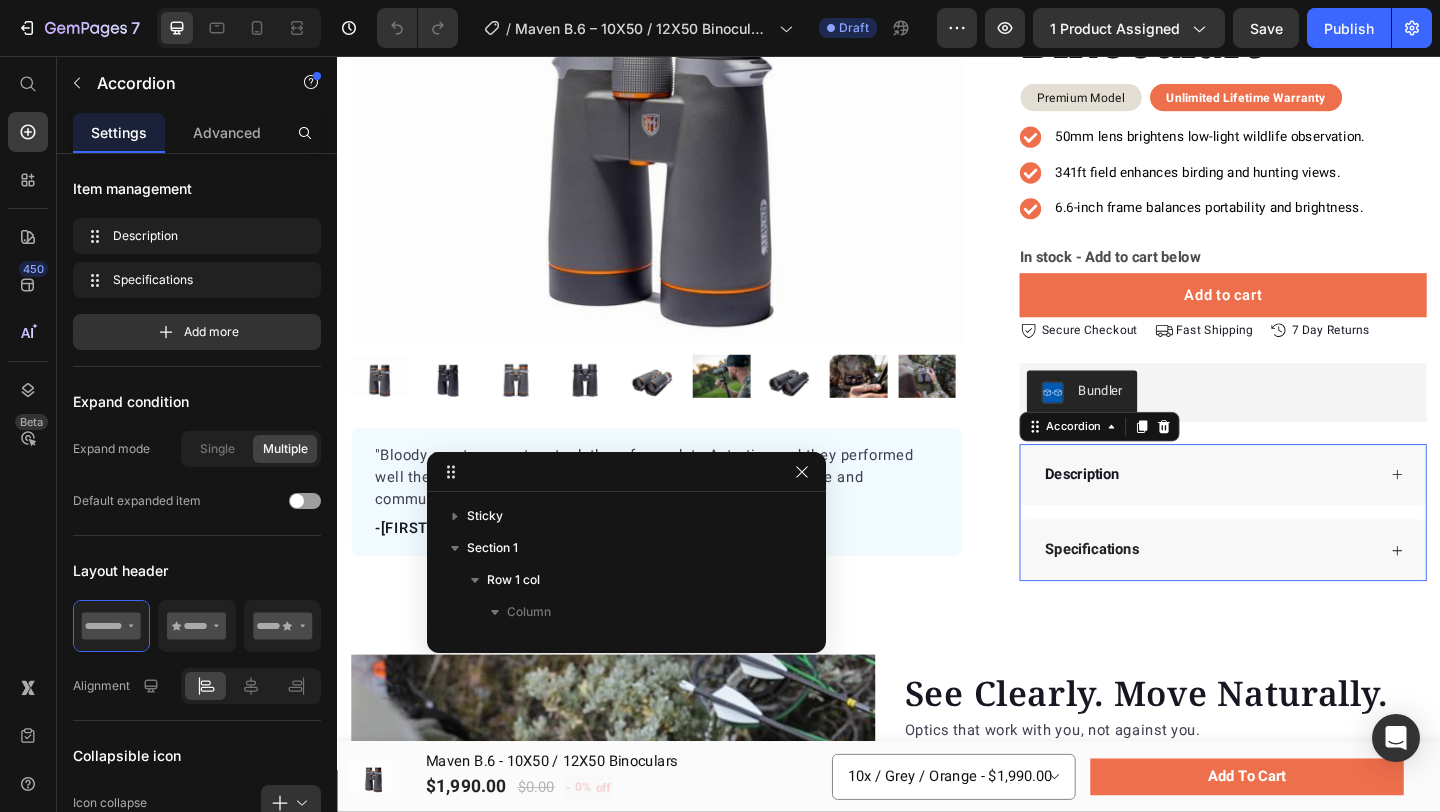 scroll, scrollTop: 509, scrollLeft: 0, axis: vertical 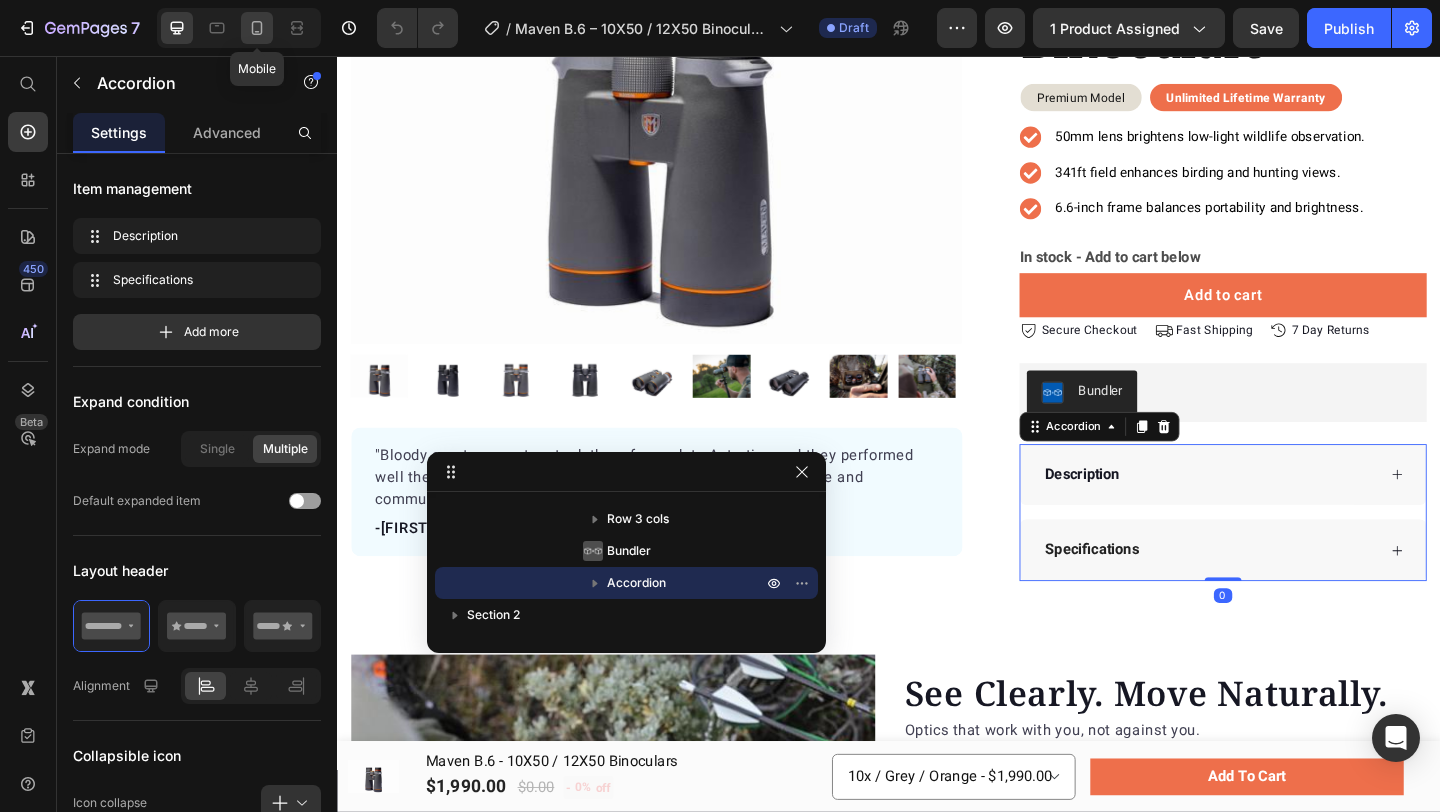 click 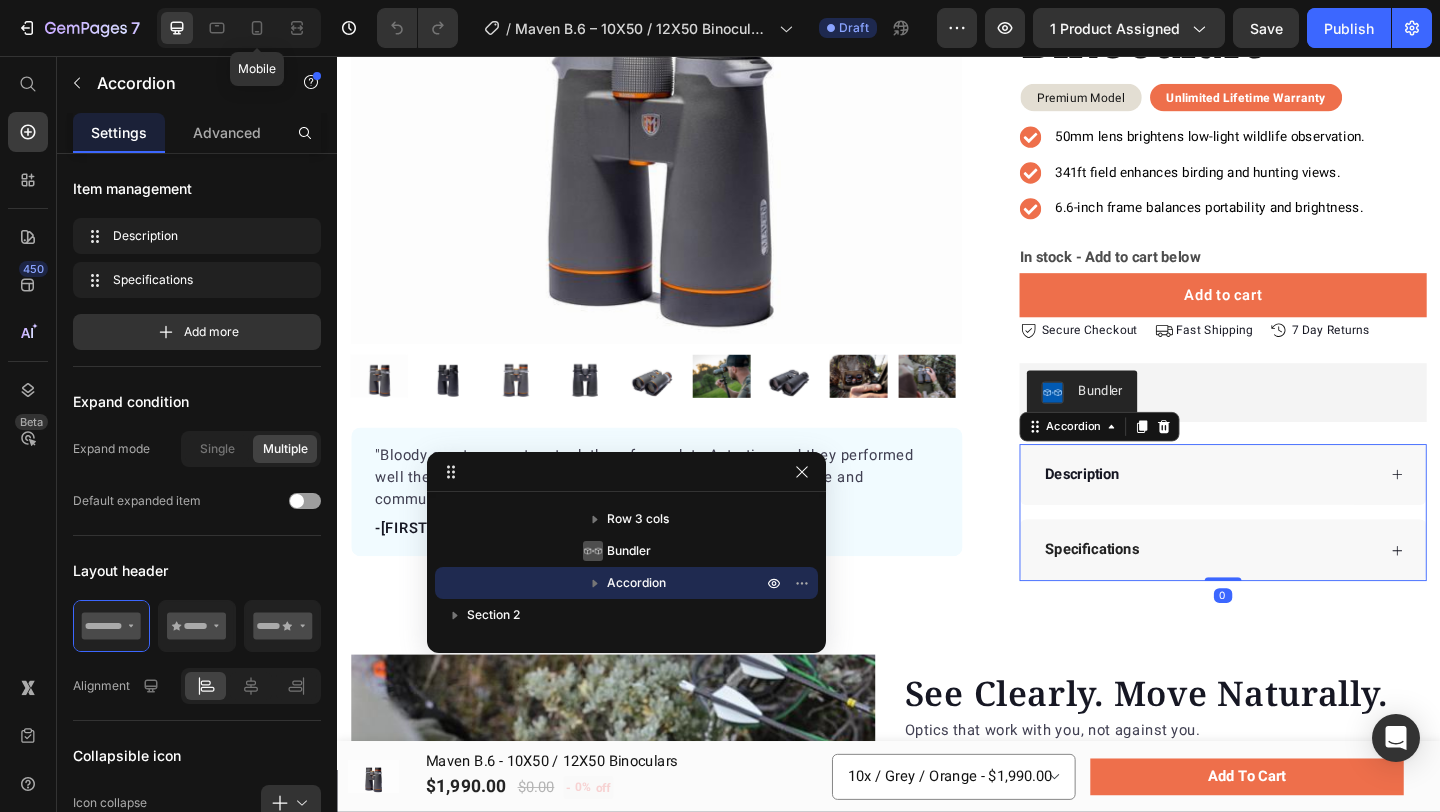 type on "14" 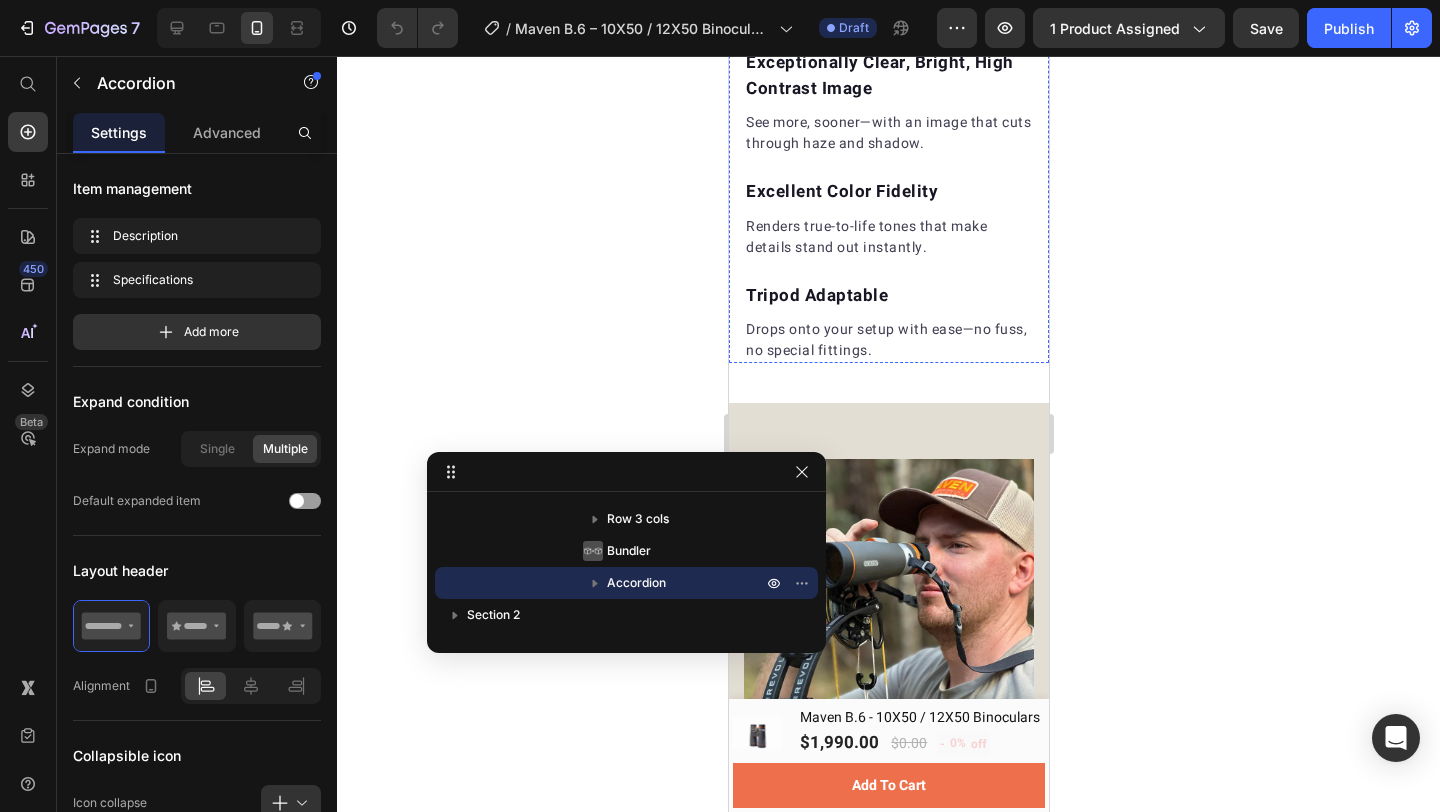 scroll, scrollTop: 1015, scrollLeft: 0, axis: vertical 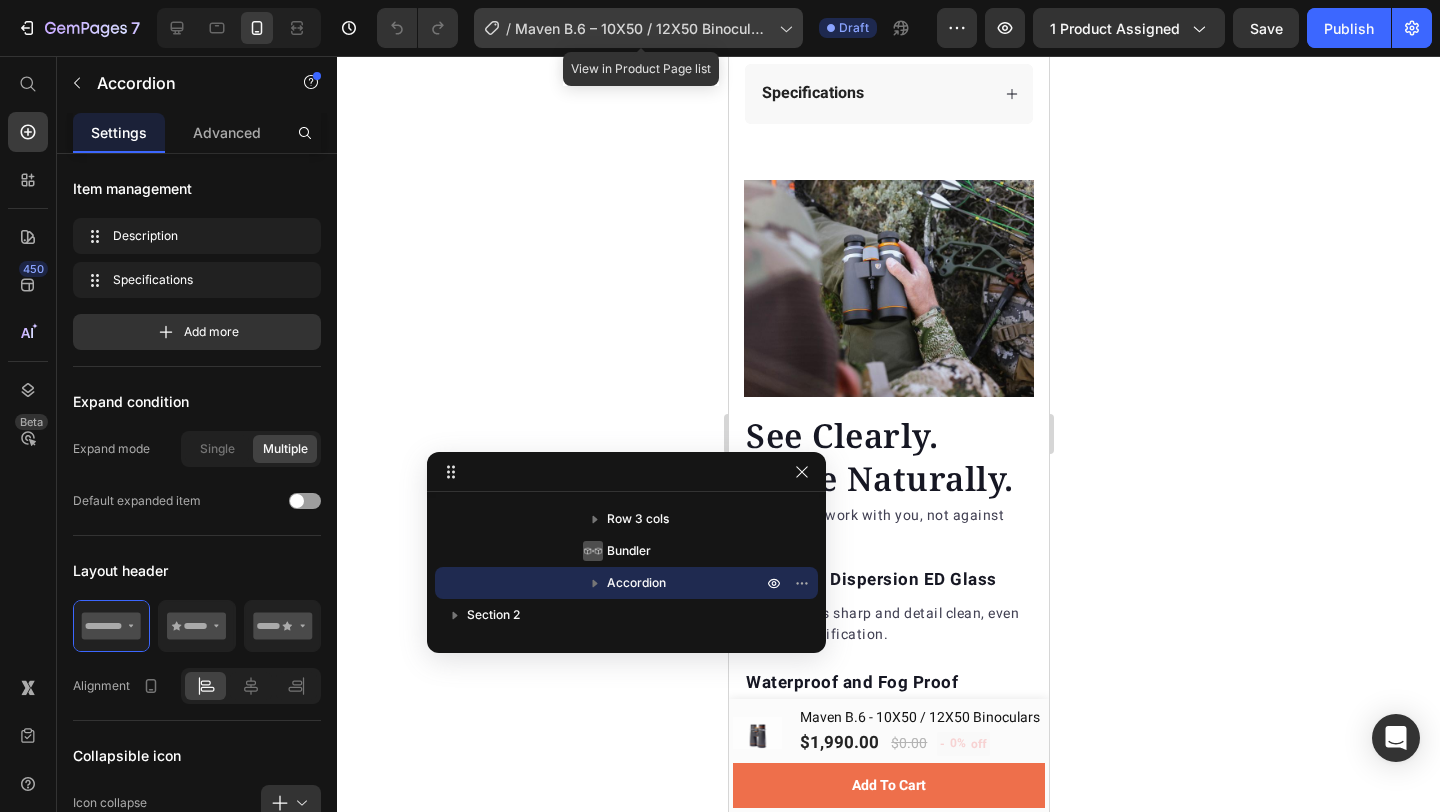 click on "/  Maven B.6 – 10X50 / 12X50 Binoculars" 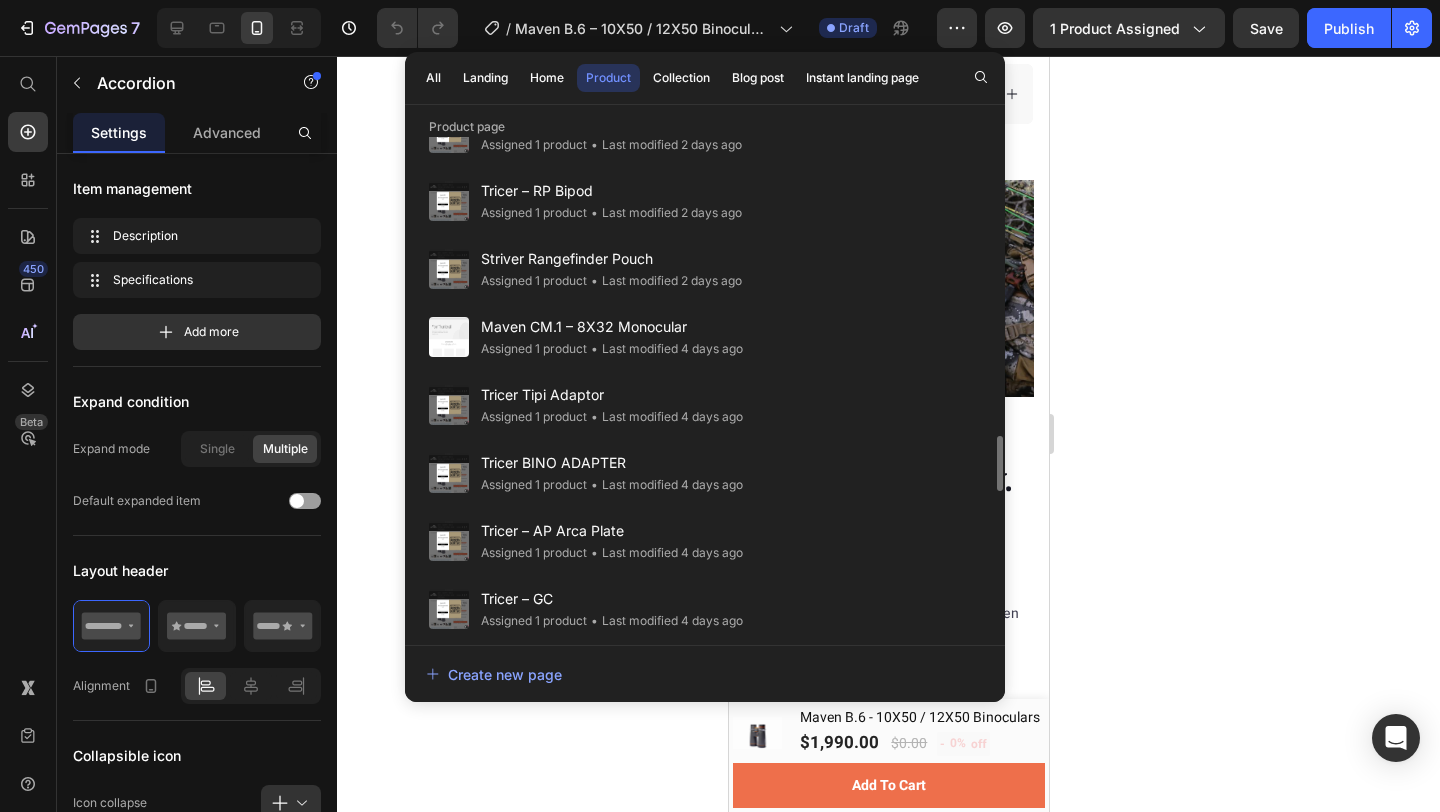 scroll, scrollTop: 2631, scrollLeft: 0, axis: vertical 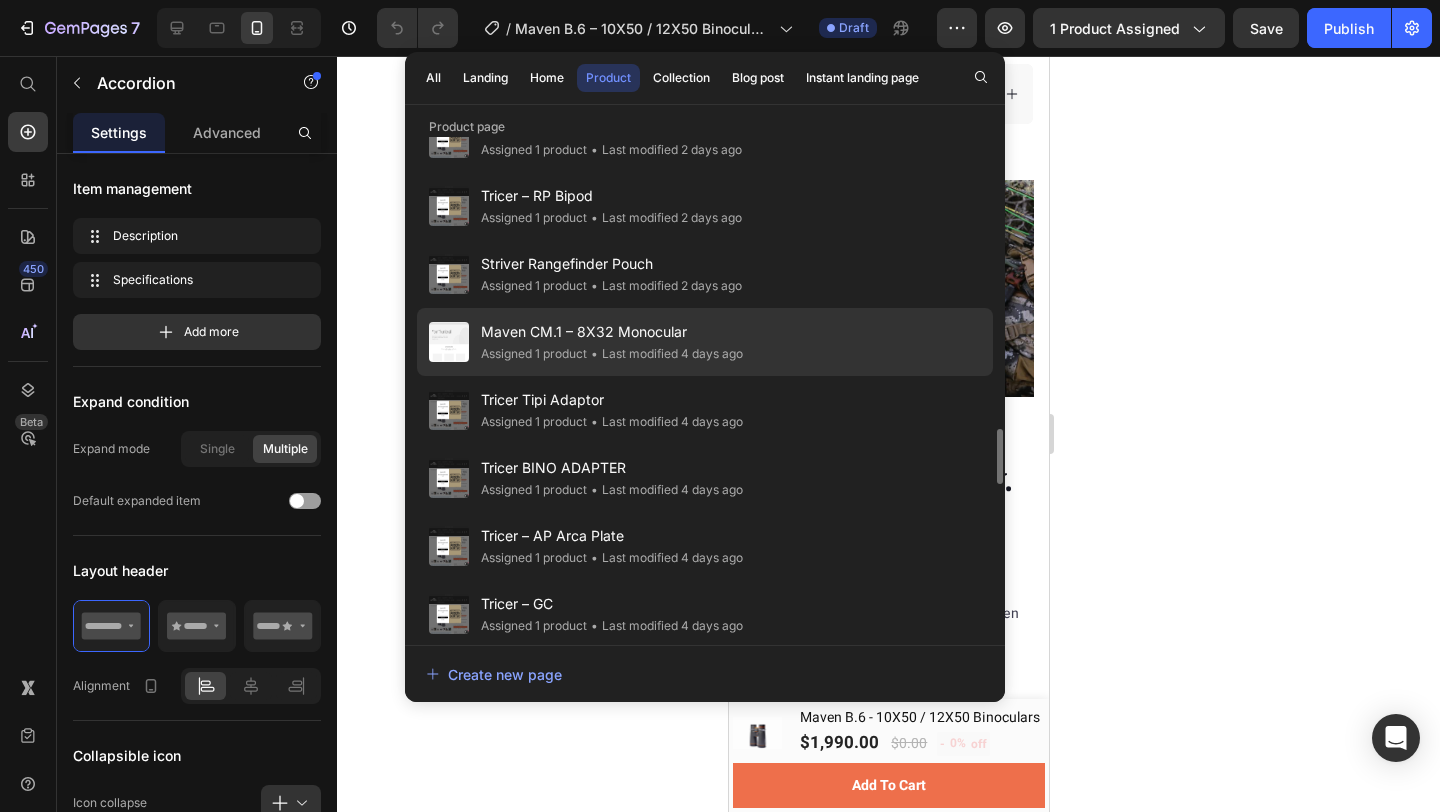 click on "• Last modified 4 days ago" 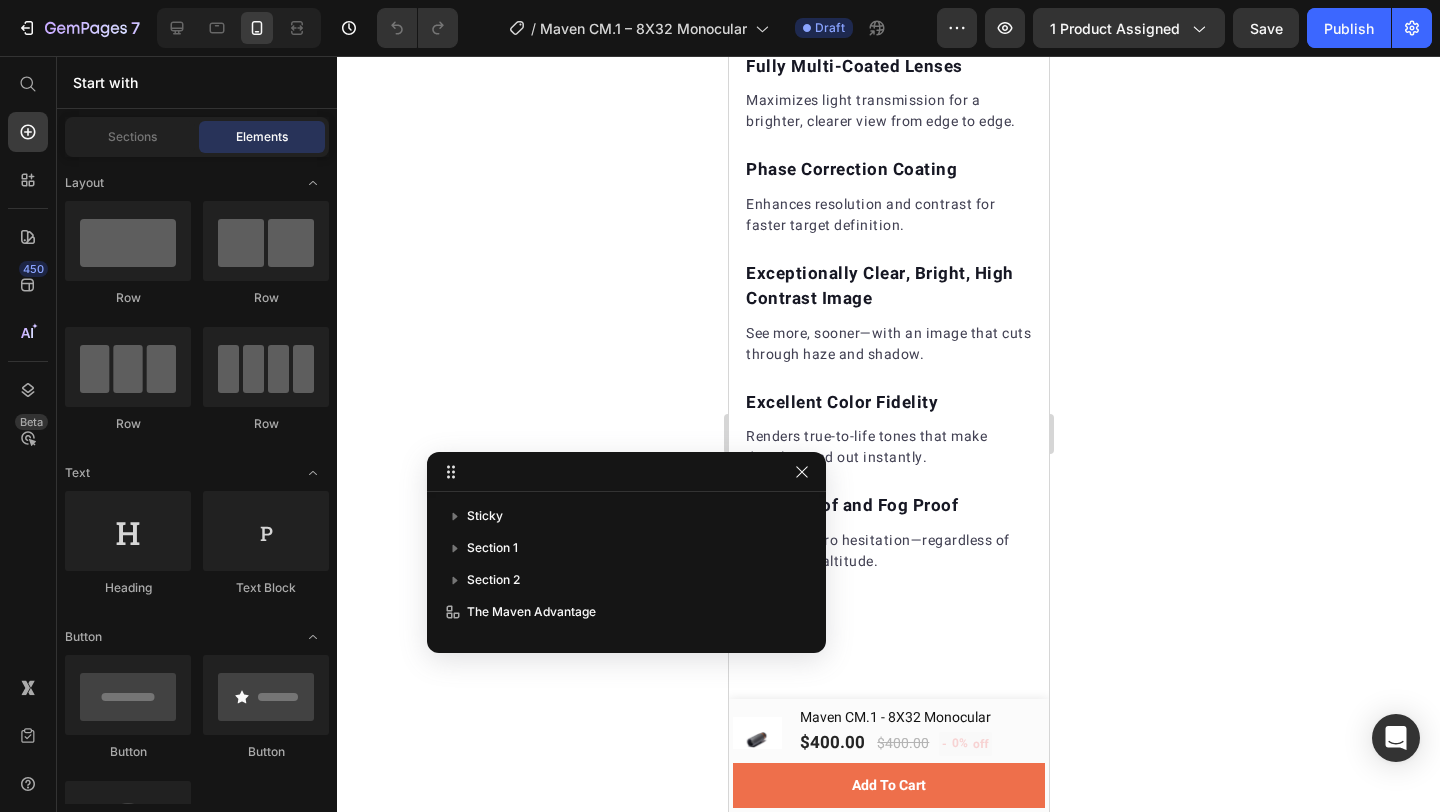 scroll, scrollTop: 0, scrollLeft: 0, axis: both 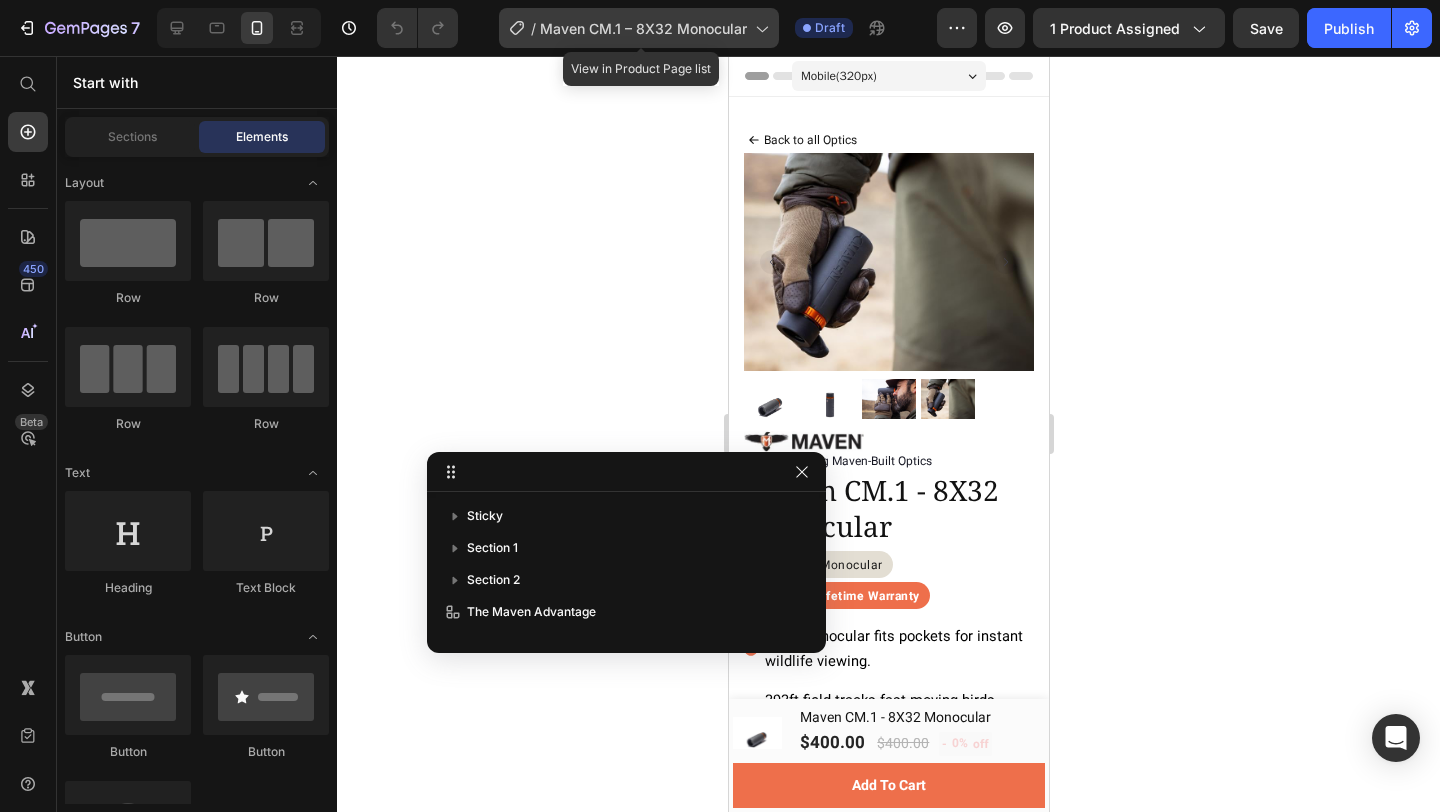 click on "/  Maven CM.1 – 8X32 Monocular" 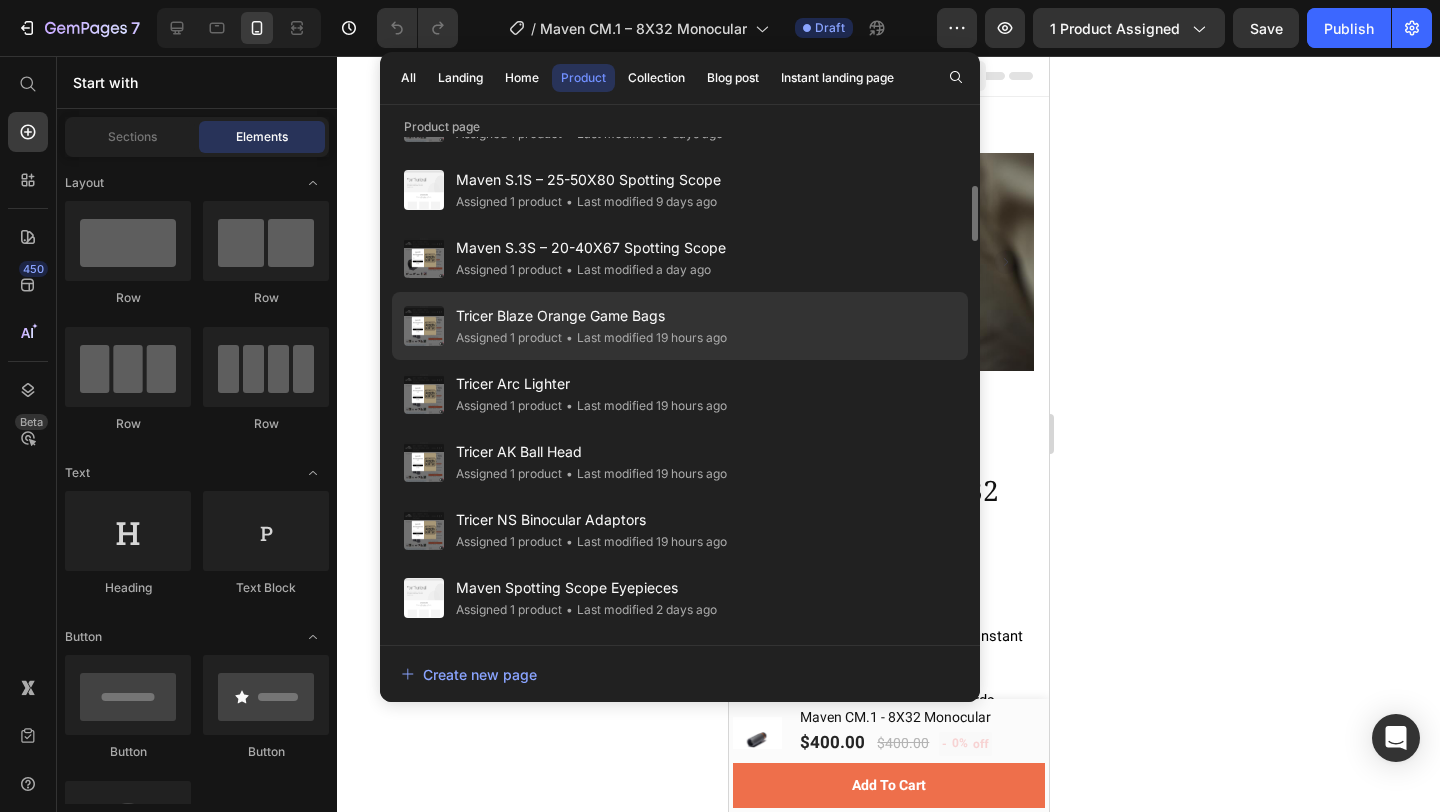 scroll, scrollTop: 407, scrollLeft: 0, axis: vertical 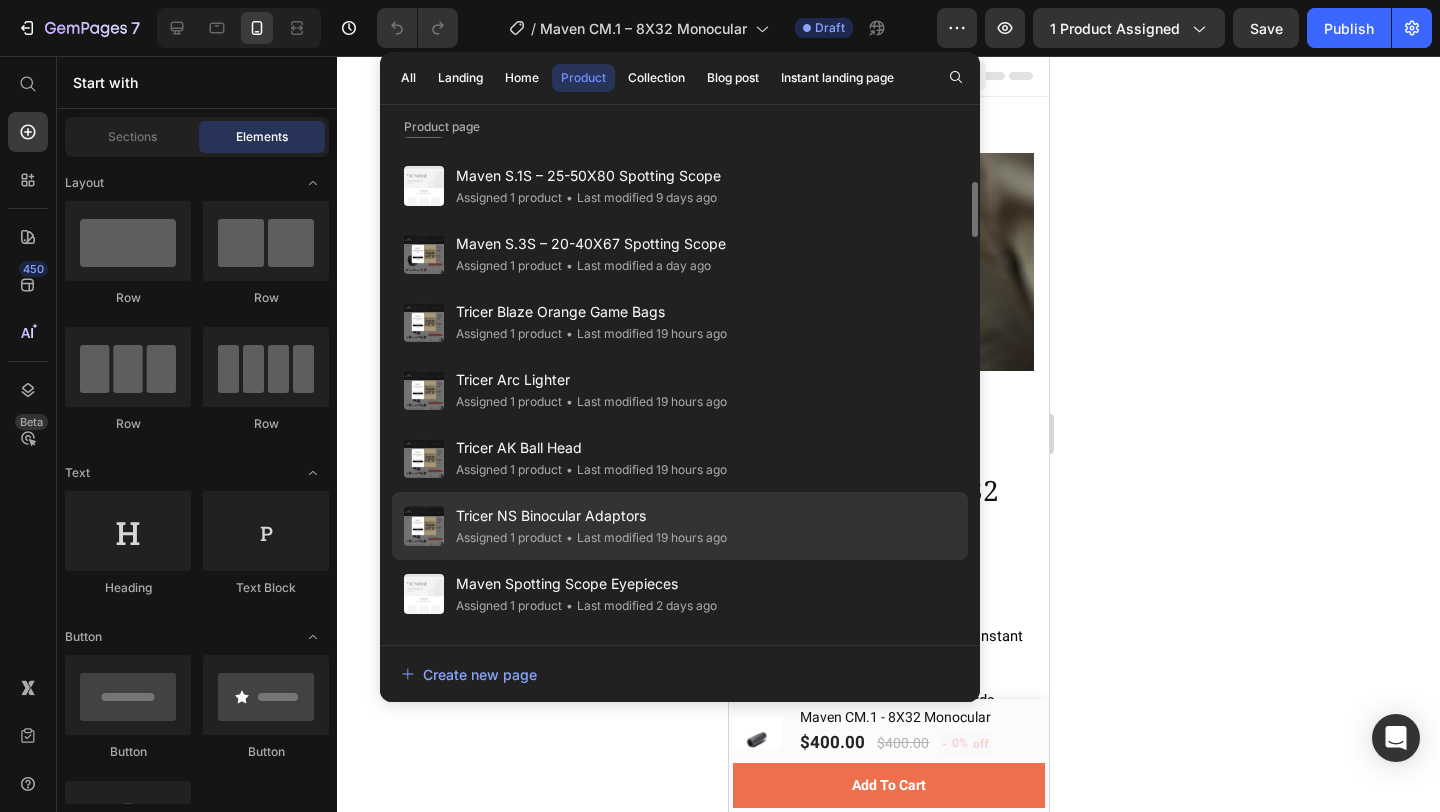 click on "Tricer NS Binocular Adaptors Assigned 1 product • Last modified 19 hours ago" 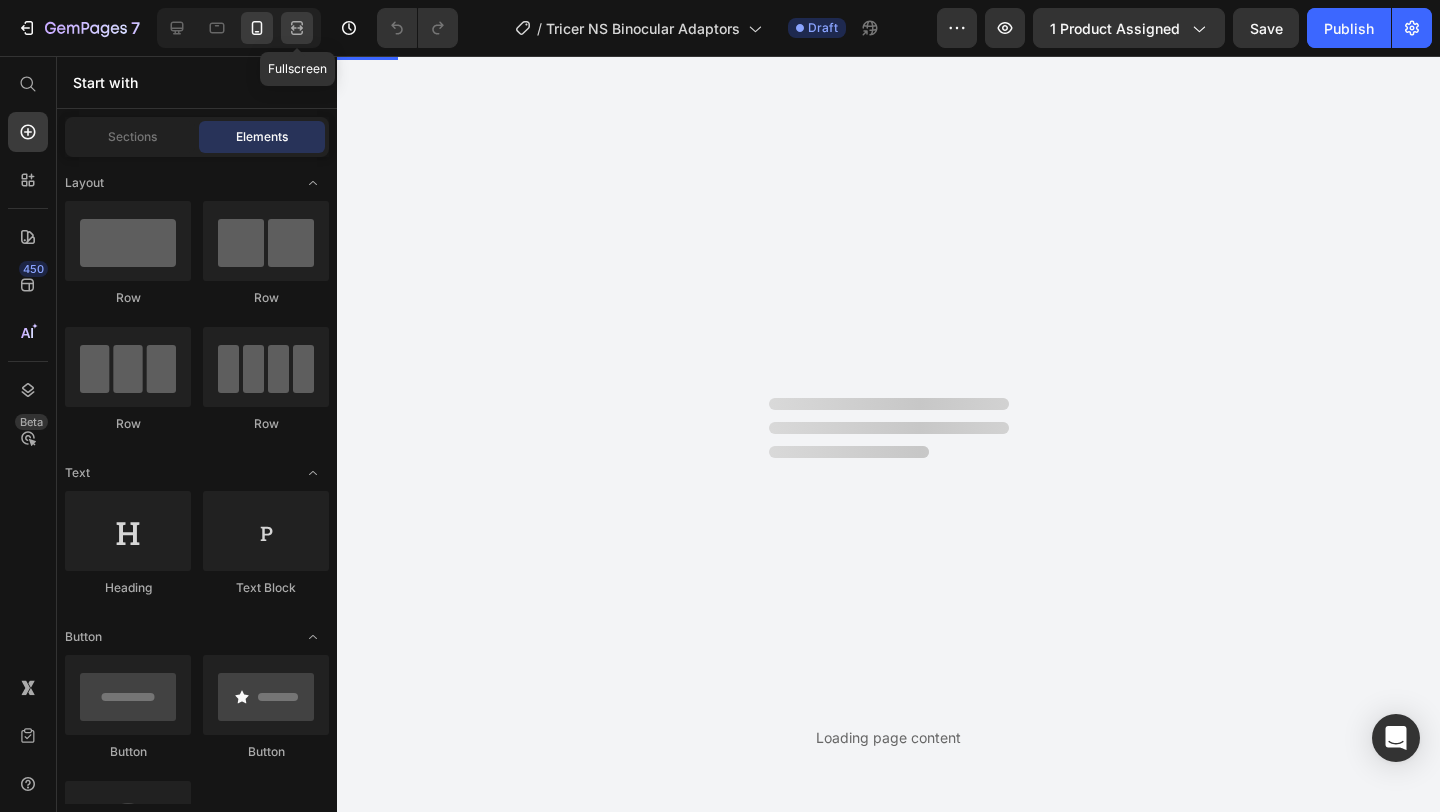 click 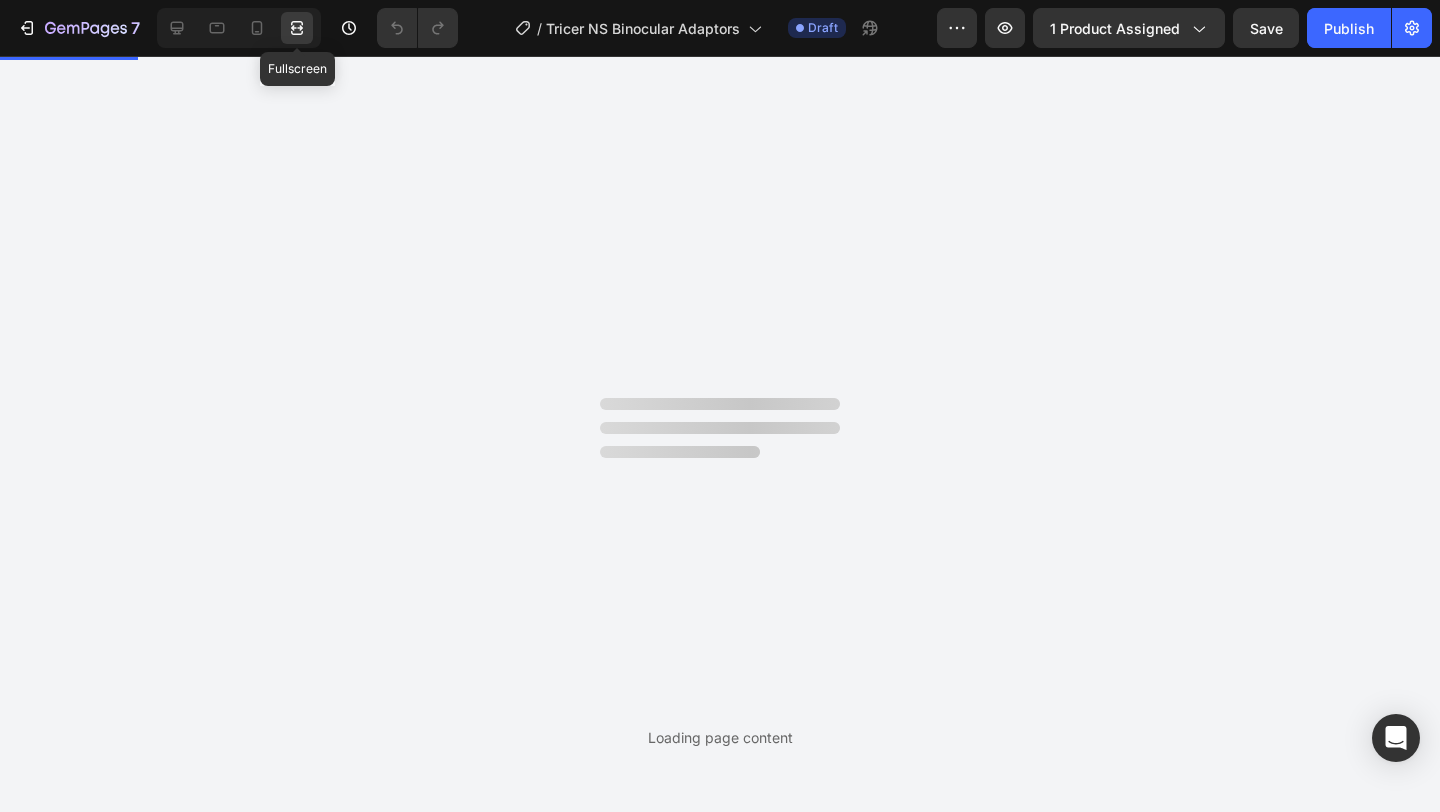 scroll, scrollTop: 0, scrollLeft: 0, axis: both 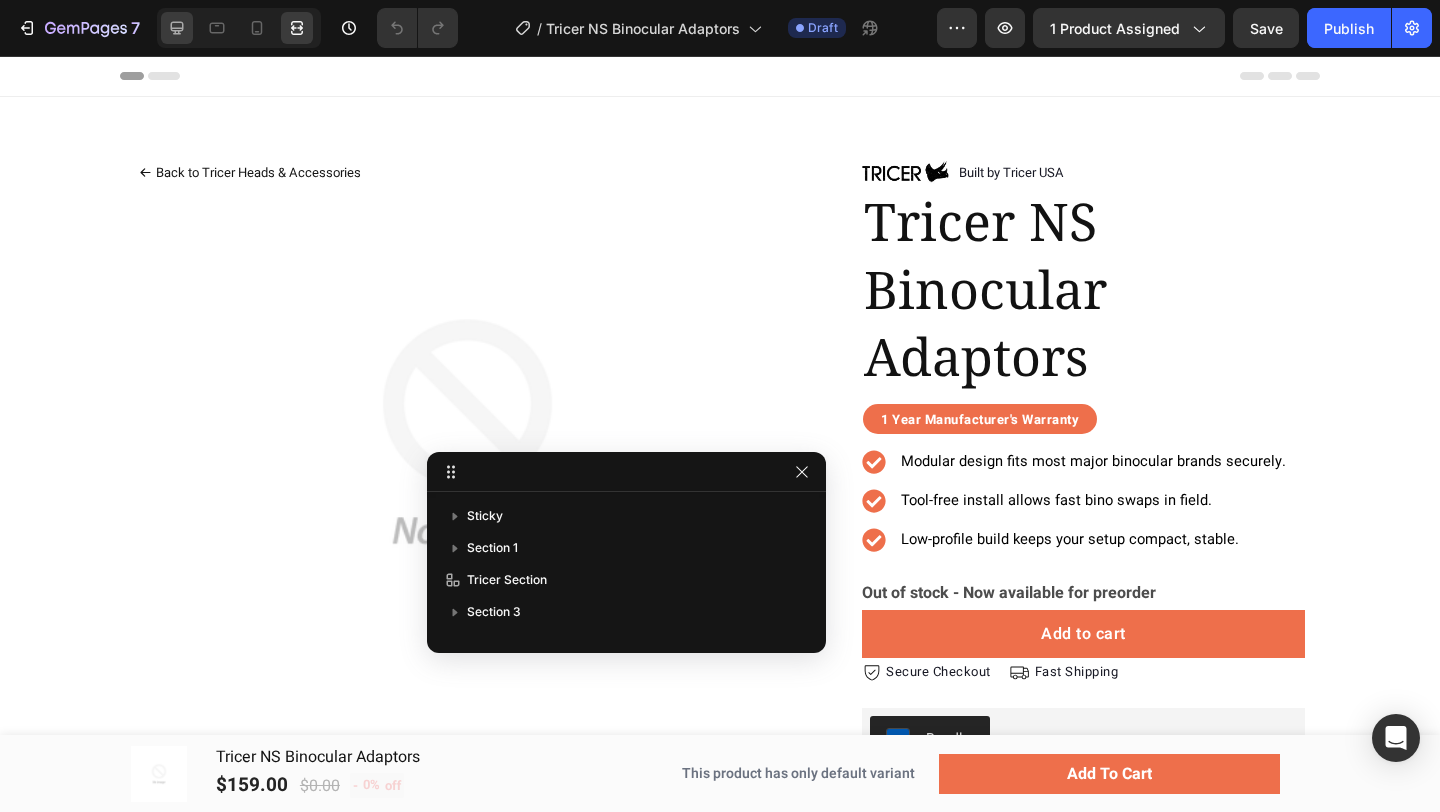 click 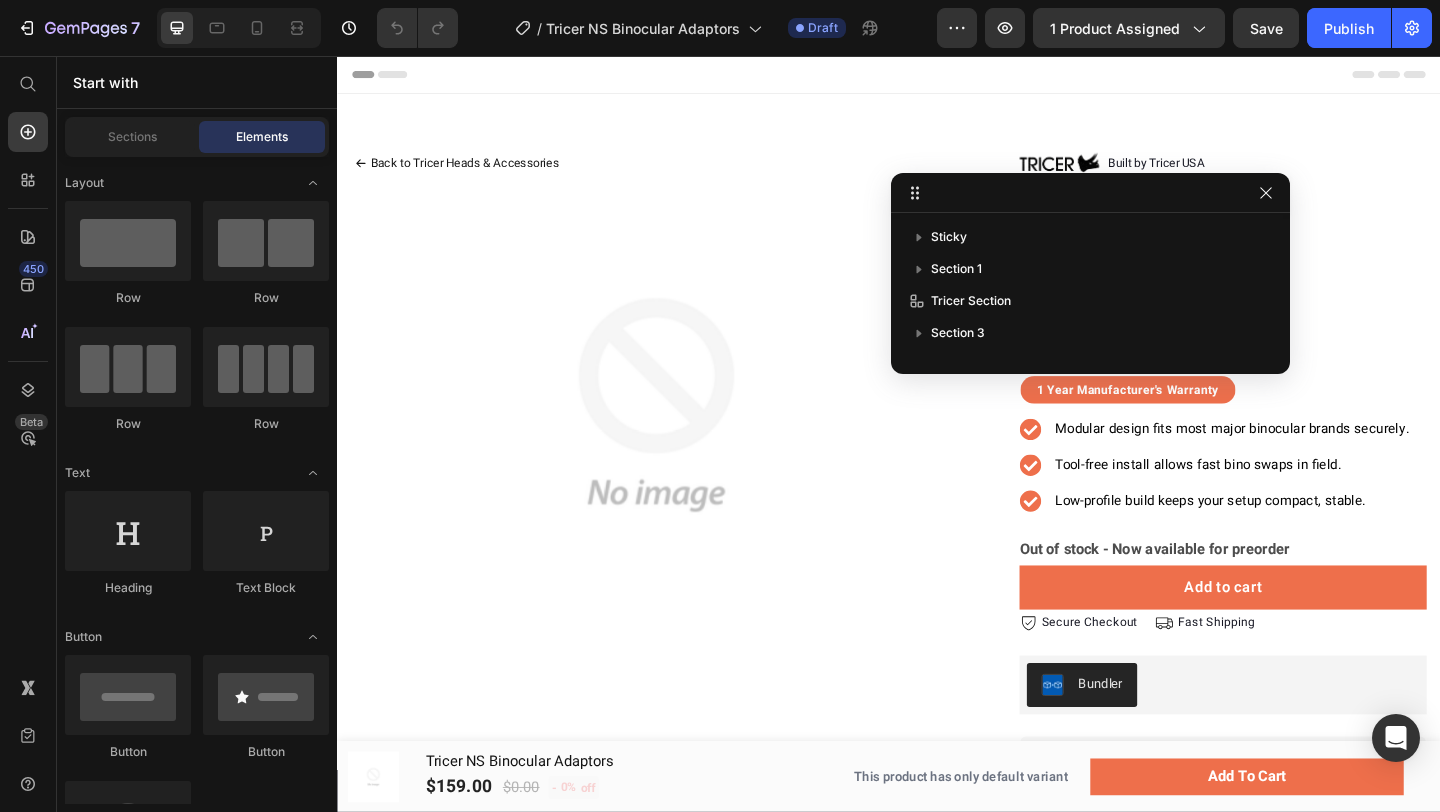 drag, startPoint x: 727, startPoint y: 477, endPoint x: 1198, endPoint y: 190, distance: 551.55237 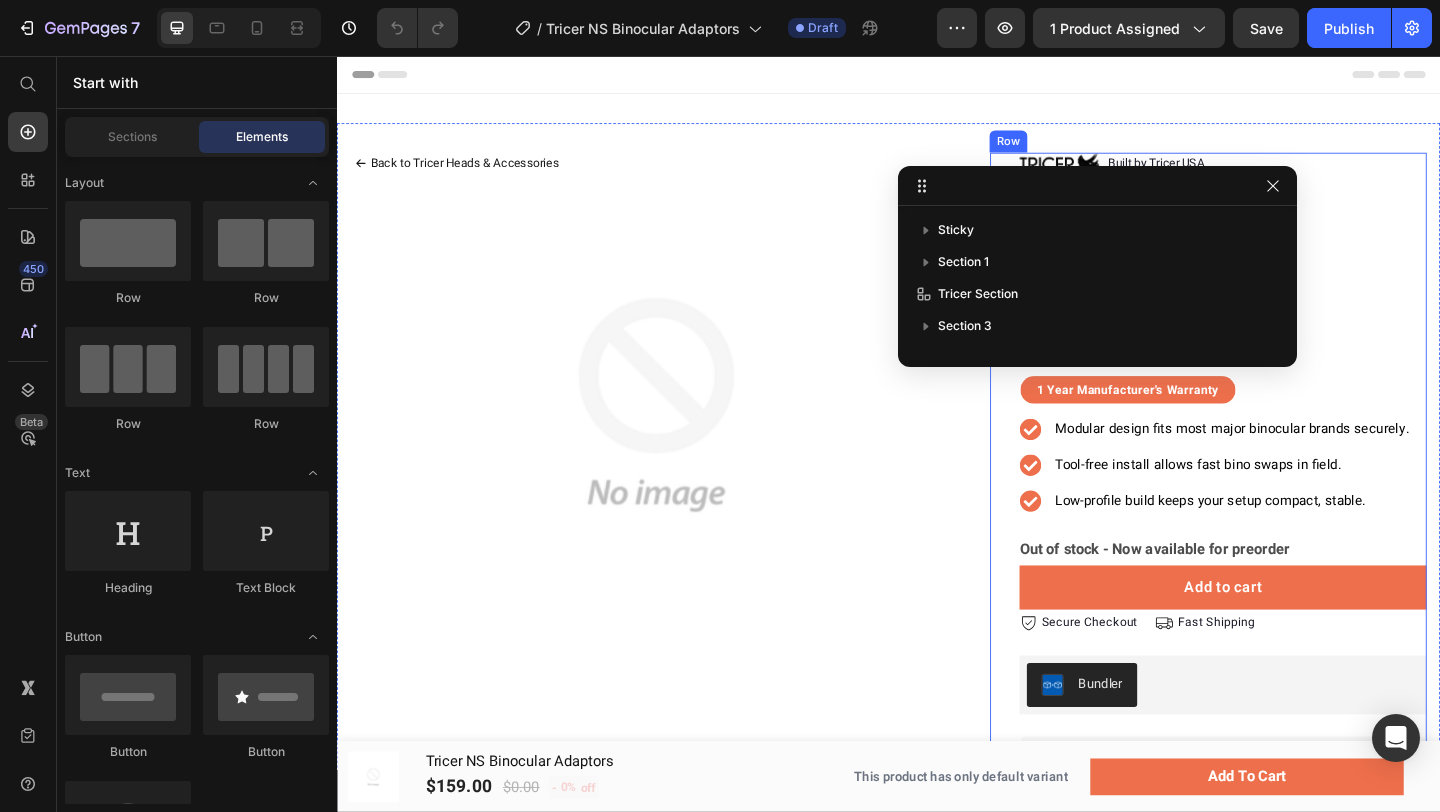 click on "Image Built by Tricer USA Text block Row Tricer NS Binocular Adaptors Product Title 1 Year Manufacturer's Warranty Text block Row Row Modular design fits most major binocular brands securely. Tool-free install allows fast bino swaps in field. Low-profile build keeps your setup compact, stable. Item list Out of stock - Now available for preorder Stock Counter Add to cart Product Cart Button
Icon Secure Checkout Text block Row
Icon Fast Shipping Text block Row Row Bundler Bundler
Description The TRICER NS—an ARCA Swiss-bino adapter that seamlessly attaches any binoculars to a tripod. Its non-bulky design makes it feel practically invisible, blending into your setup effortlessly. Enjoy enhanced stability and precision without the weight or hassle; perfect for outdoorsmen who appreciate gear that enhances rather than complicates their hunting experiences.  Product Description Accordion Row" at bounding box center (1284, 615) 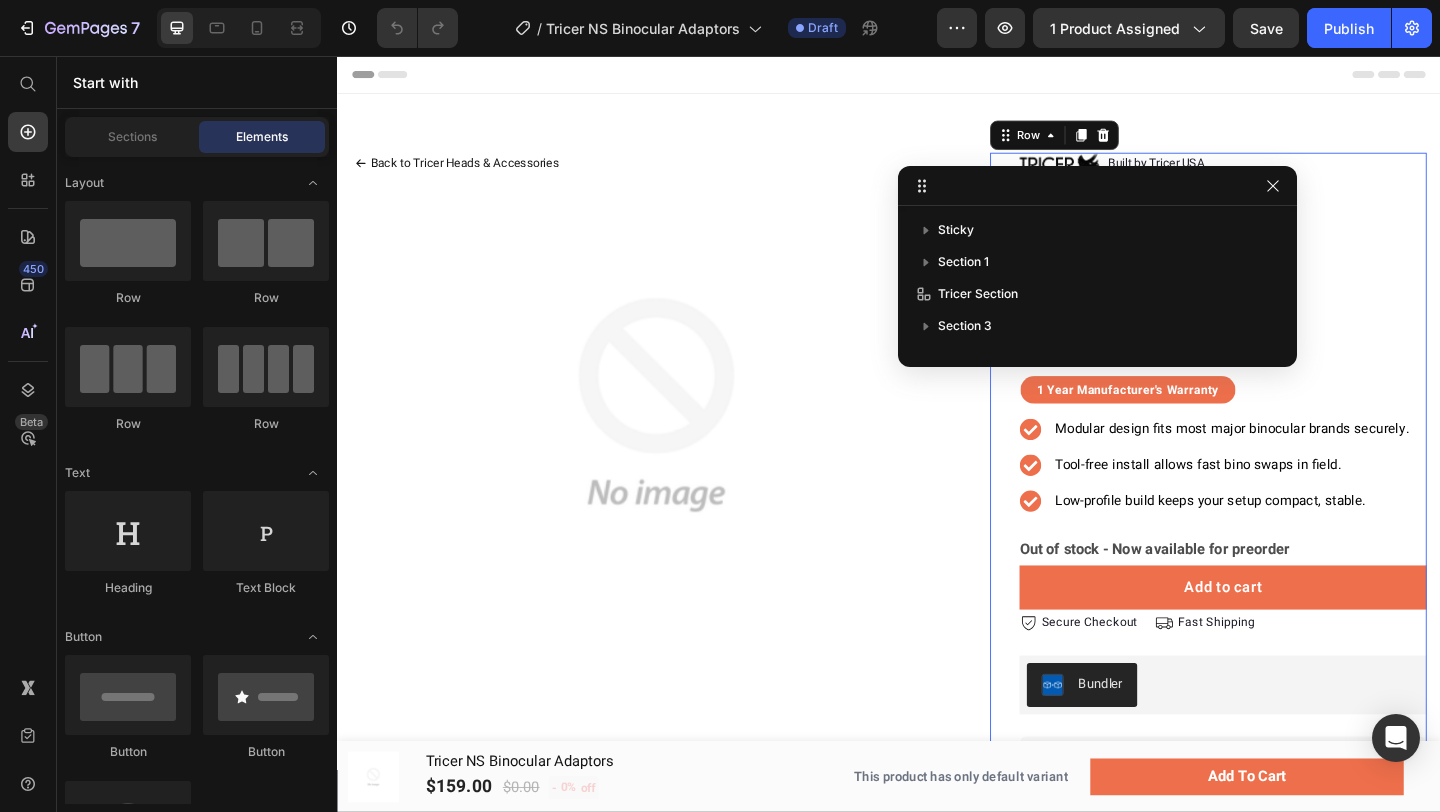 scroll, scrollTop: 157, scrollLeft: 0, axis: vertical 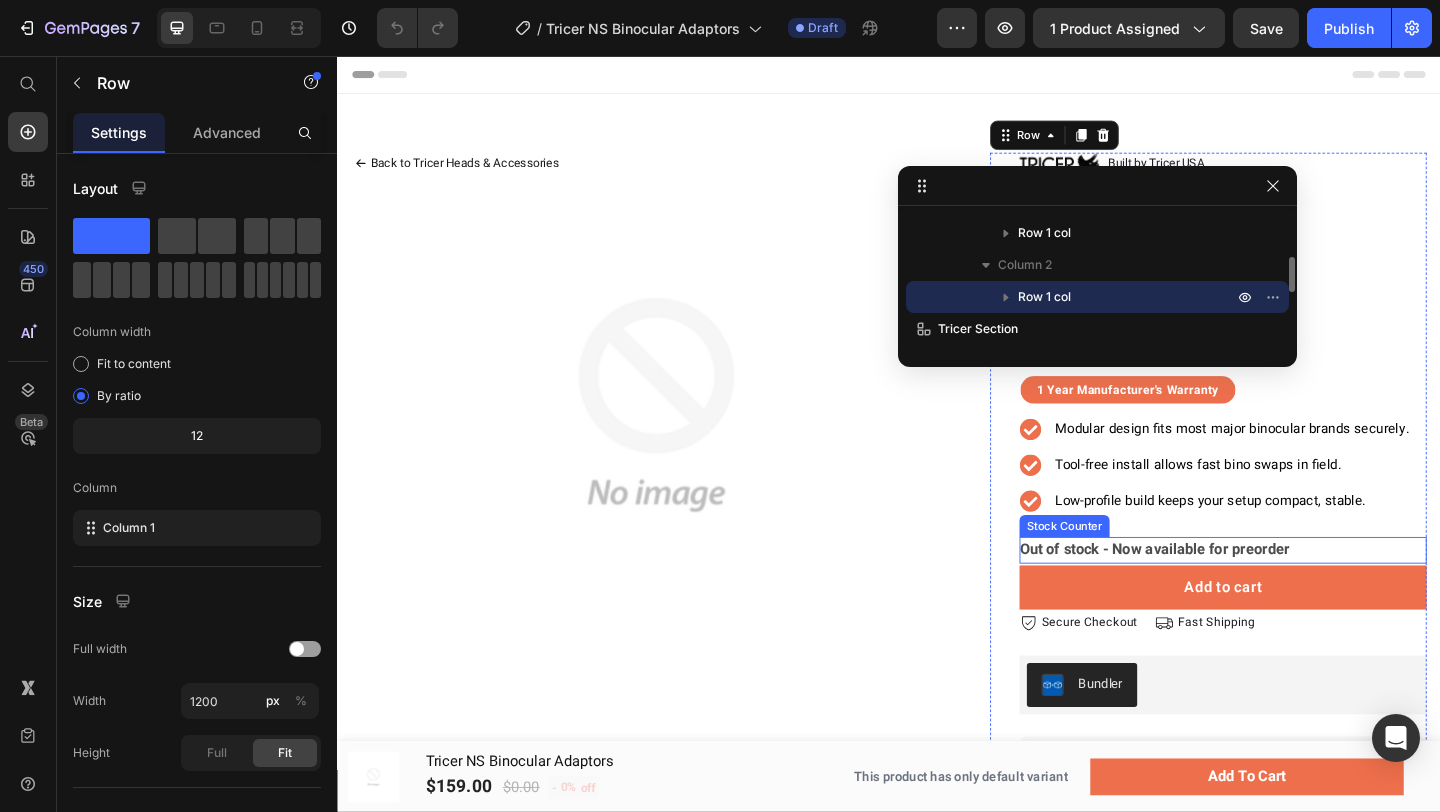 click on "Out of stock - Now available for preorder" at bounding box center (1226, 593) 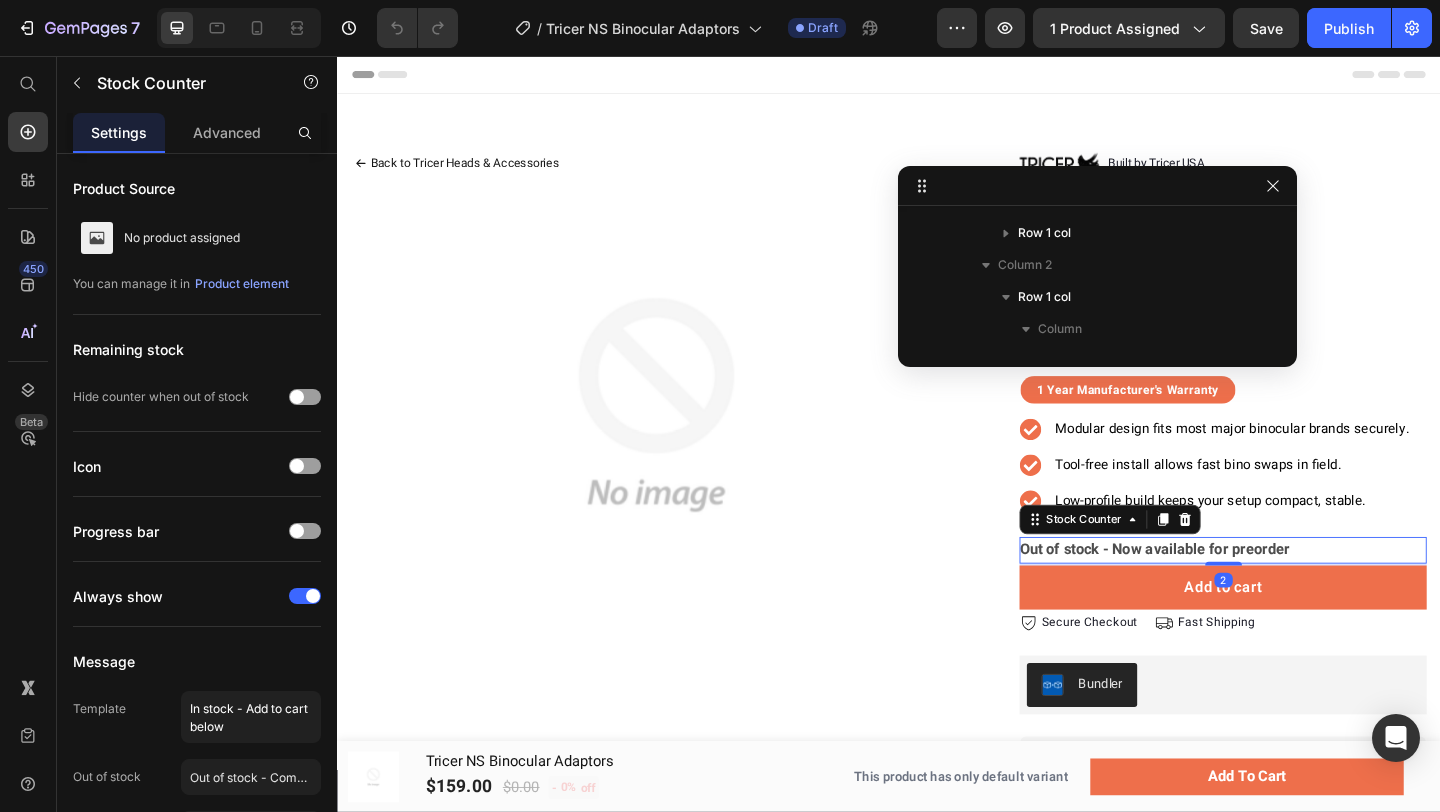 scroll, scrollTop: 349, scrollLeft: 0, axis: vertical 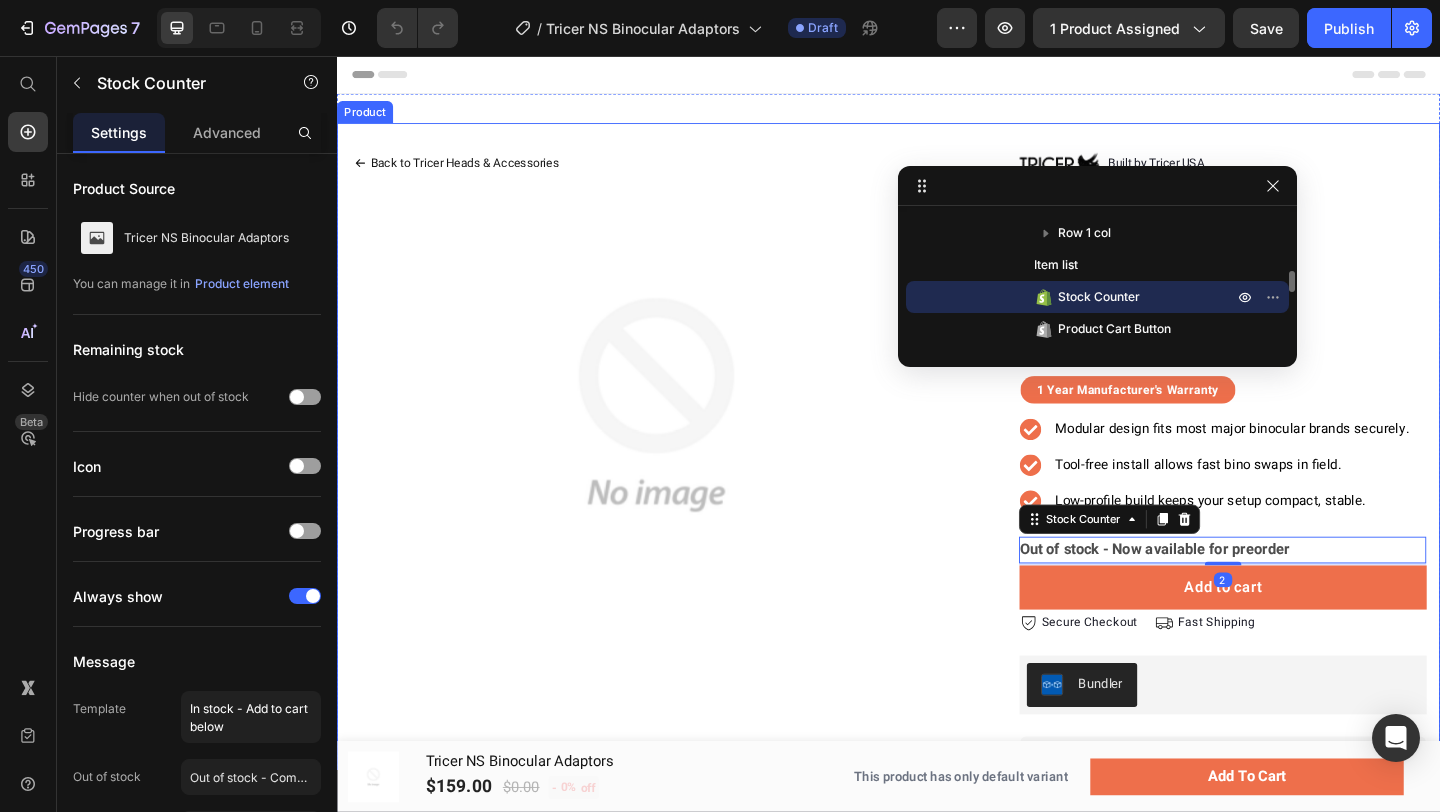 click on "Back to Tricer Heads & Accessories Button Product Images Row Image Built by Tricer USA Text block Row Tricer NS Binocular Adaptors Product Title 1 Year Manufacturer's Warranty Text block Row Row Modular design fits most major binocular brands securely. Tool-free install allows fast bino swaps in field. Low-profile build keeps your setup compact, stable. Item list Out of stock - Now available for preorder Stock Counter   2 Add to cart Product Cart Button
Icon Secure Checkout Text block Row
Icon Fast Shipping Text block Row Row Bundler Bundler
Description The TRICER NS—an ARCA Swiss-bino adapter that seamlessly attaches any binoculars to a tripod. Its non-bulky design makes it feel practically invisible, blending into your setup effortlessly. Enjoy enhanced stability and precision without the weight or hassle; perfect for outdoorsmen who appreciate gear that enhances rather than complicates their hunting experiences.  Product Description Row" at bounding box center (937, 599) 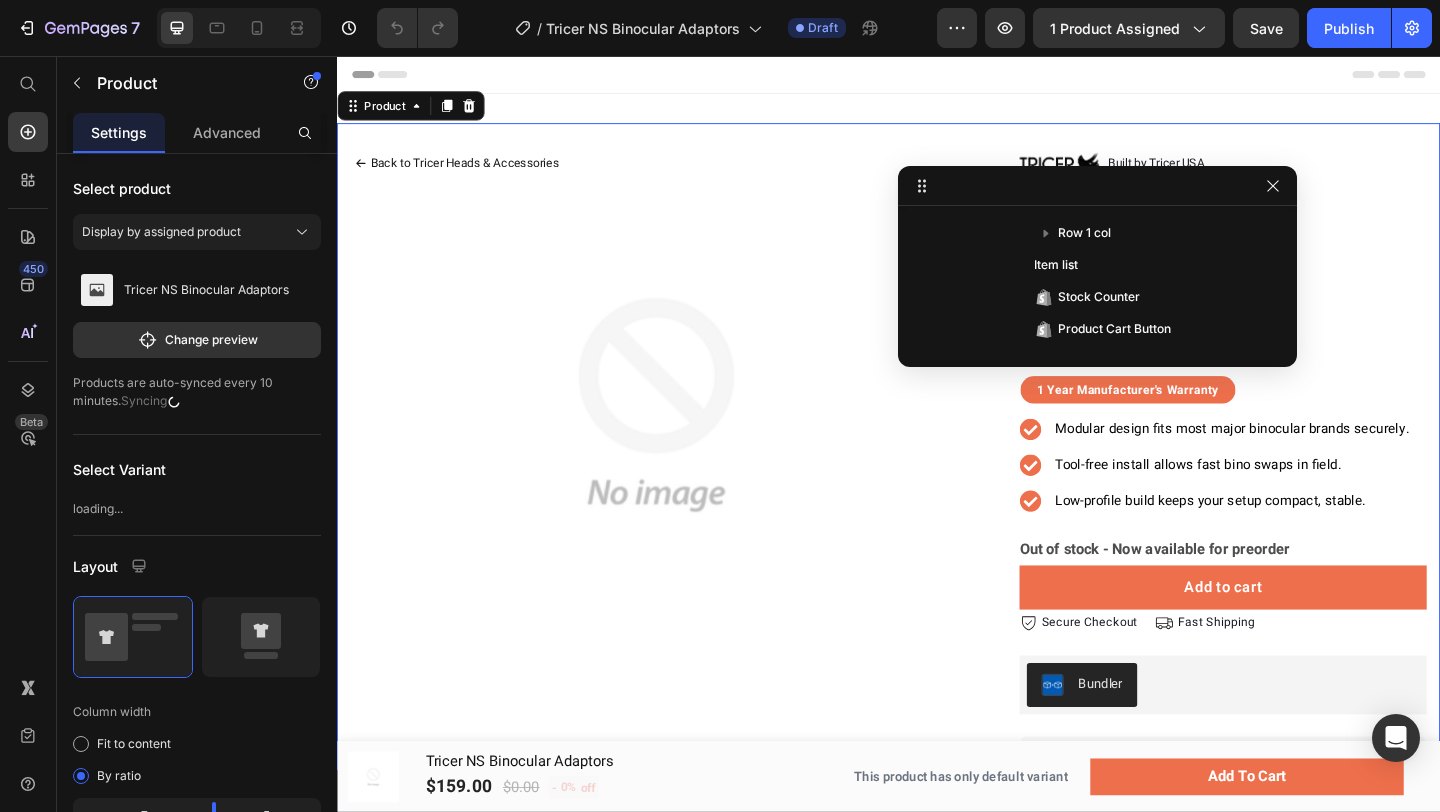 scroll, scrollTop: 29, scrollLeft: 0, axis: vertical 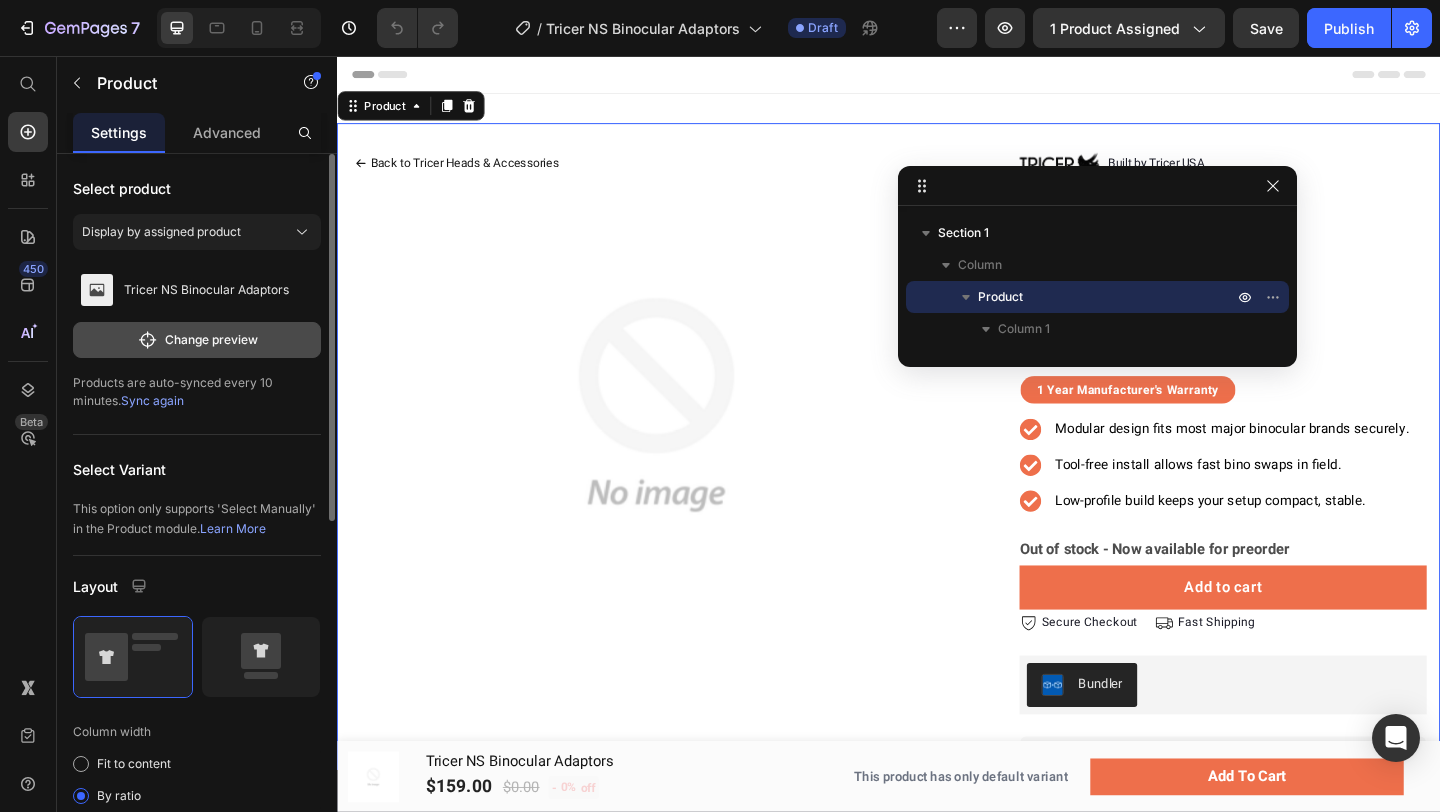 click on "Change preview" 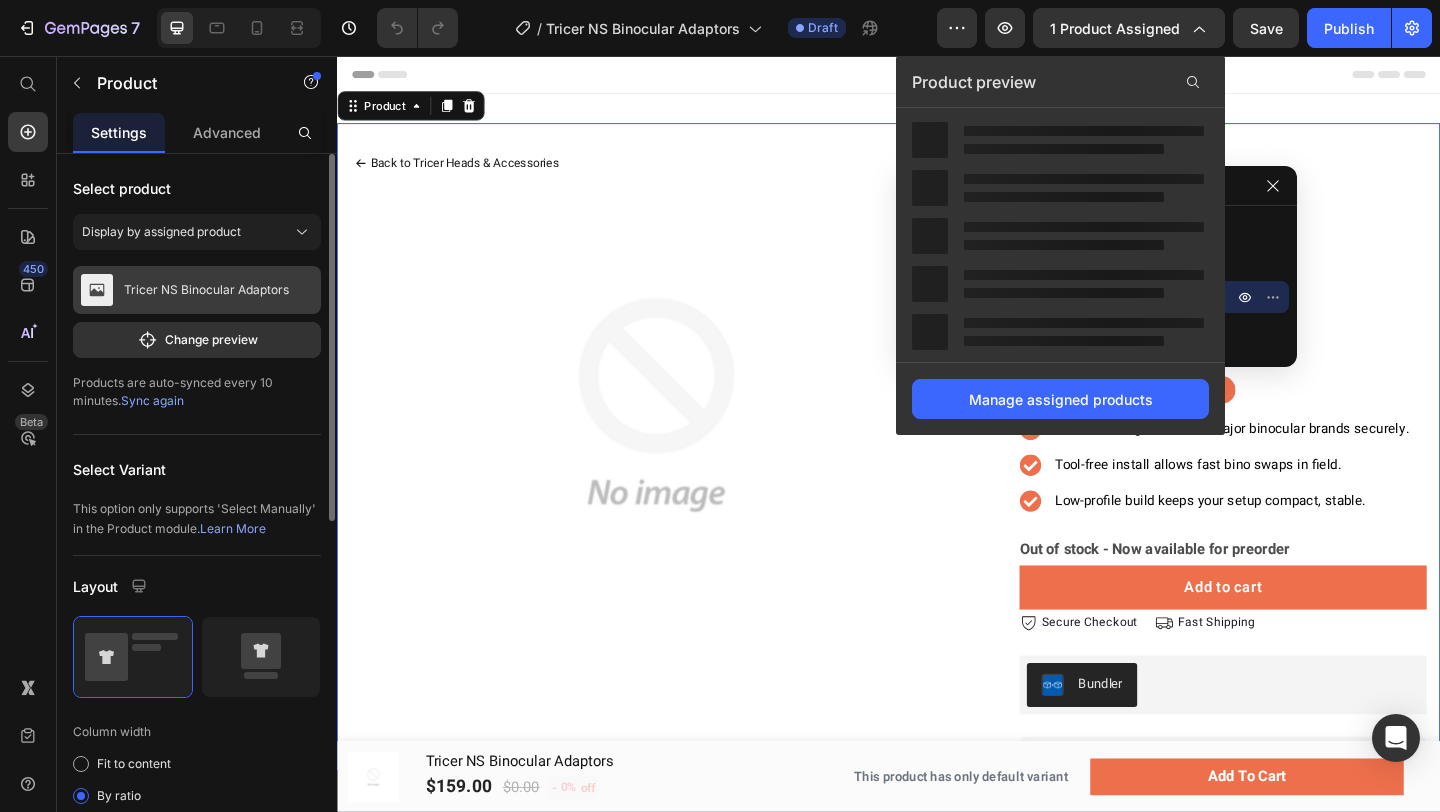 click on "Tricer NS Binocular Adaptors" at bounding box center [206, 290] 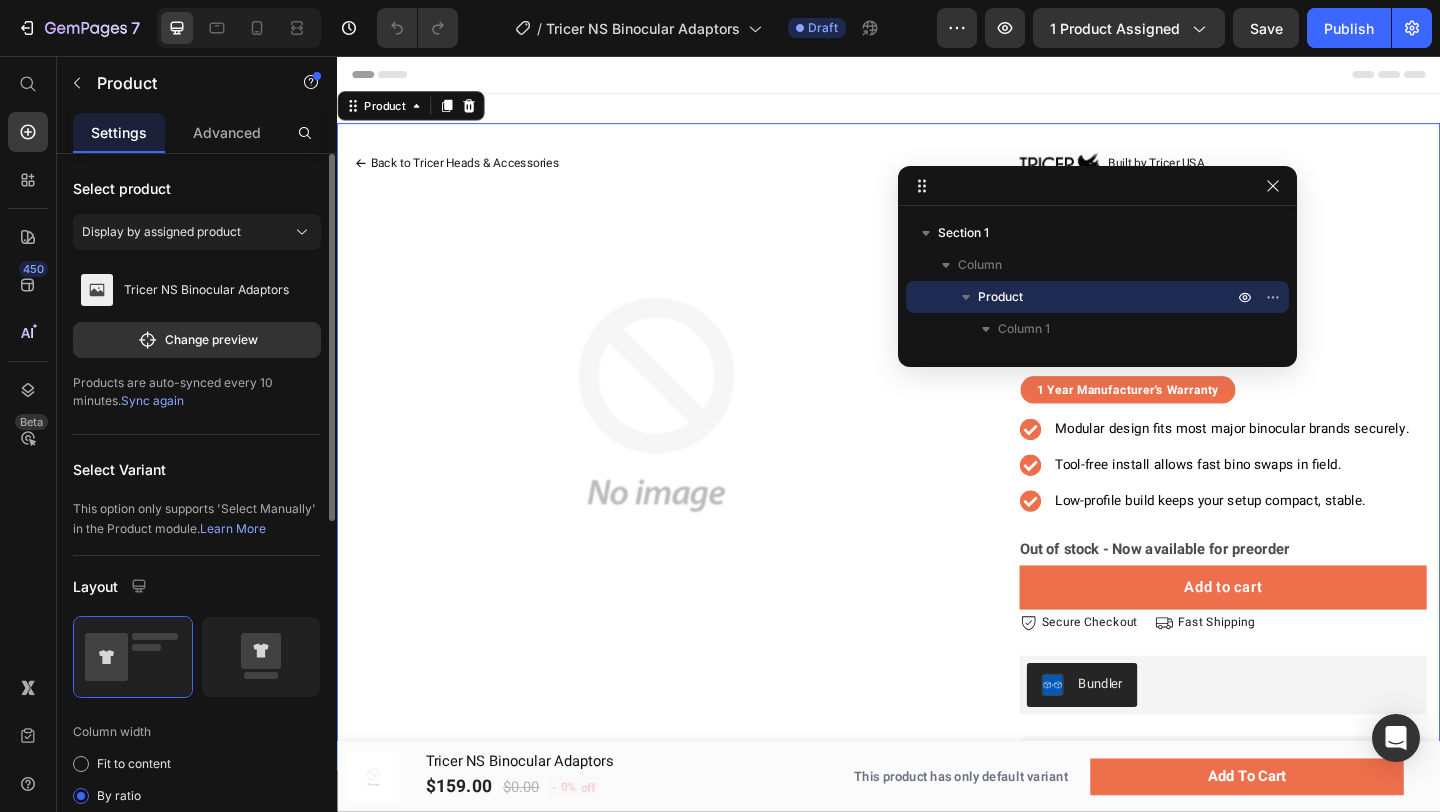 click on "Sync again" at bounding box center (152, 400) 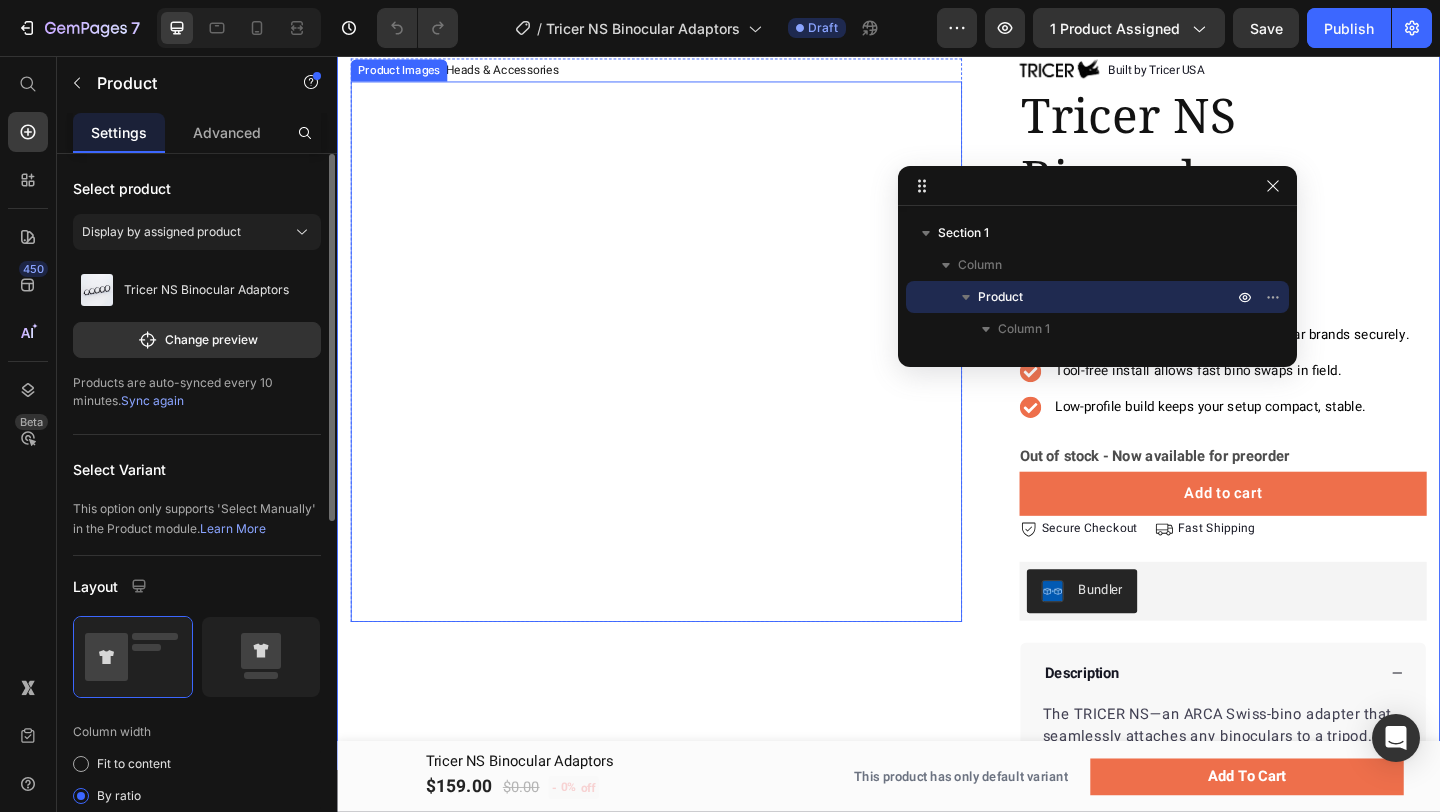 scroll, scrollTop: 148, scrollLeft: 0, axis: vertical 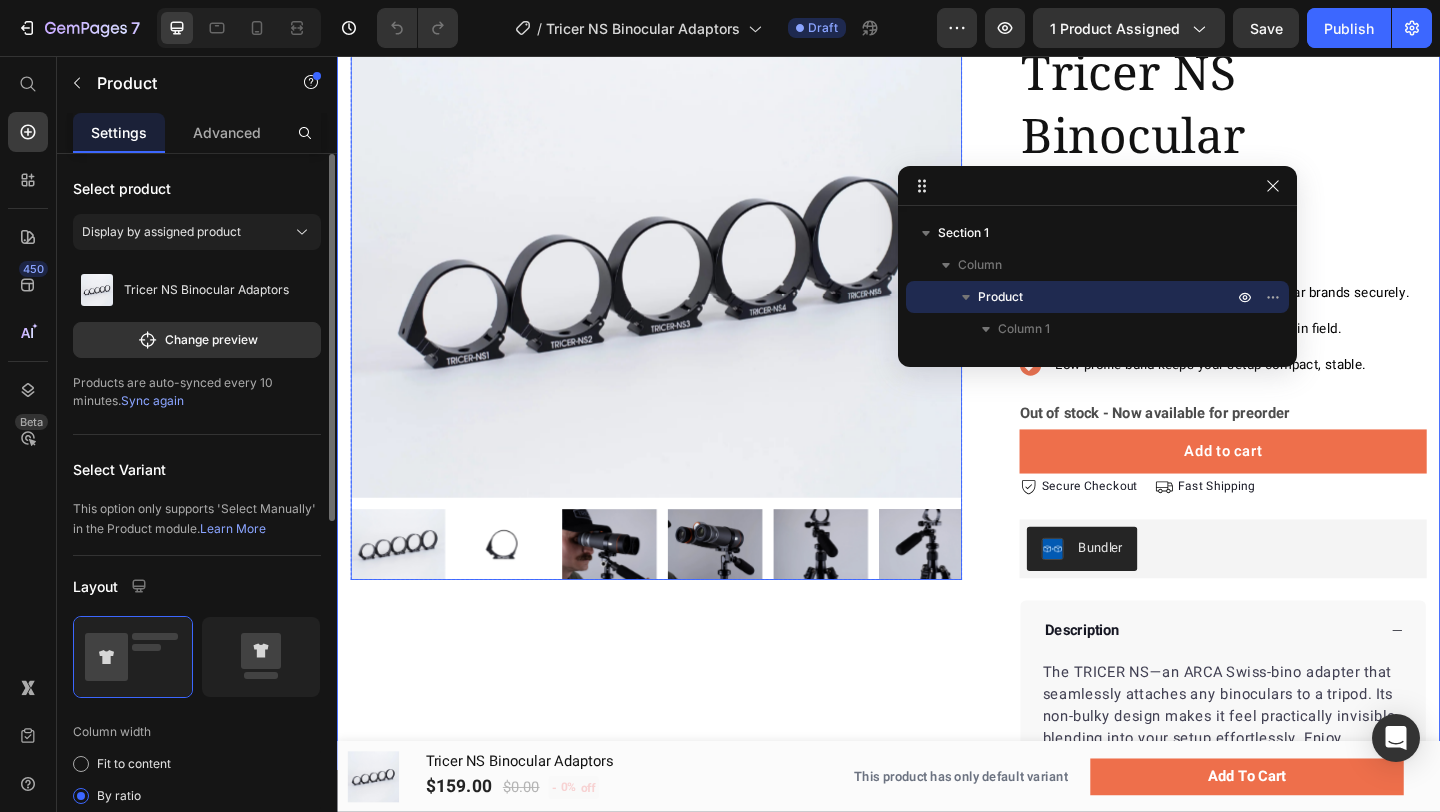 click at bounding box center [684, 332] 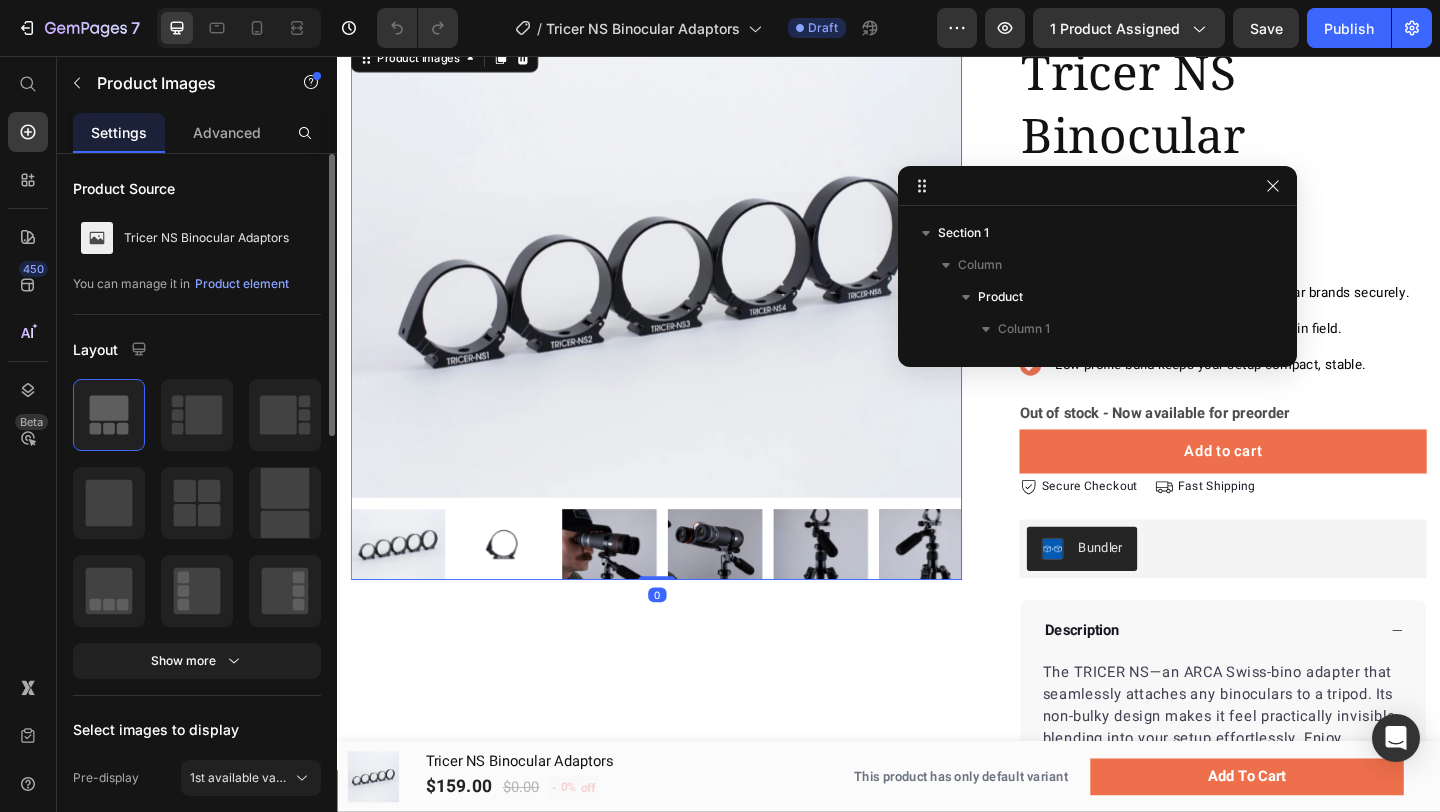 scroll, scrollTop: 189, scrollLeft: 0, axis: vertical 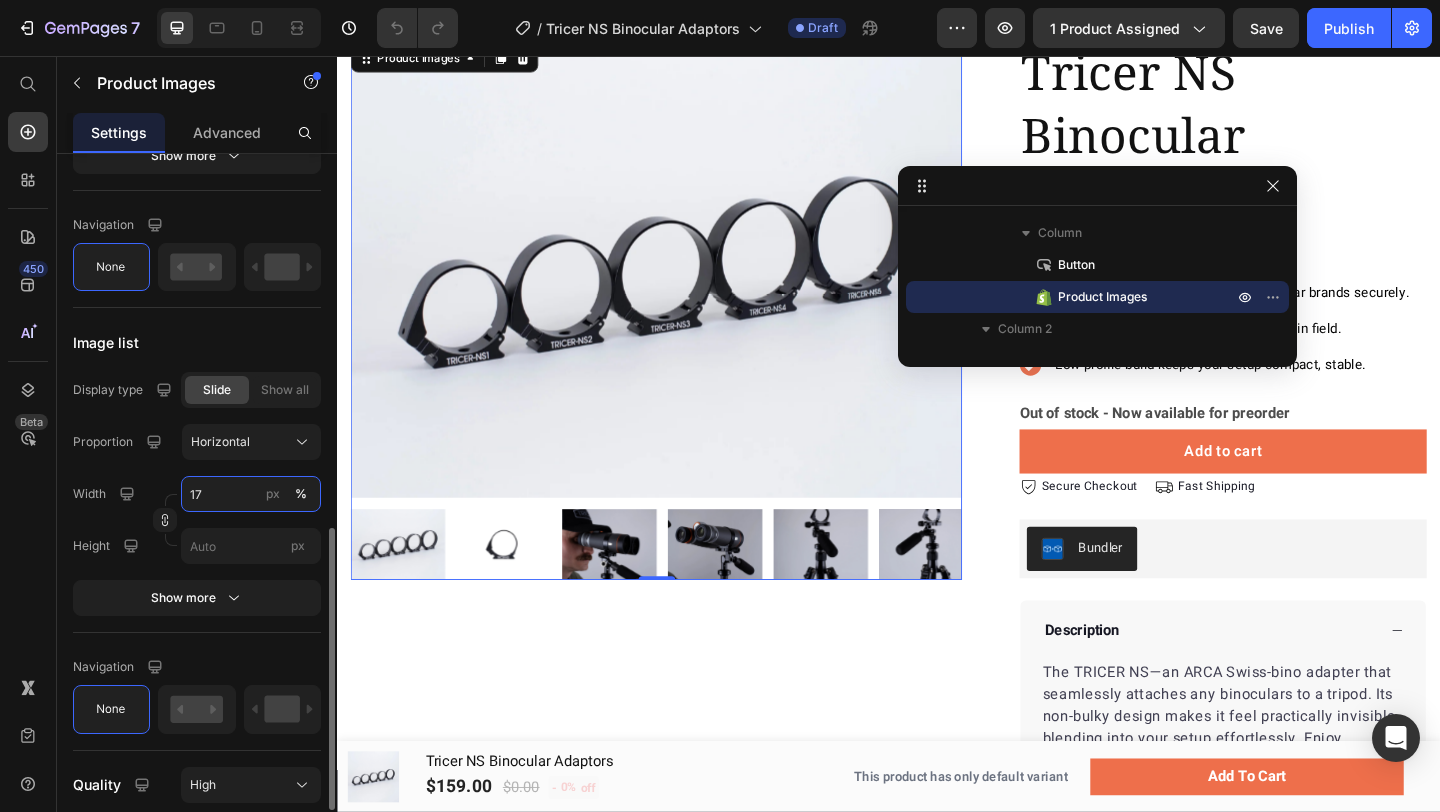 click on "17" at bounding box center [251, 494] 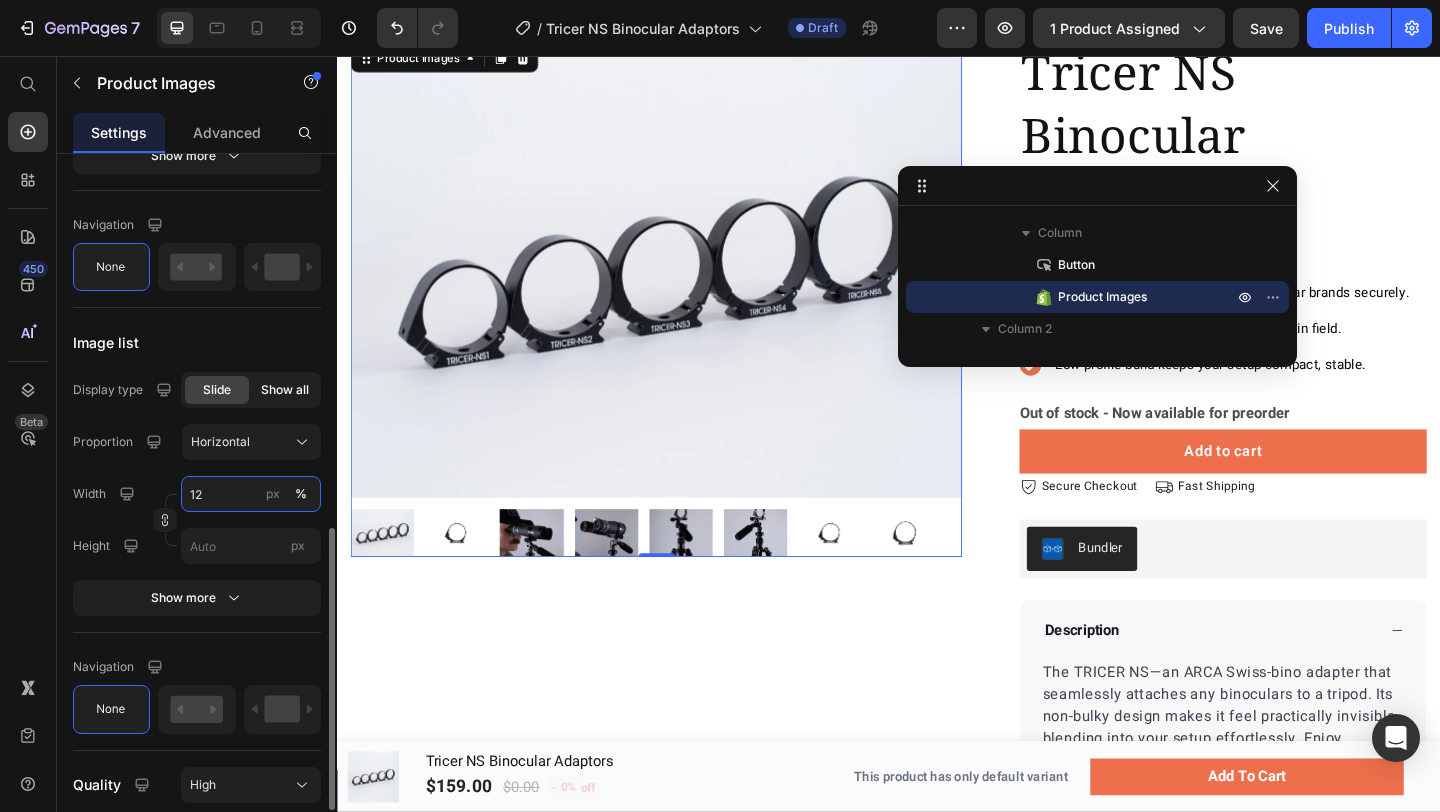 type on "12" 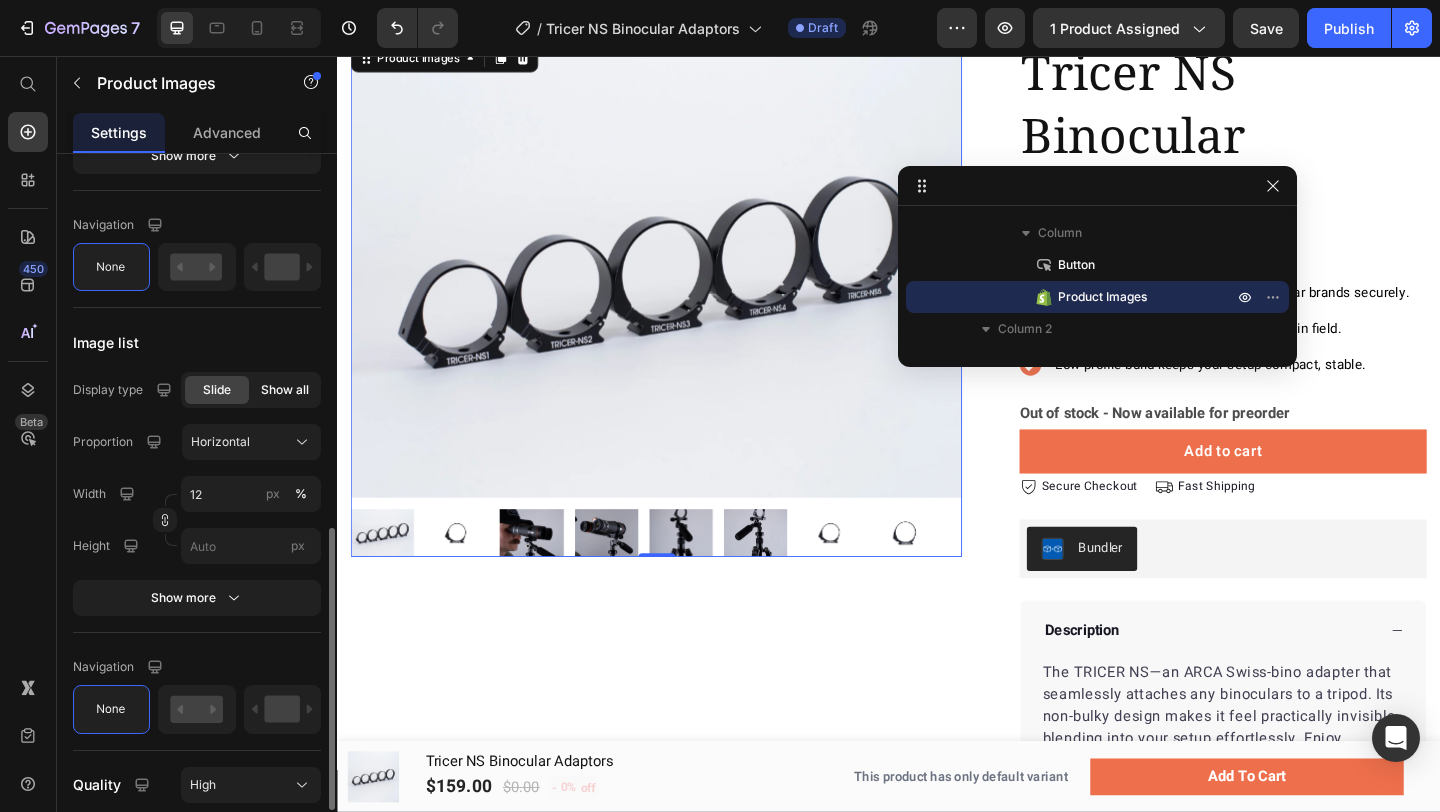 click on "Show all" 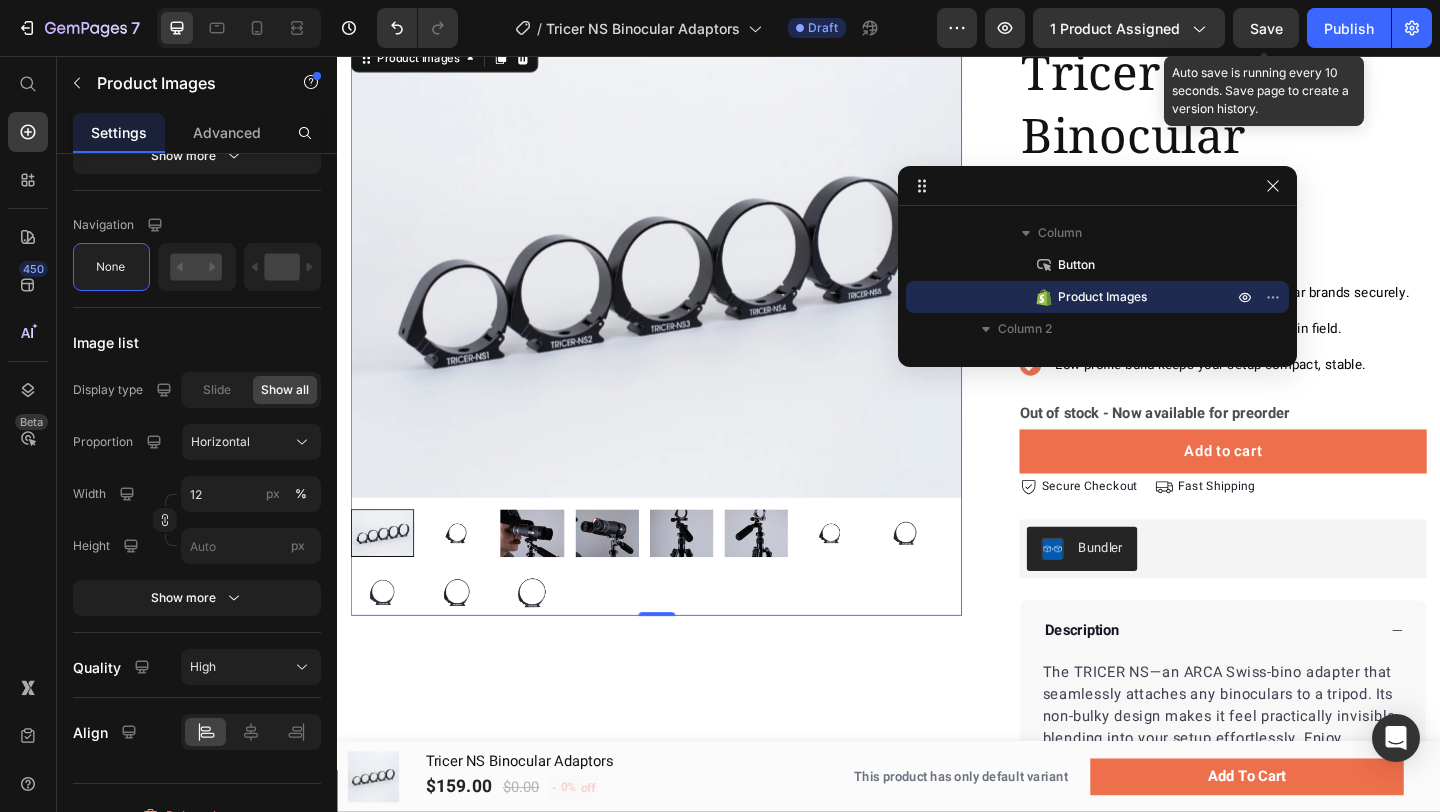 click on "Save" at bounding box center [1266, 28] 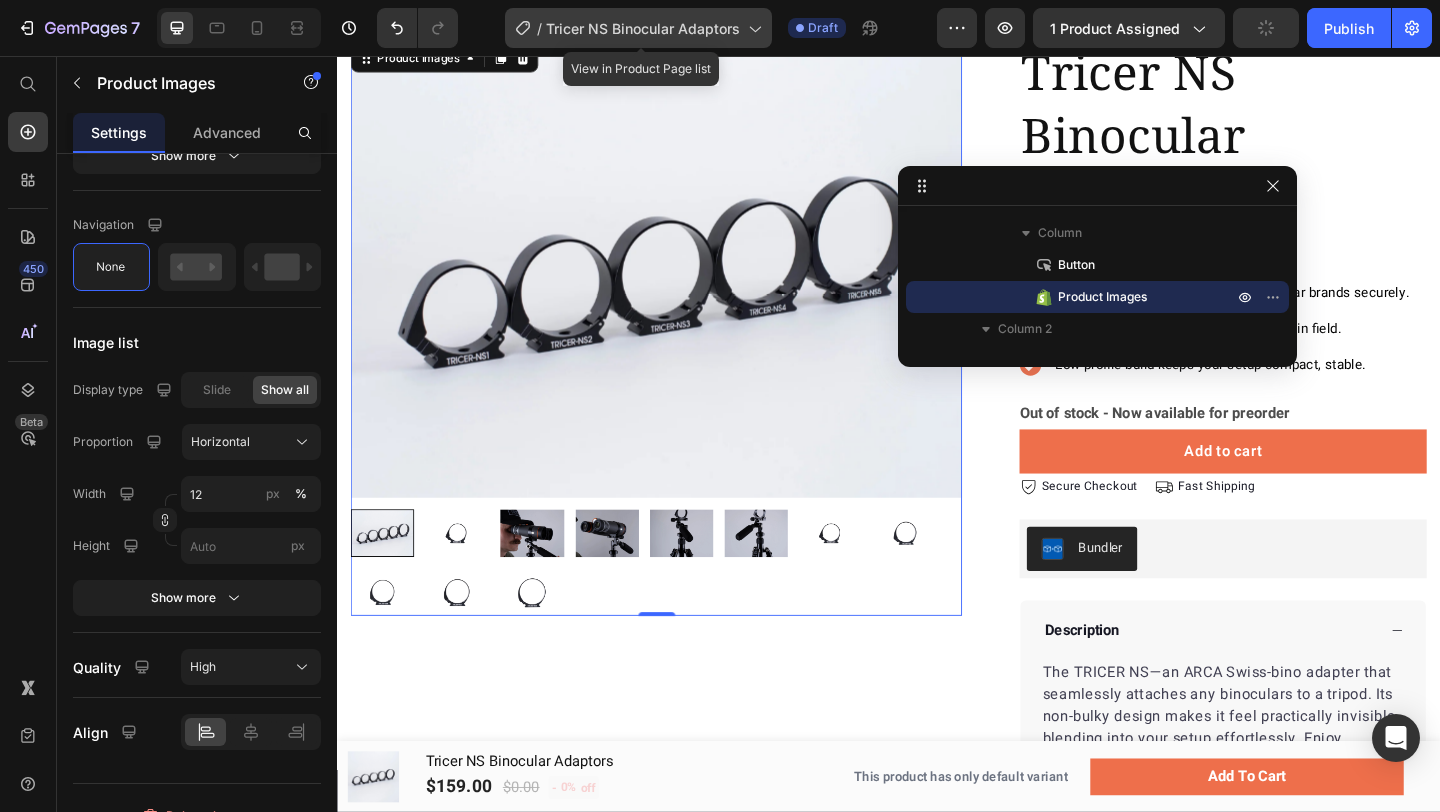 click on "Tricer NS Binocular Adaptors" at bounding box center (643, 28) 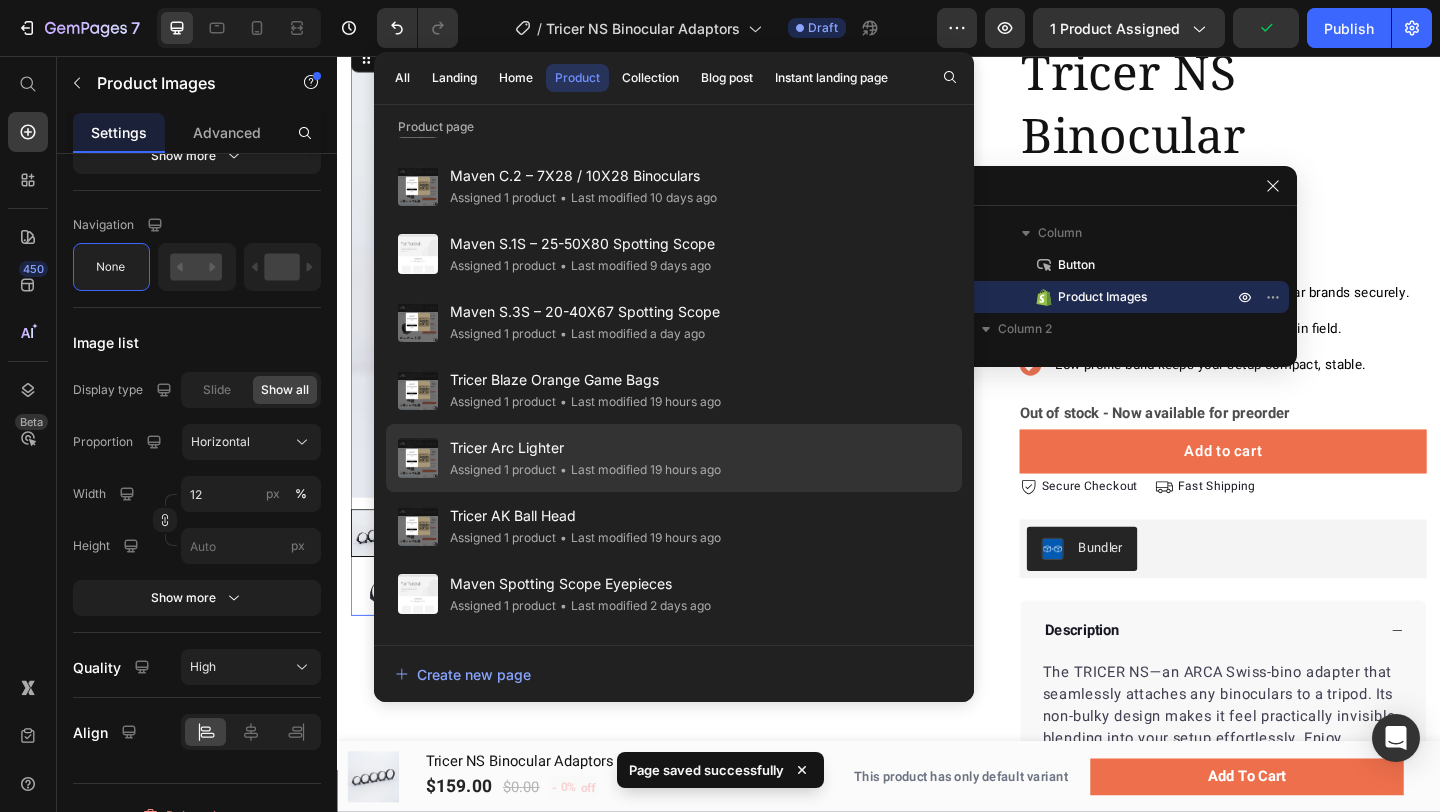 click on "Tricer Arc Lighter" at bounding box center (585, 448) 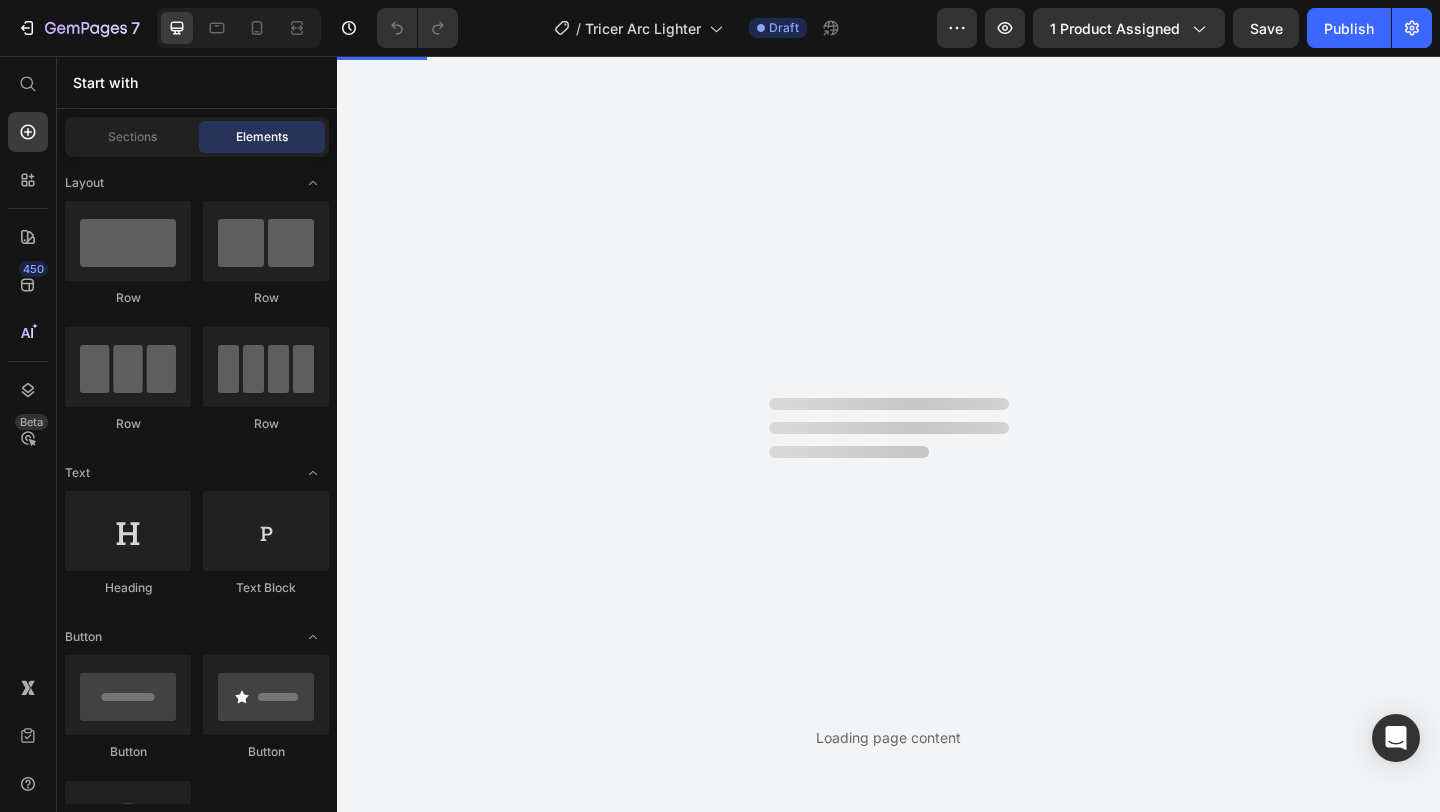 scroll, scrollTop: 0, scrollLeft: 0, axis: both 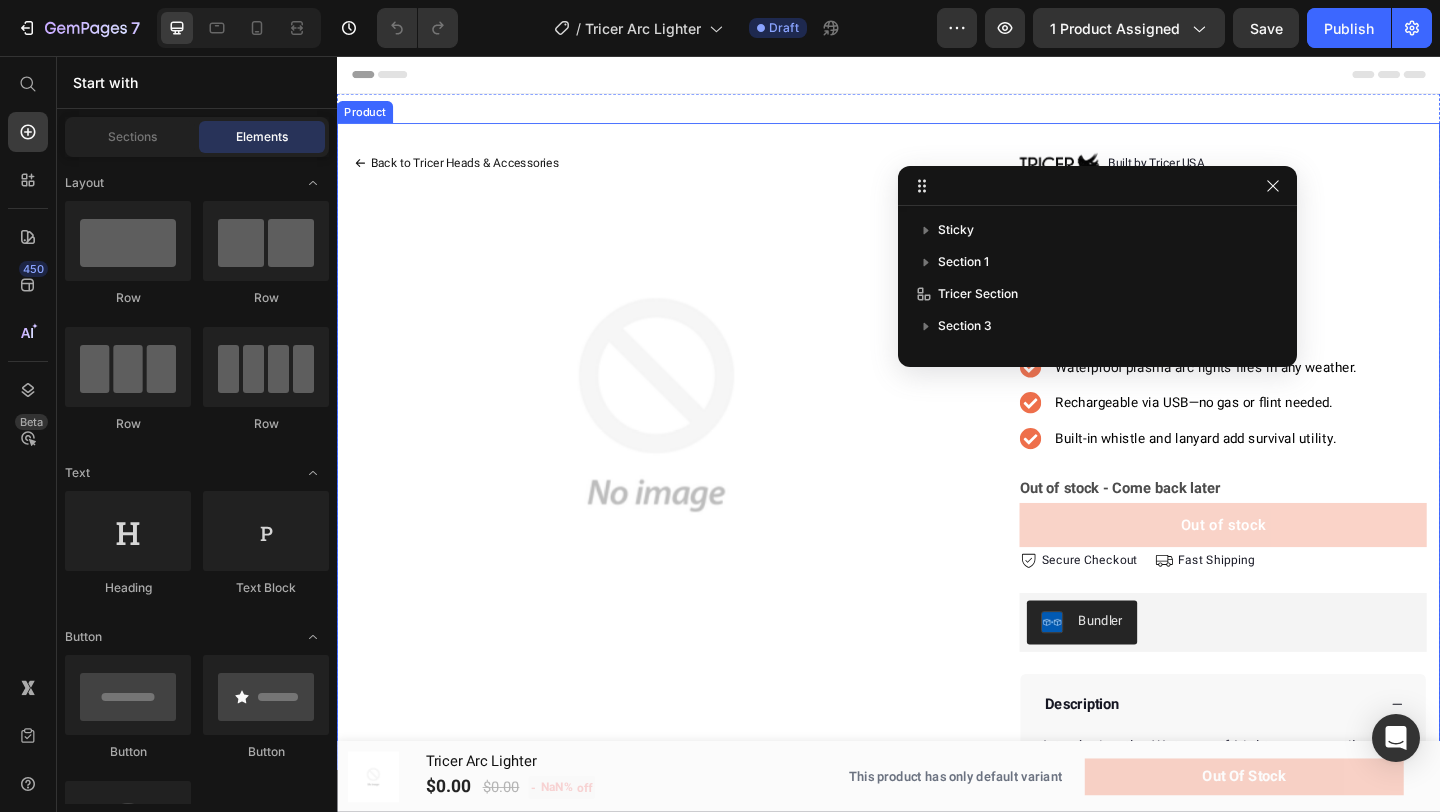 click on "Back to Tricer Heads & Accessories Button Product Images Row Image Built by Tricer USA Text block Row Tricer Arc Lighter Product Title 1 Year Manufacturer's Warranty Text block Row Row Waterproof plasma arc lights fires in any weather. Rechargeable via USB—no gas or flint needed. Built-in whistle and lanyard add survival utility. Item list Out of stock - Come back later Stock Counter Out of stock Product Cart Button
Icon Secure Checkout Text block Row
Icon Fast Shipping Text block Row Row Bundler Bundler
Description Introducing the Waterproof Lighter️: a versatile tool designed for outdoor enthusiasts, adventurers, and survivalists.
Features:
Waterproof Design: With a metal-ring sealed plasma lighter cover and locking clasp, water cannot seep inside, ensuring a watertight seal.
Ideal for use as a fire starter, camping gear, survival tool, and more.
Approximately 2 hours for a full charge, eliminating the need for gas." at bounding box center (937, 634) 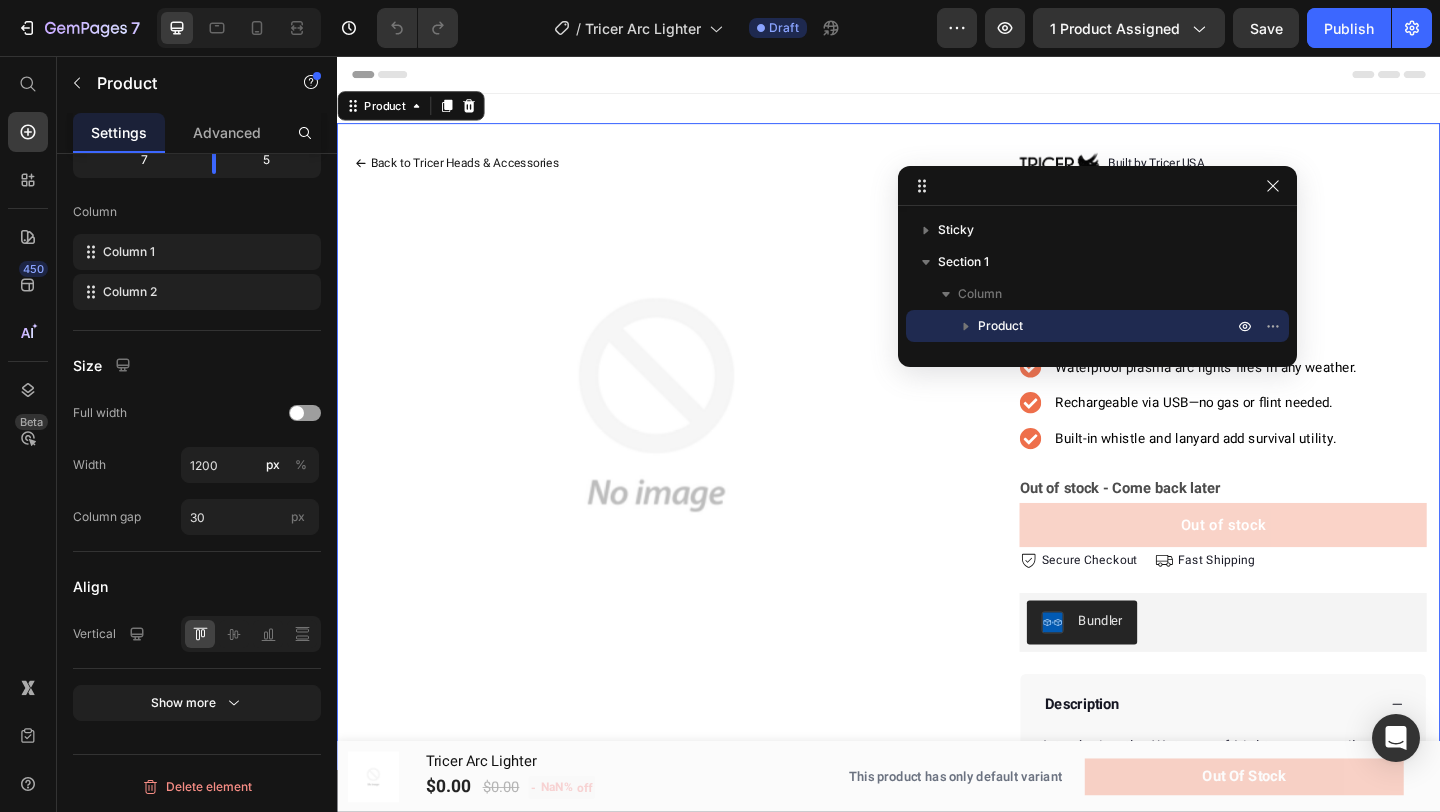 scroll, scrollTop: 0, scrollLeft: 0, axis: both 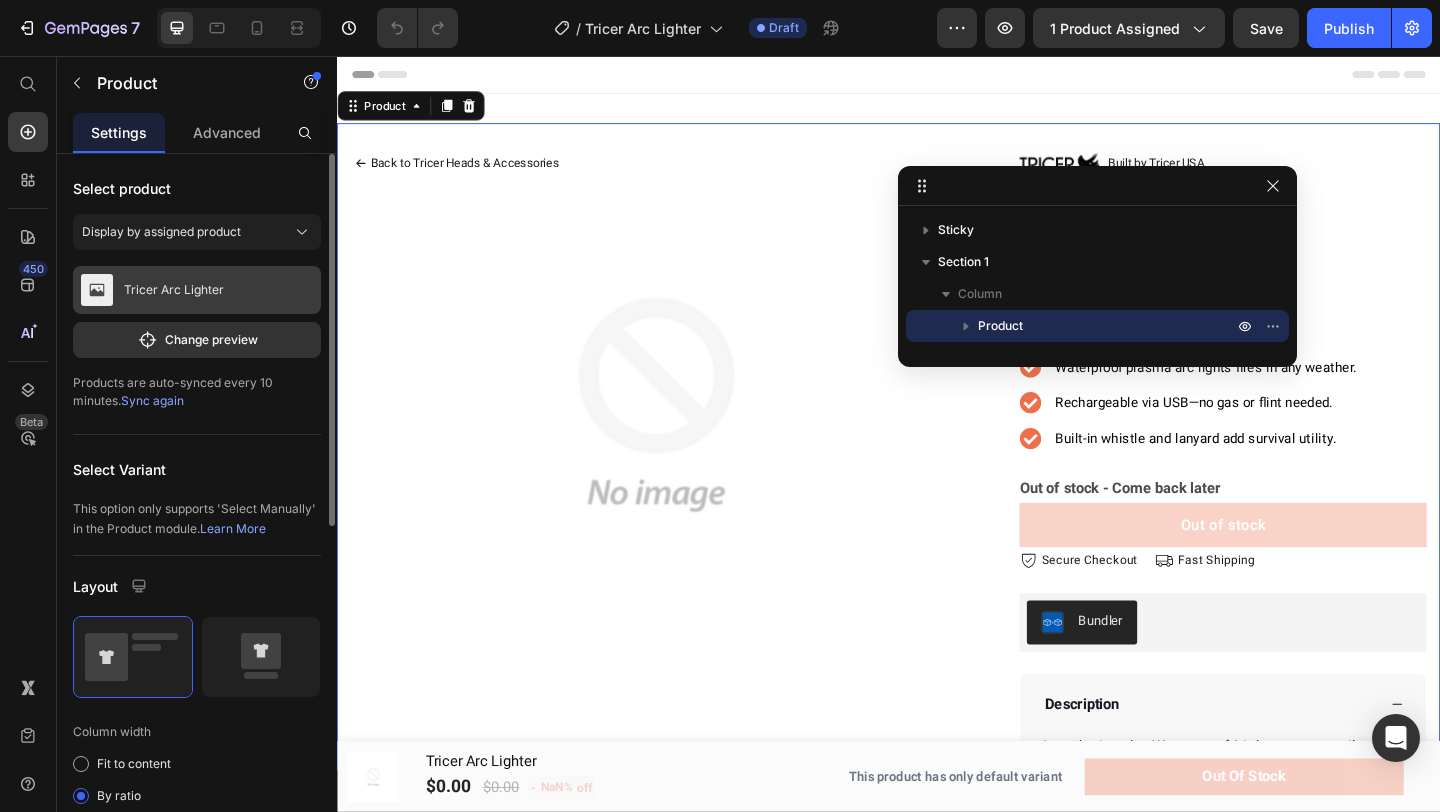 click on "Tricer Arc Lighter" at bounding box center (197, 290) 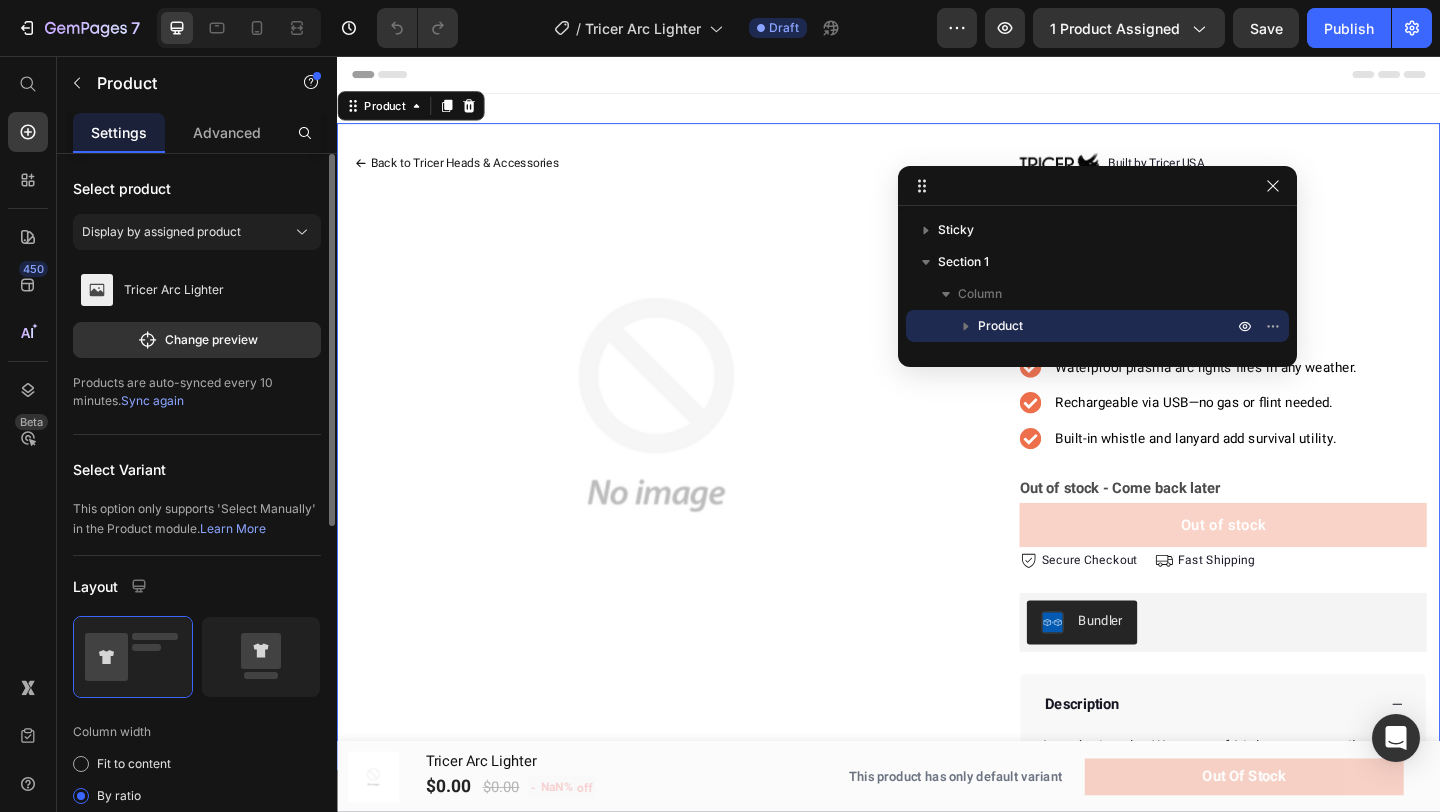 click on "Sync again" at bounding box center [152, 400] 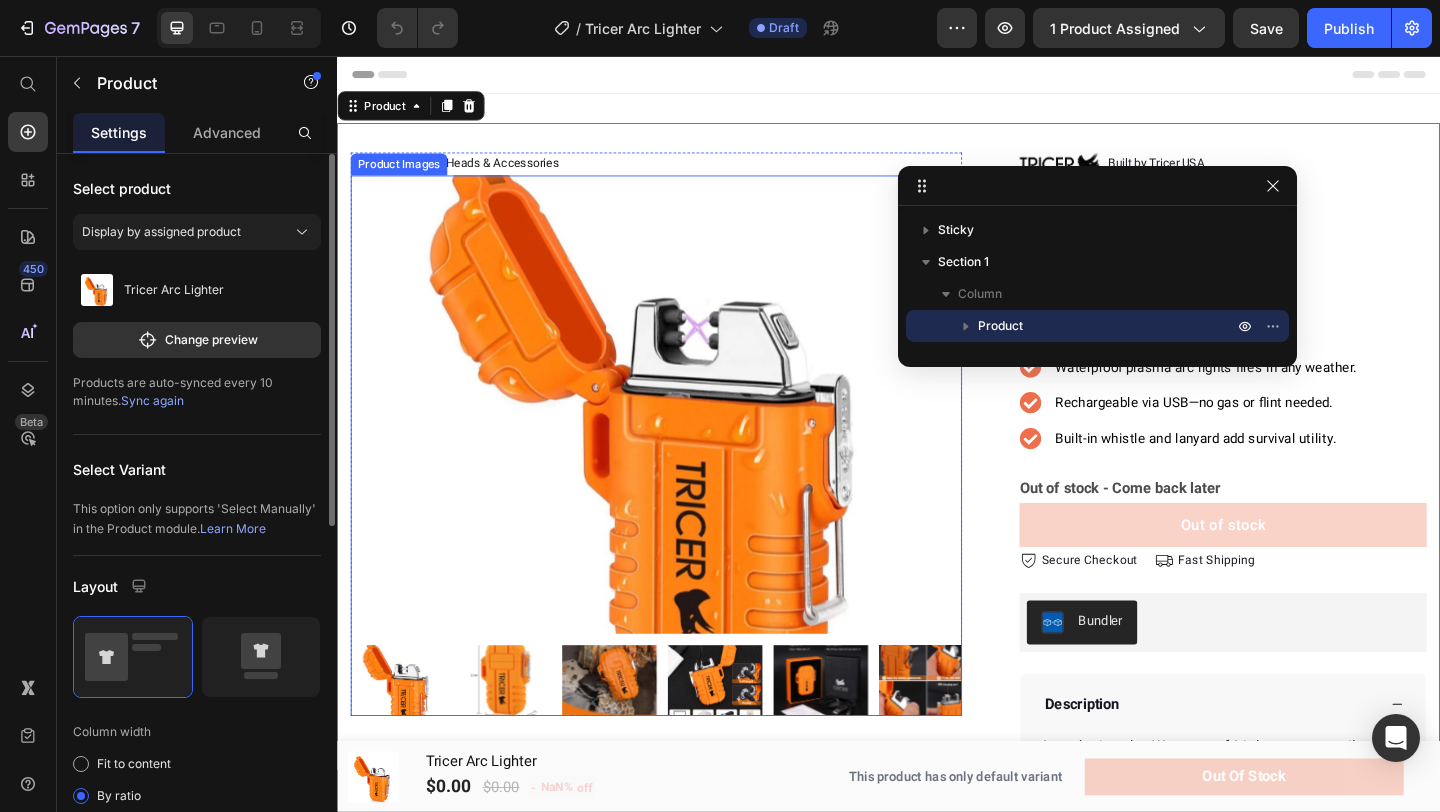 click at bounding box center (684, 735) 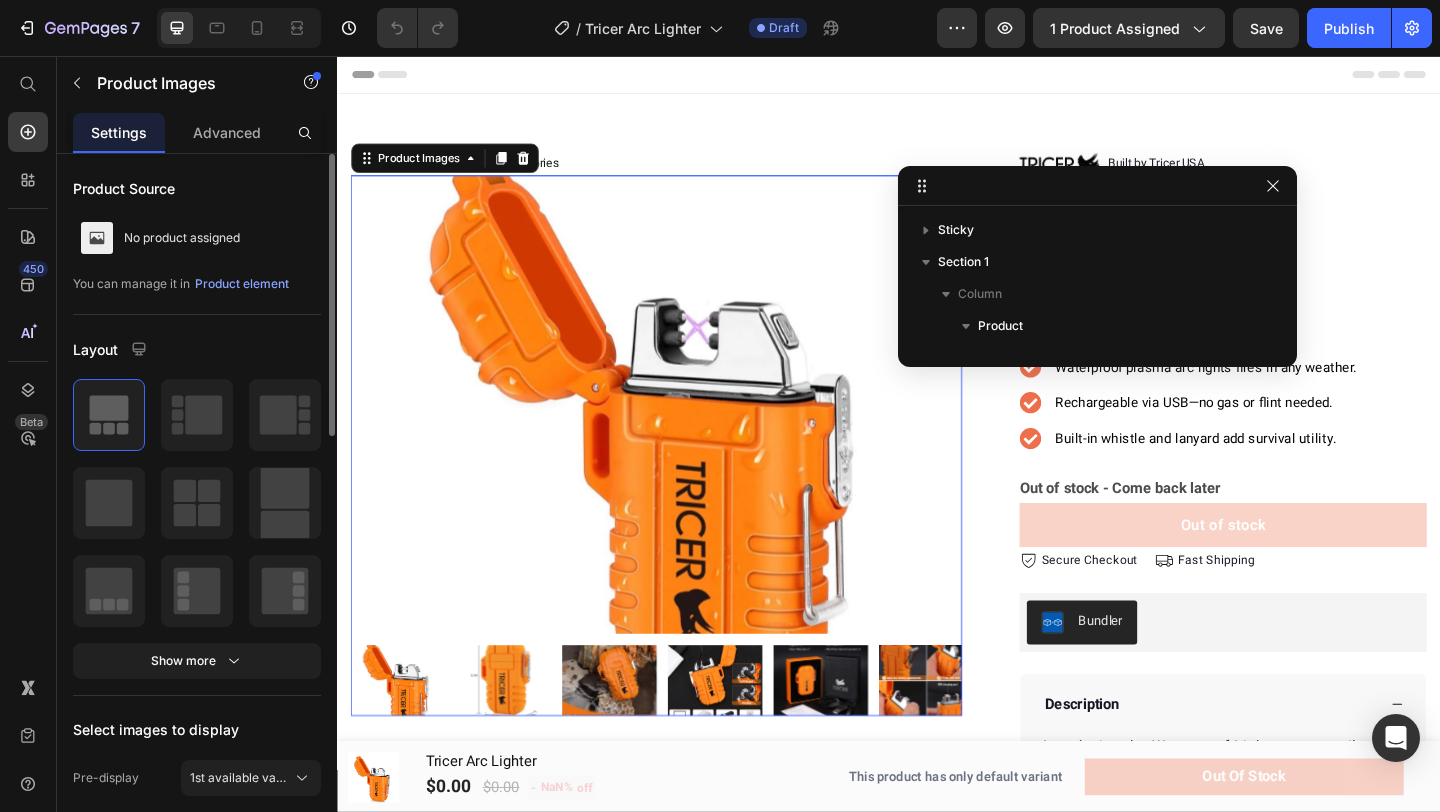 scroll, scrollTop: 189, scrollLeft: 0, axis: vertical 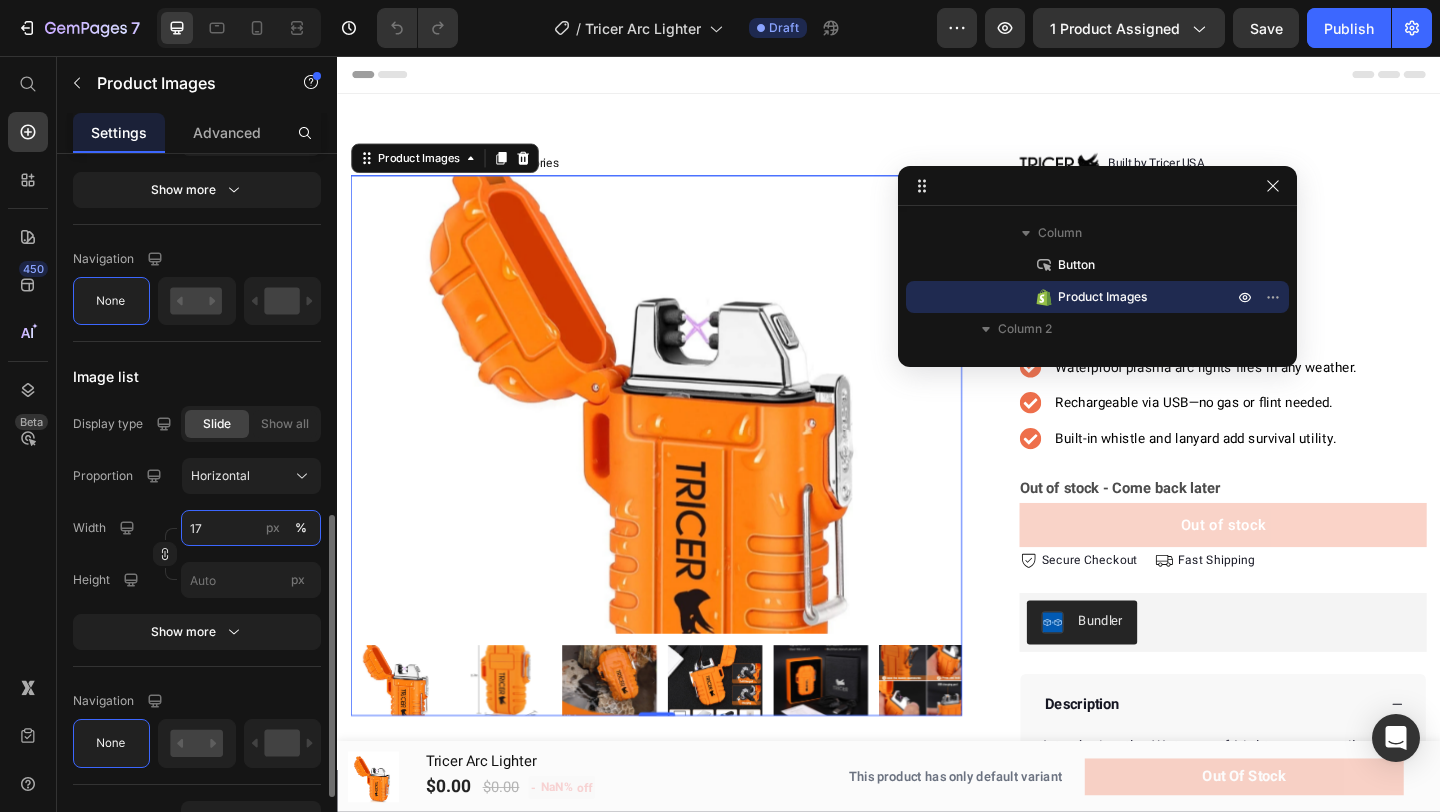 click on "17" at bounding box center (251, 528) 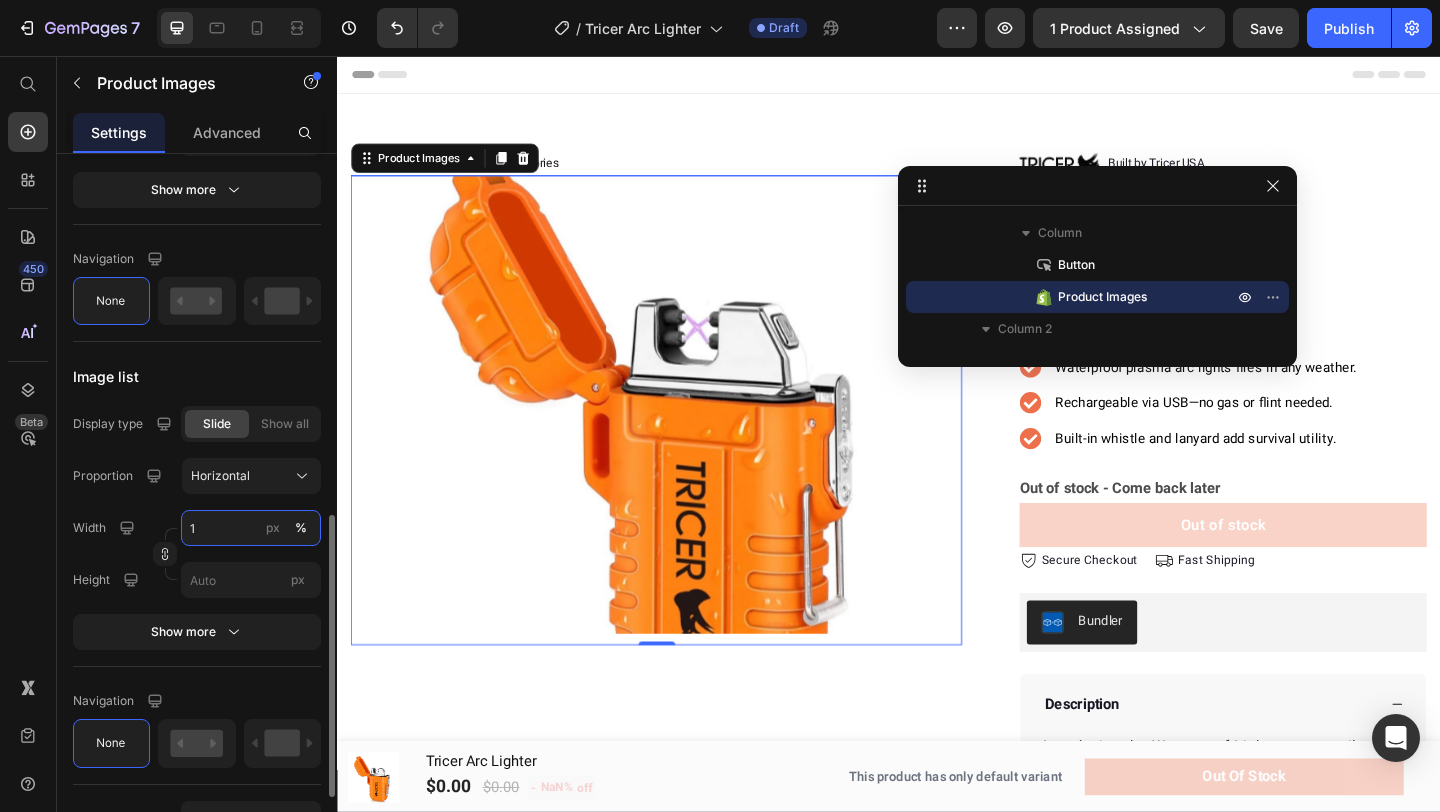 type on "17" 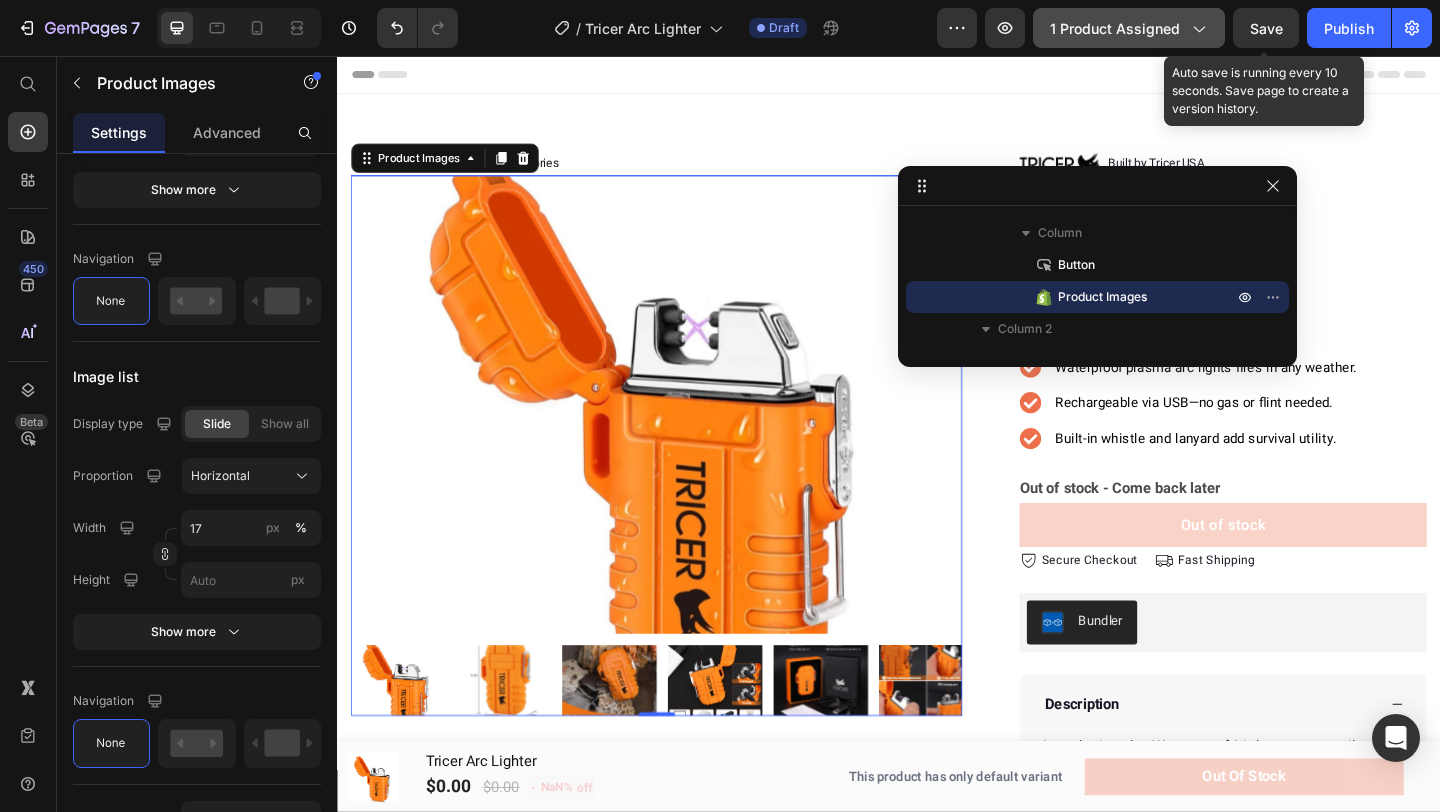 click on "Save" 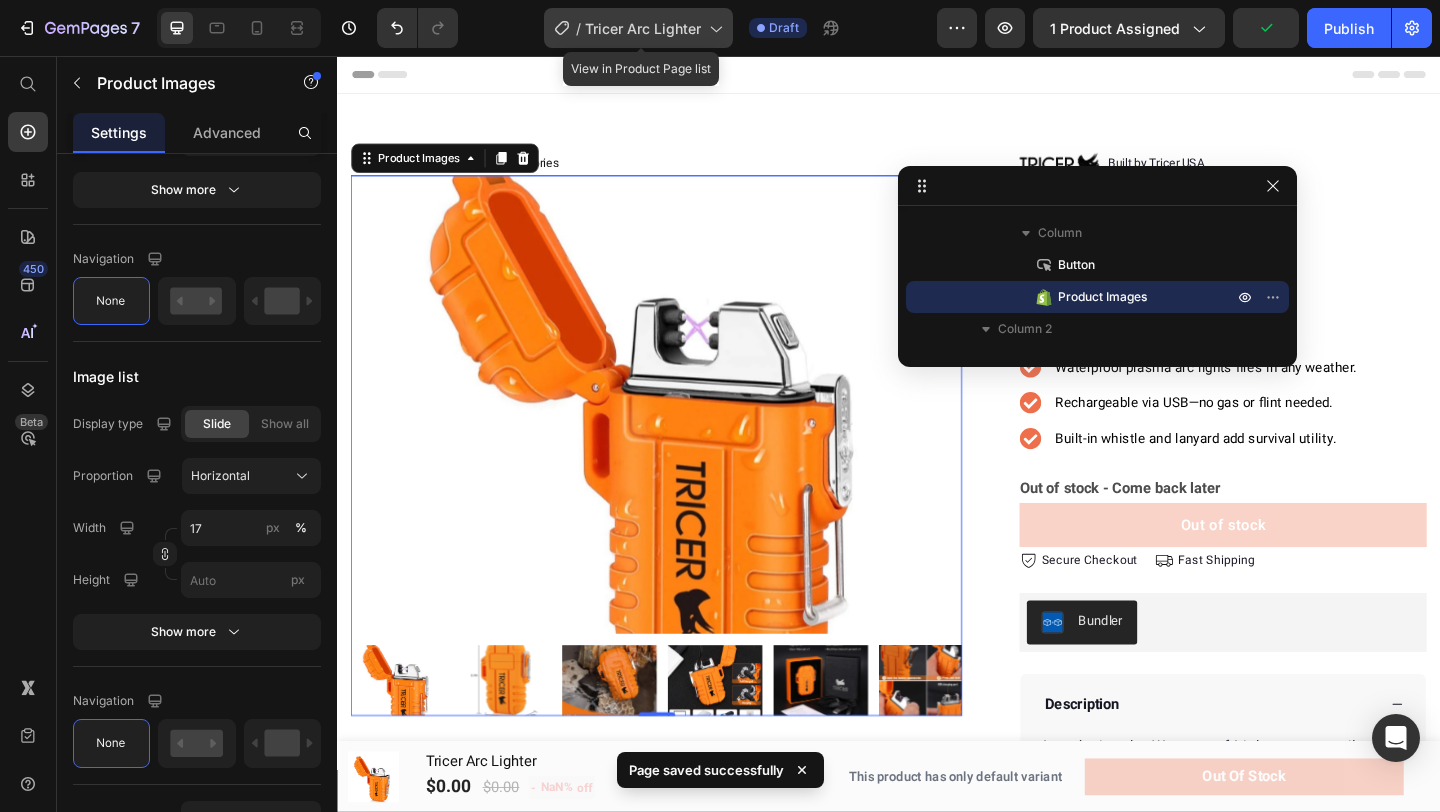 click on "Tricer Arc Lighter" at bounding box center (643, 28) 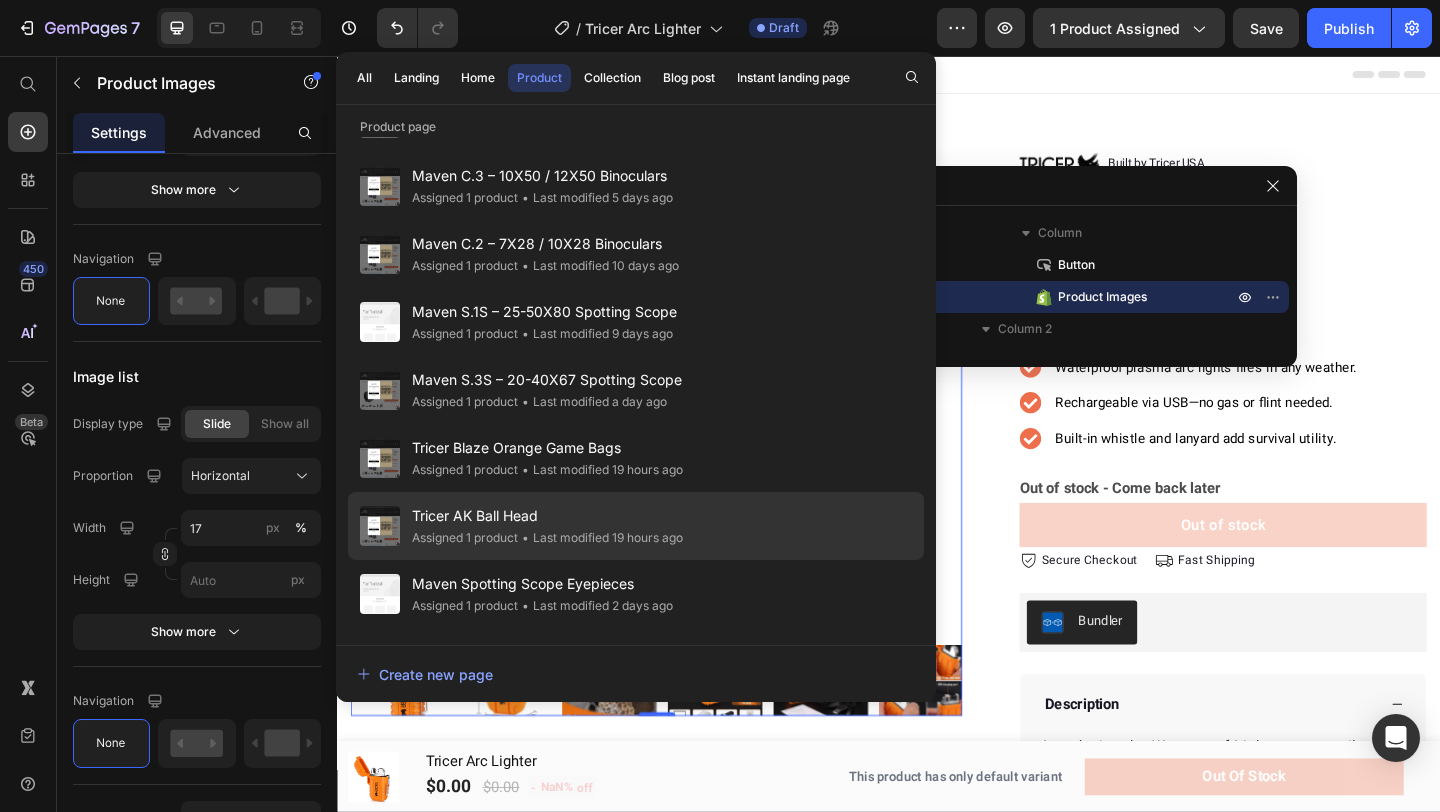click on "Tricer AK Ball Head" at bounding box center (547, 516) 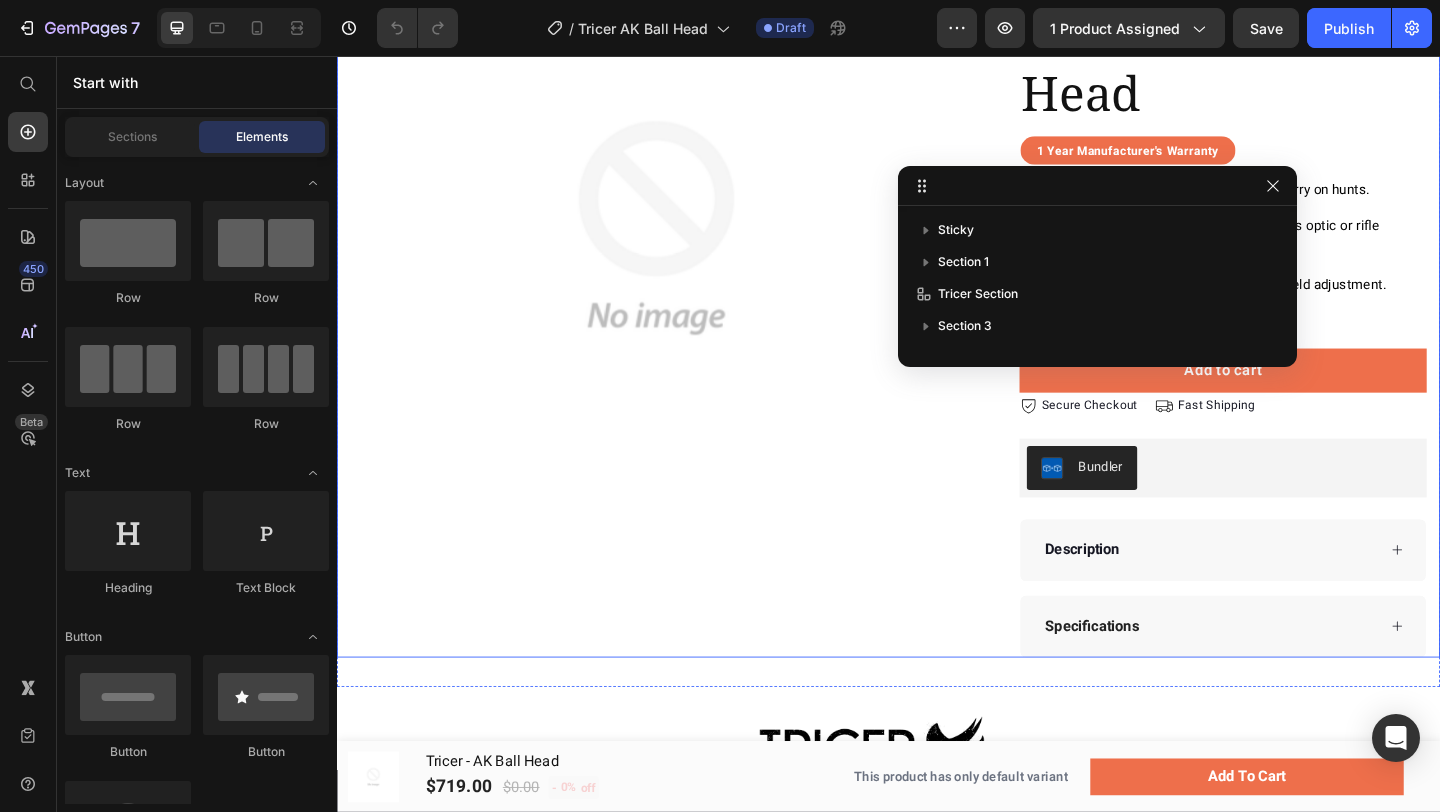 scroll, scrollTop: 0, scrollLeft: 0, axis: both 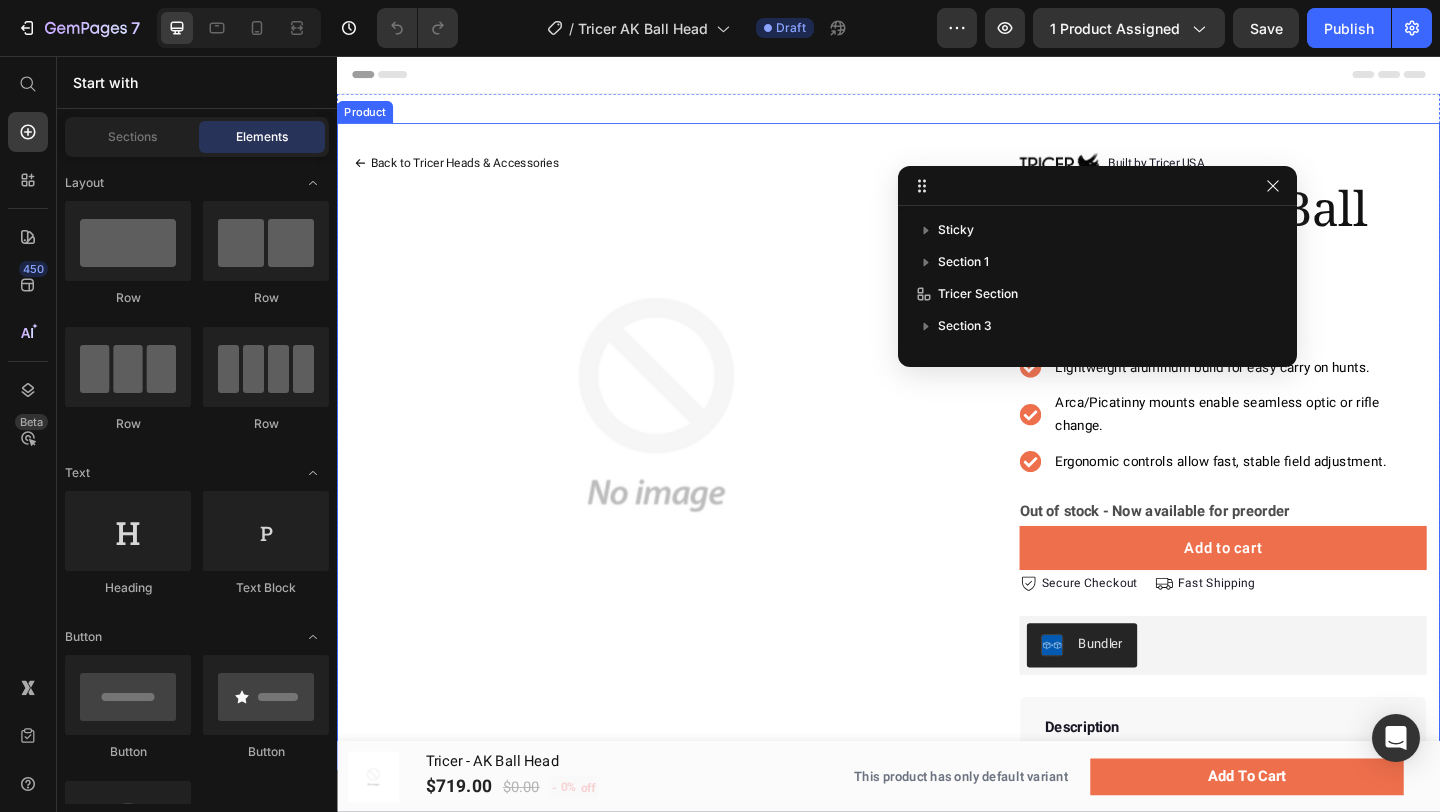 click on "Back to Tricer Heads & Accessories Button Product Images Row Image Built by Tricer USA Text block Row Tricer - AK Ball Head Product Title 1 Year Manufacturer's Warranty Text block Row Row Lightweight aluminum build for easy carry on hunts. Arca/Picatinny mounts enable seamless optic or rifle change. Ergonomic controls allow fast, stable field adjustment. Item list Out of stock - Now available for preorder Stock Counter Add to cart Product Cart Button
Icon Secure Checkout Text block Row
Icon Fast Shipping Text block Row Row Bundler Bundler
Description
Specifications Accordion Row Product" at bounding box center (937, 516) 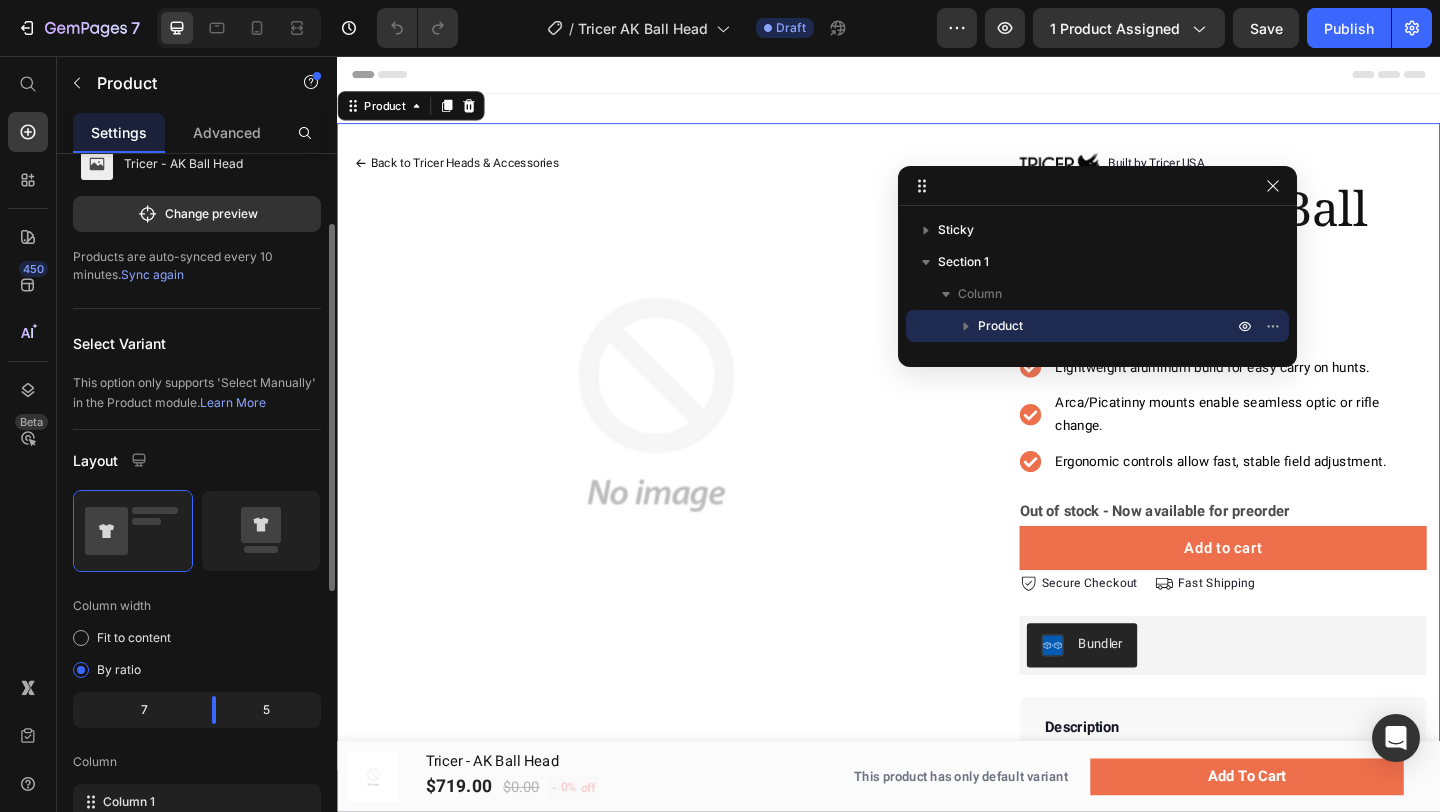 scroll, scrollTop: 130, scrollLeft: 0, axis: vertical 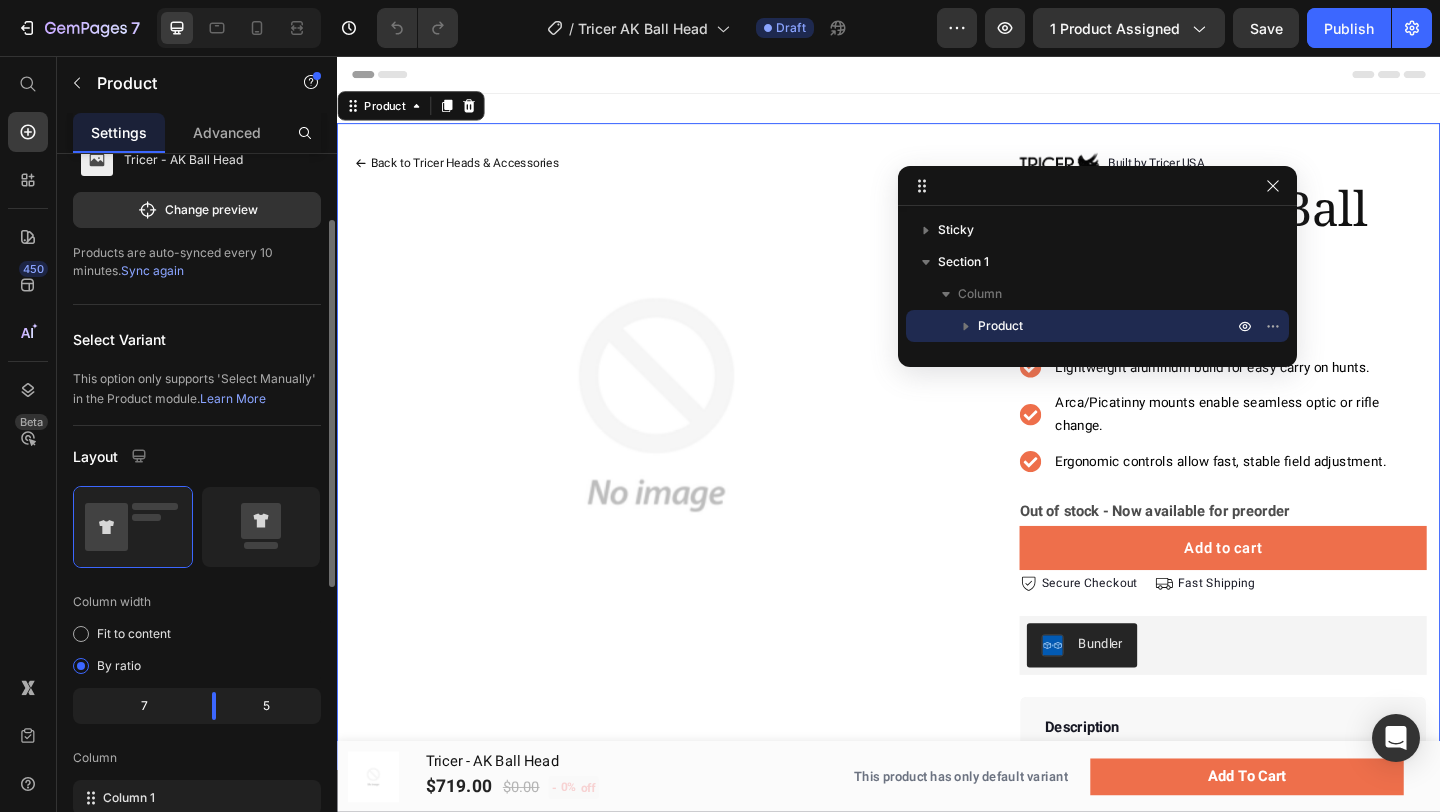 click on "Sync again" at bounding box center [152, 270] 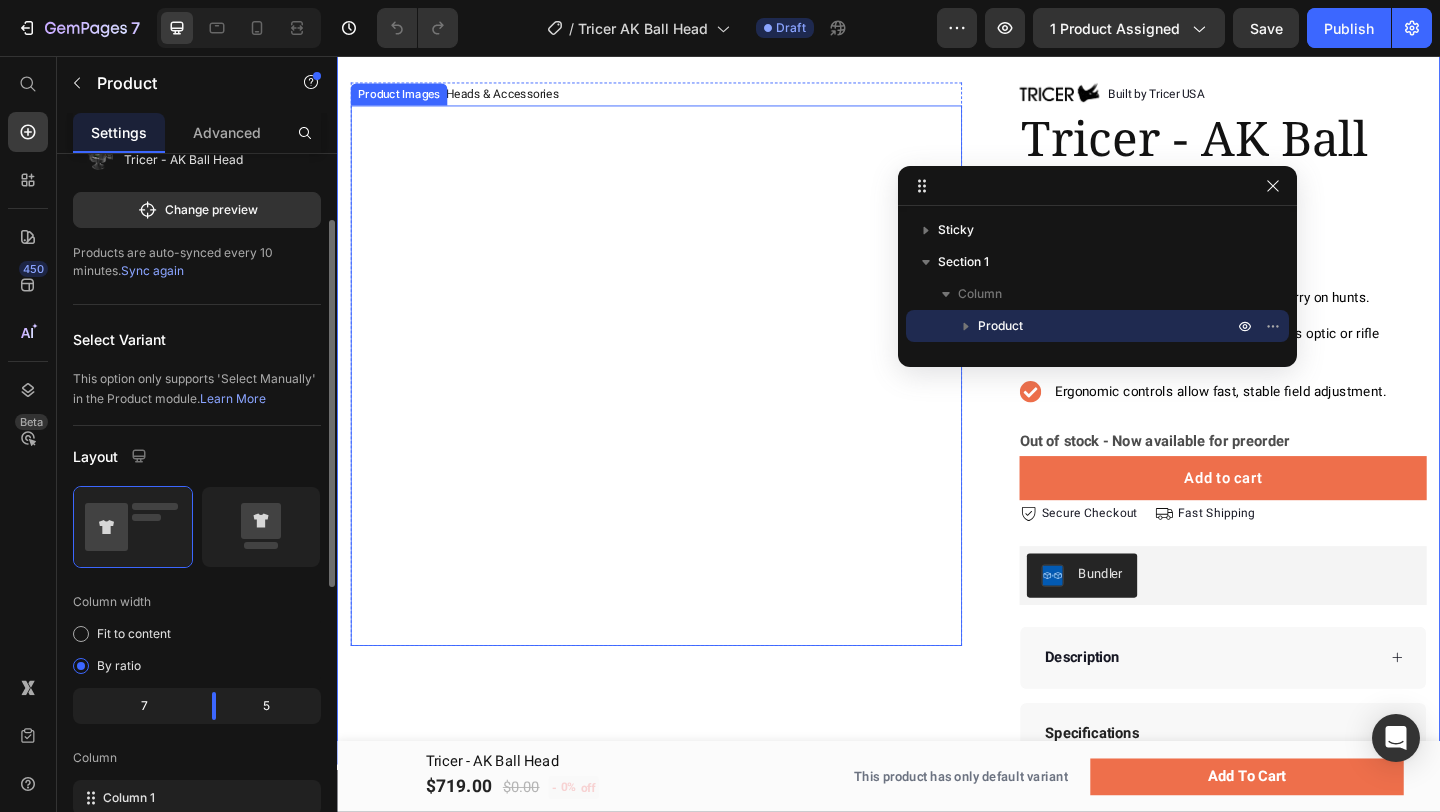 scroll, scrollTop: 97, scrollLeft: 0, axis: vertical 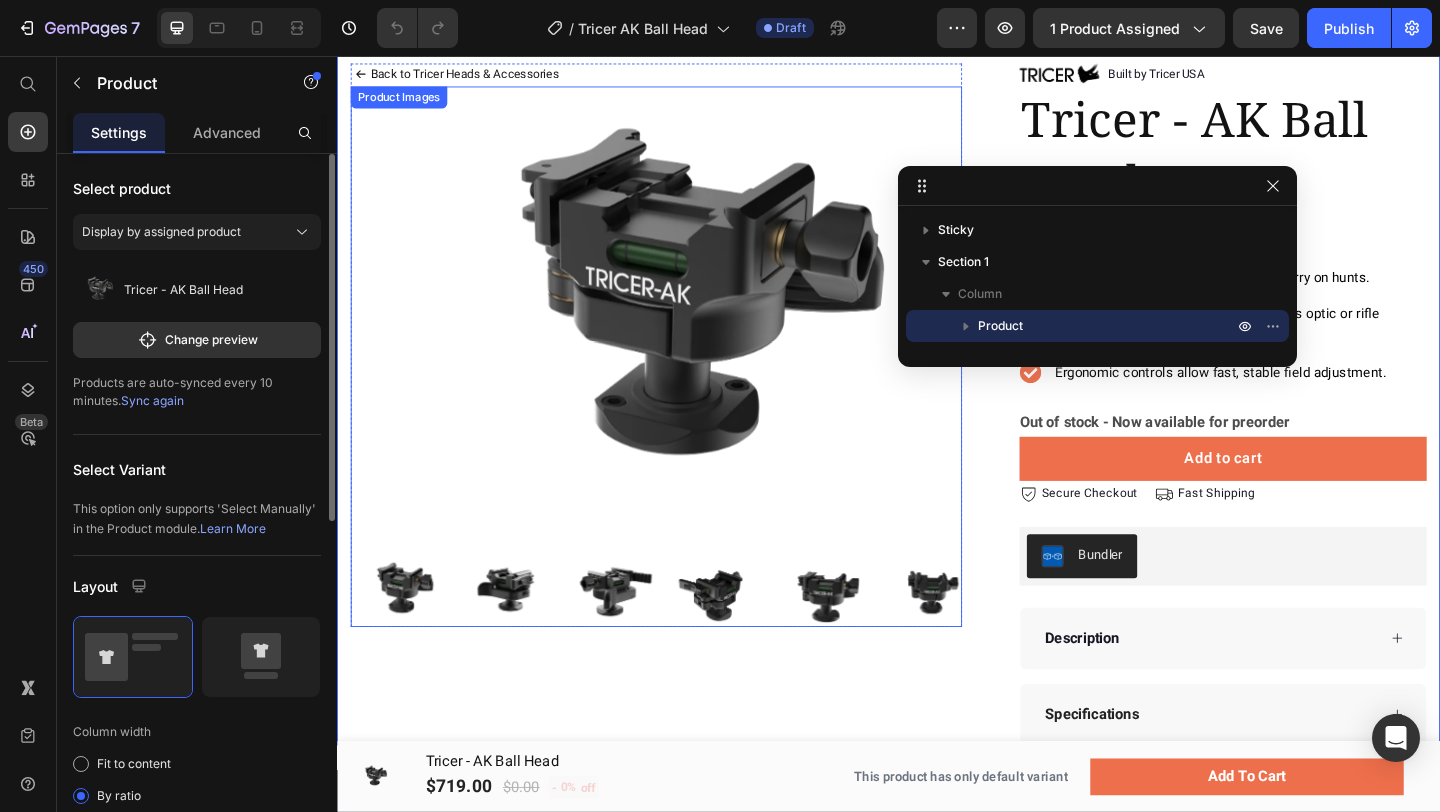 click at bounding box center [684, 638] 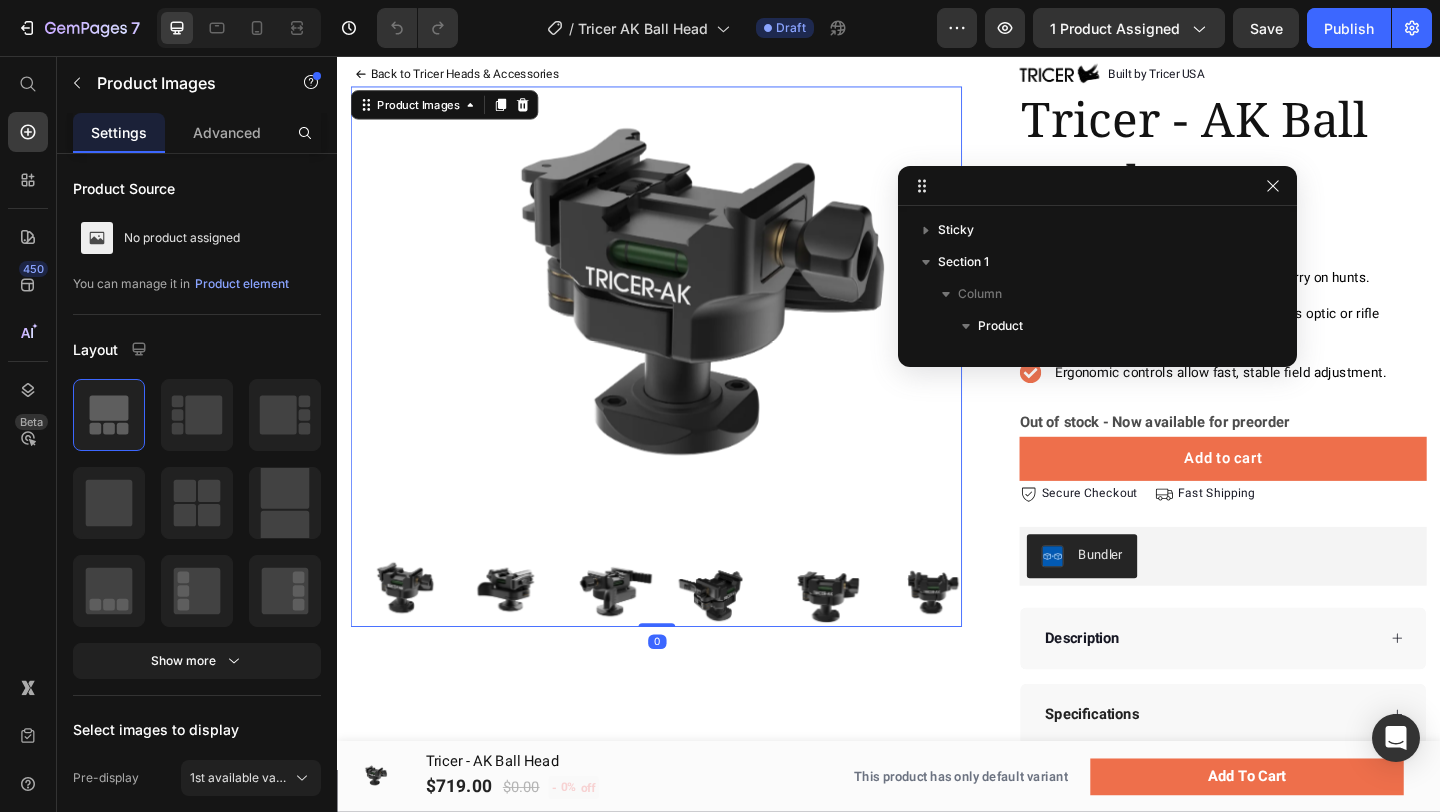scroll, scrollTop: 189, scrollLeft: 0, axis: vertical 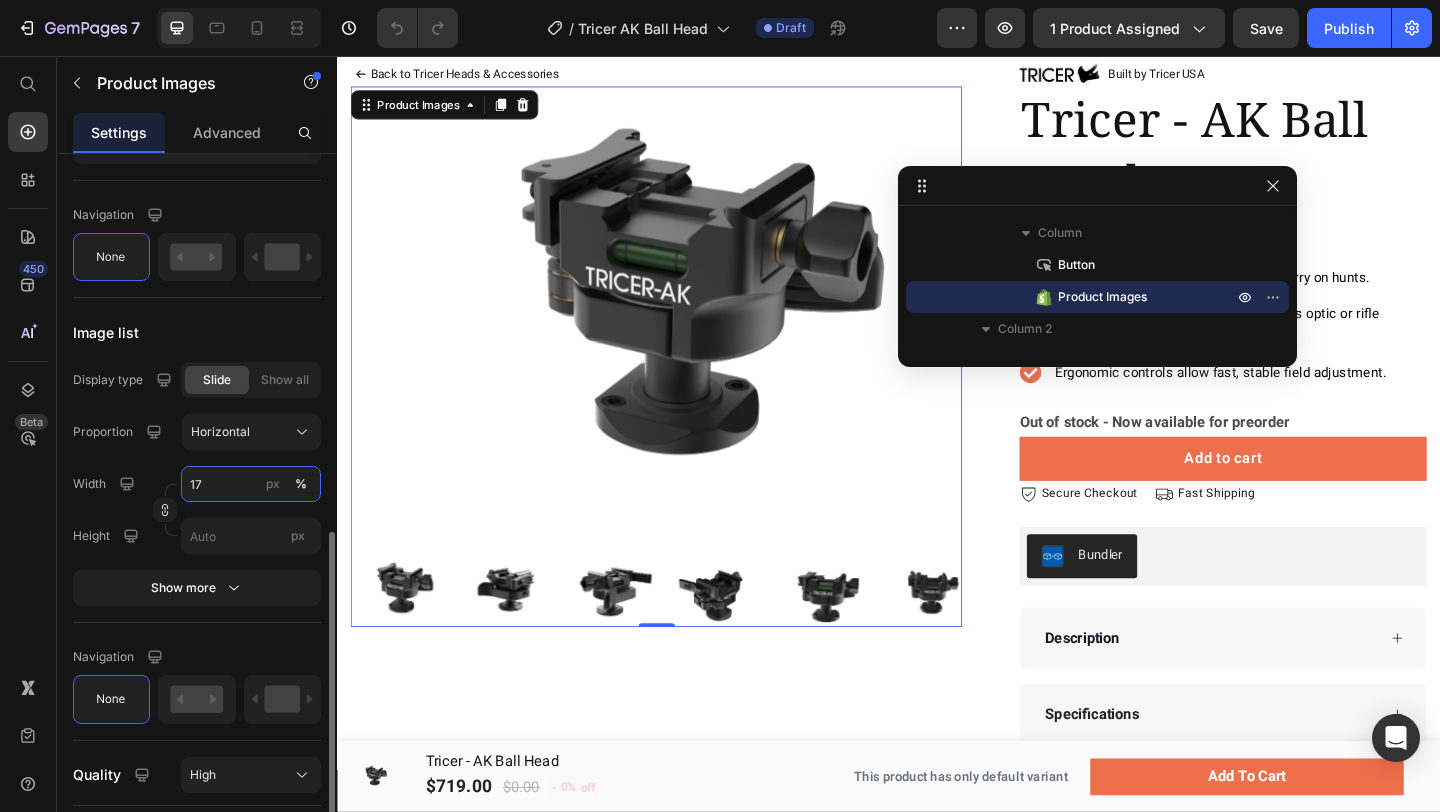 click on "17" at bounding box center [251, 484] 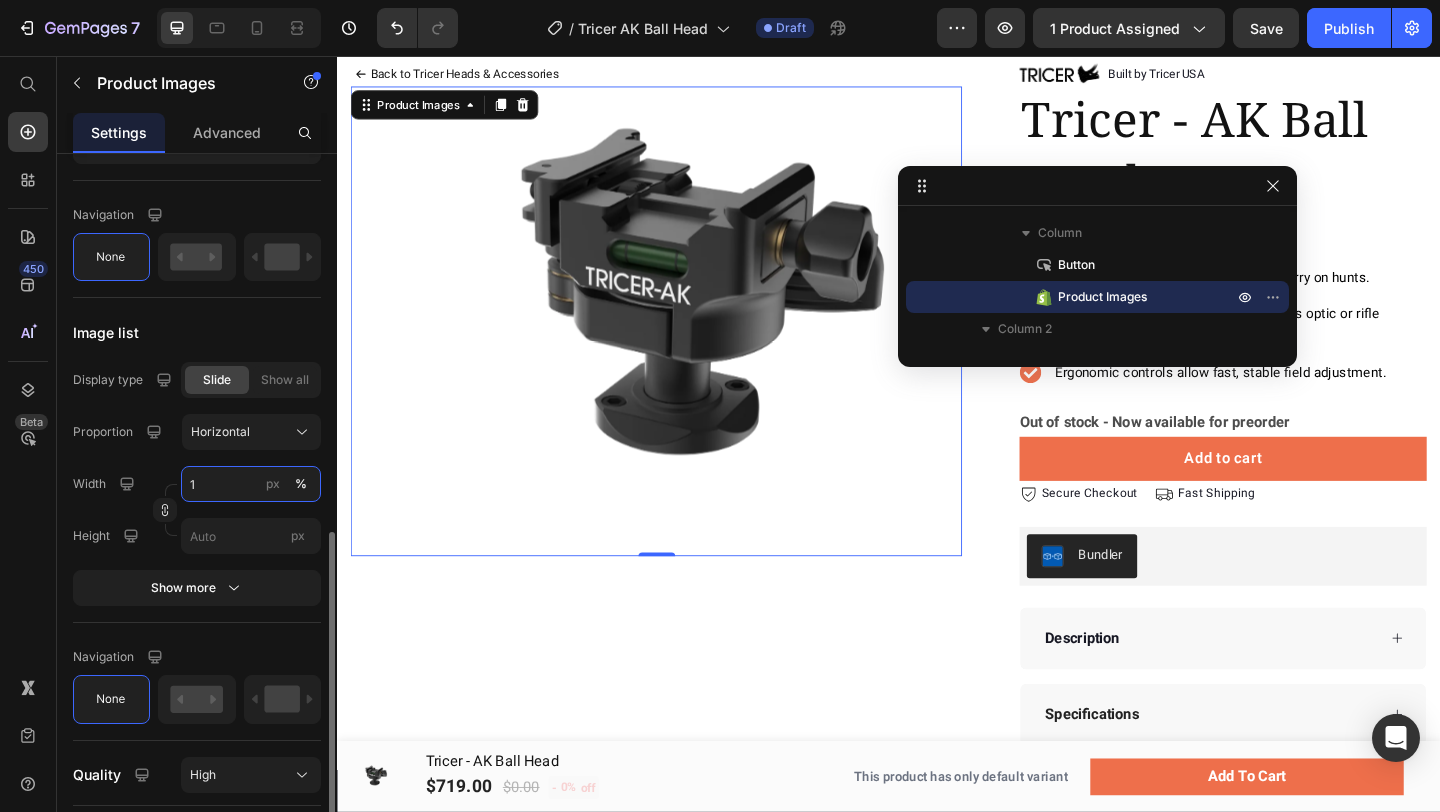 type on "17" 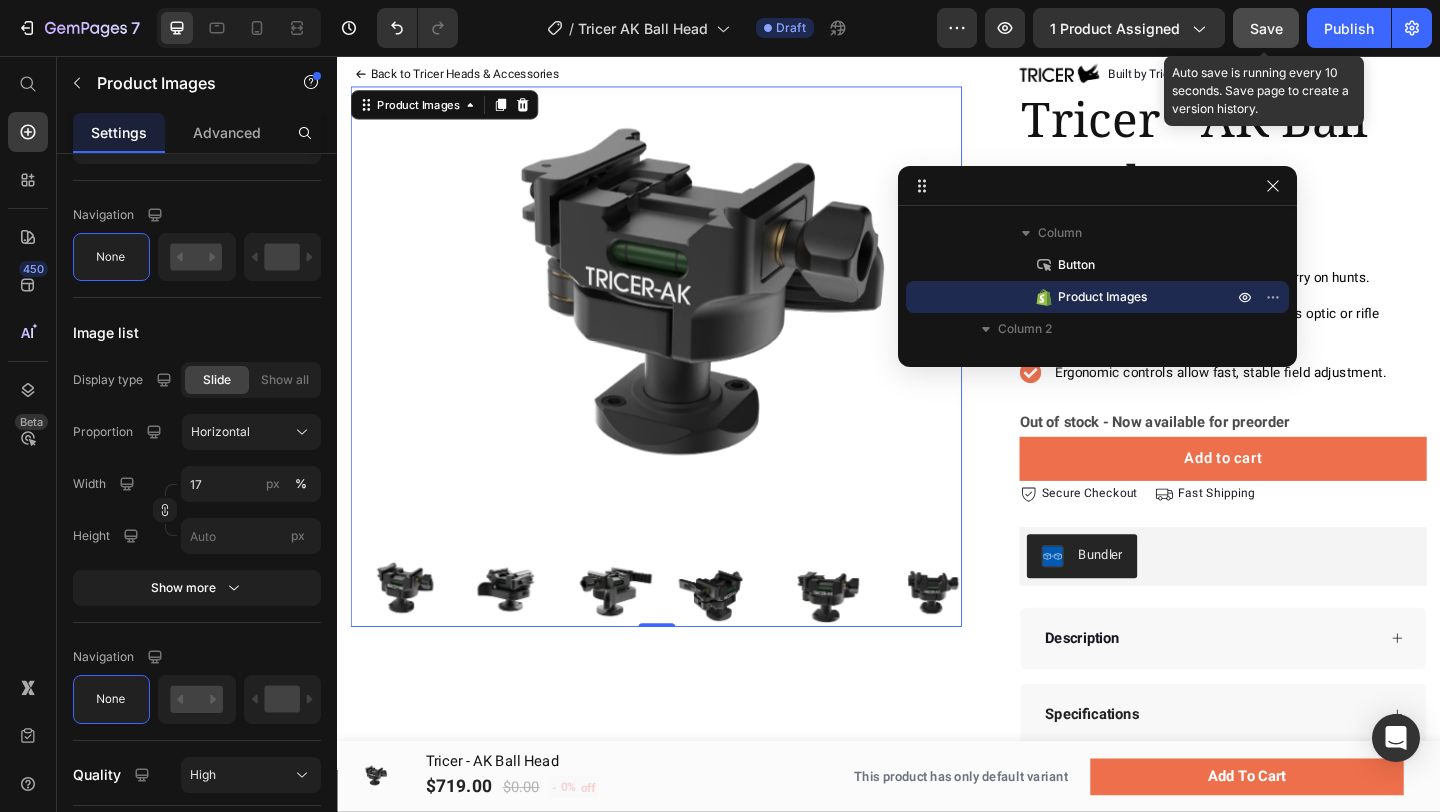 click on "Save" 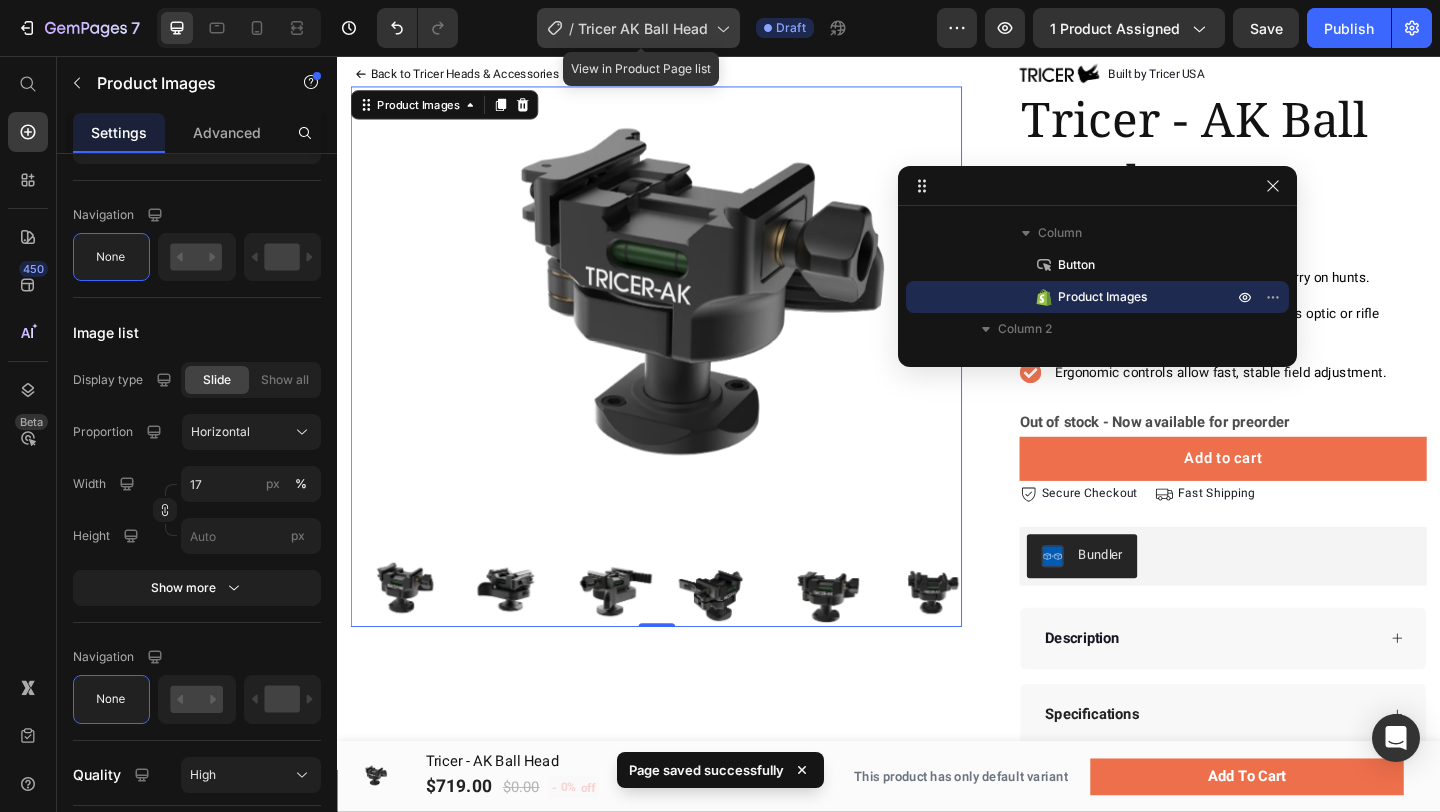 click on "/  Tricer AK Ball Head" 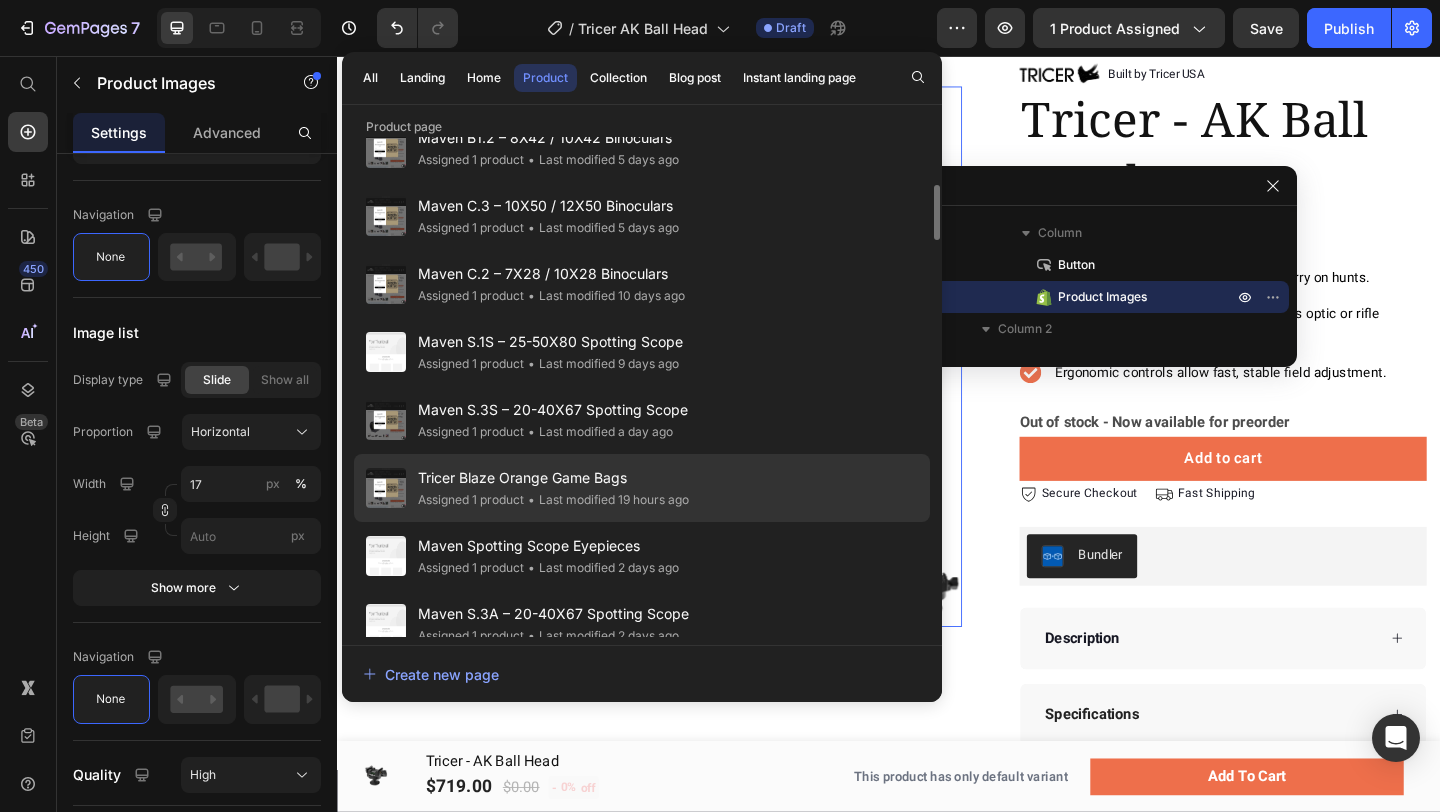 scroll, scrollTop: 446, scrollLeft: 0, axis: vertical 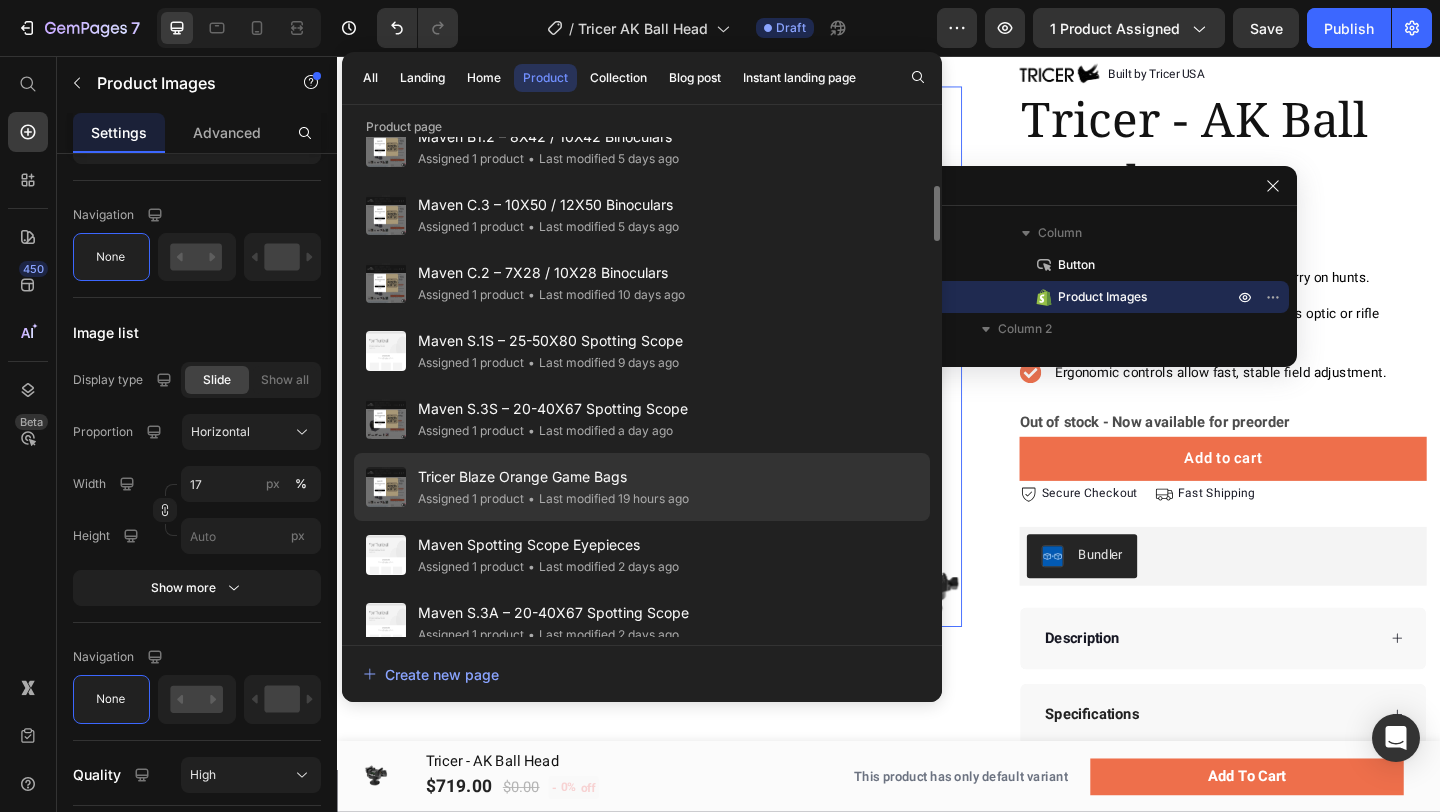 click on "Tricer Blaze Orange Game Bags Assigned 1 product • Last modified 19 hours ago" 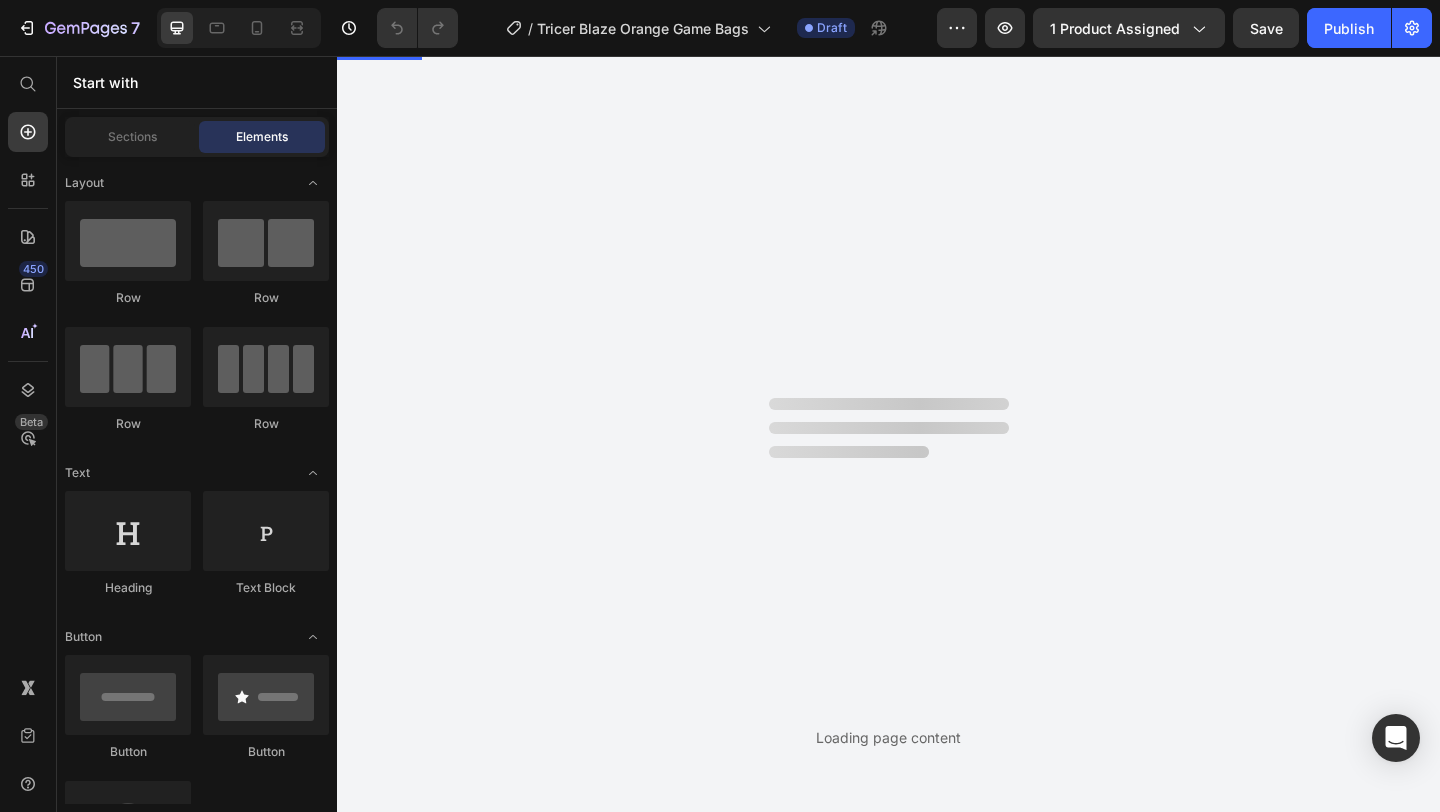 scroll, scrollTop: 0, scrollLeft: 0, axis: both 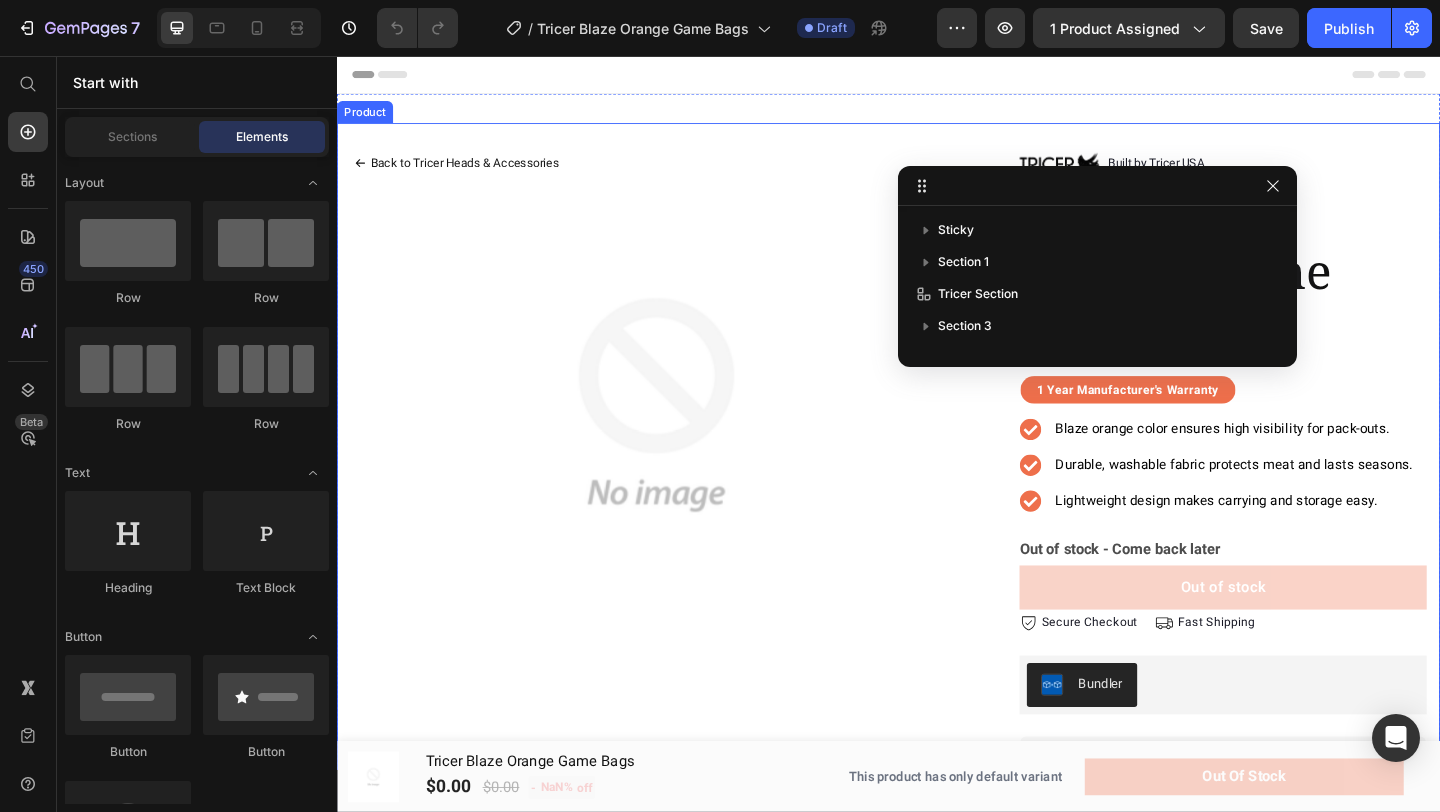 click on "Back to Tricer Heads & Accessories Button Product Images Row Image Built by Tricer USA Text block Row Tricer Blaze Orange Game Bags Product Title 1 Year Manufacturer's Warranty Text block Row Row Blaze orange color ensures high visibility for pack-outs. Durable, washable fabric protects meat and lasts seasons. Lightweight design makes carrying and storage easy. Item list Out of stock - Come back later Stock Counter Out of stock Product Cart Button
Icon Secure Checkout Text block Row
Icon Fast Shipping Text block Row Row Bundler Bundler
Description Stay safe while packing out your game with the Tricer blaze orange   game bags. Available in two sets "Buck" and "Bull". The buck bags easily fits bone in buck size game or bone out elk size game.  The bull bags will fit bone in elk size game.  Each 5 bag set includes a 14x20 meat parts/head bag so when you are packing out your harvest no one is mistaking you for whats strapped to your pack.  Row" at bounding box center [937, 653] 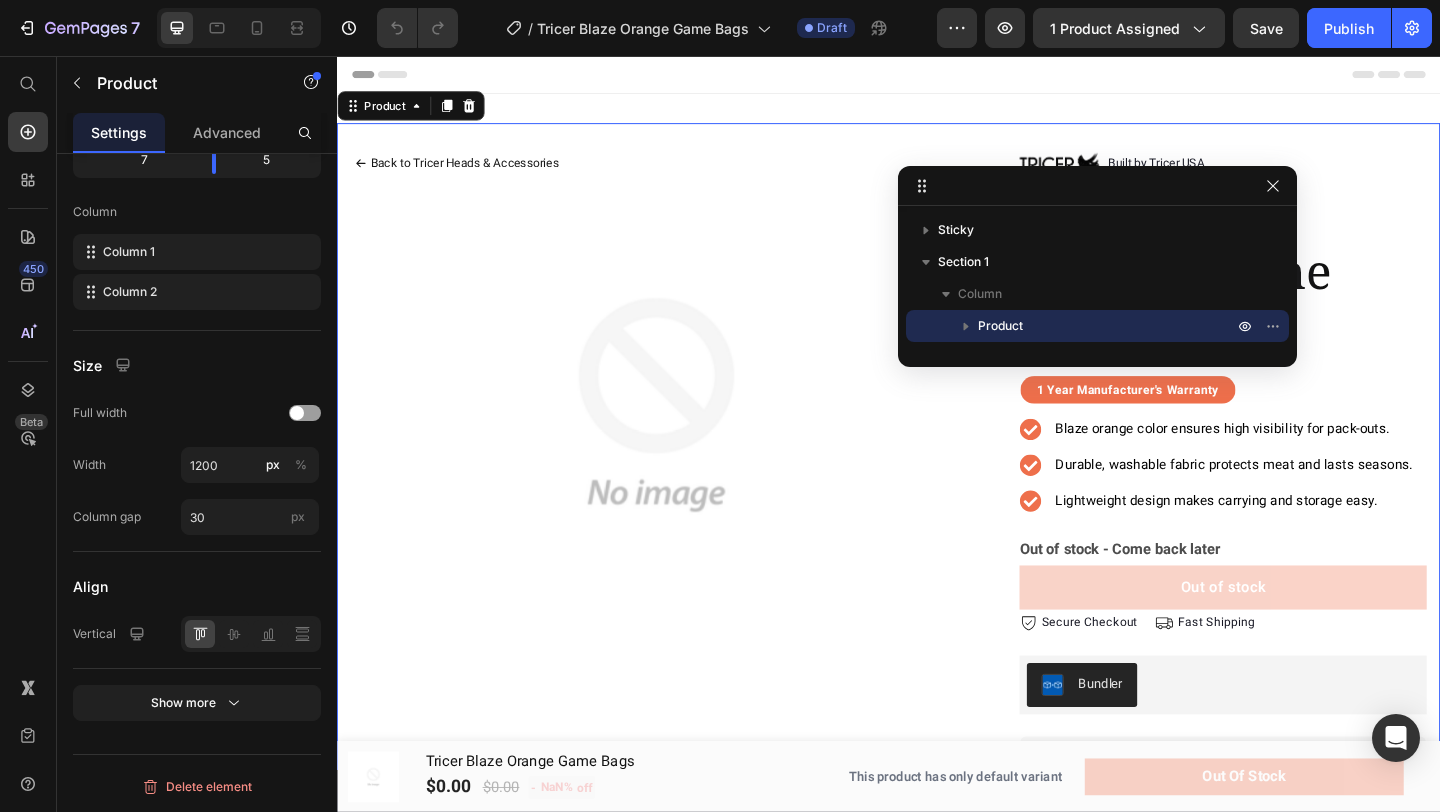 scroll, scrollTop: 0, scrollLeft: 0, axis: both 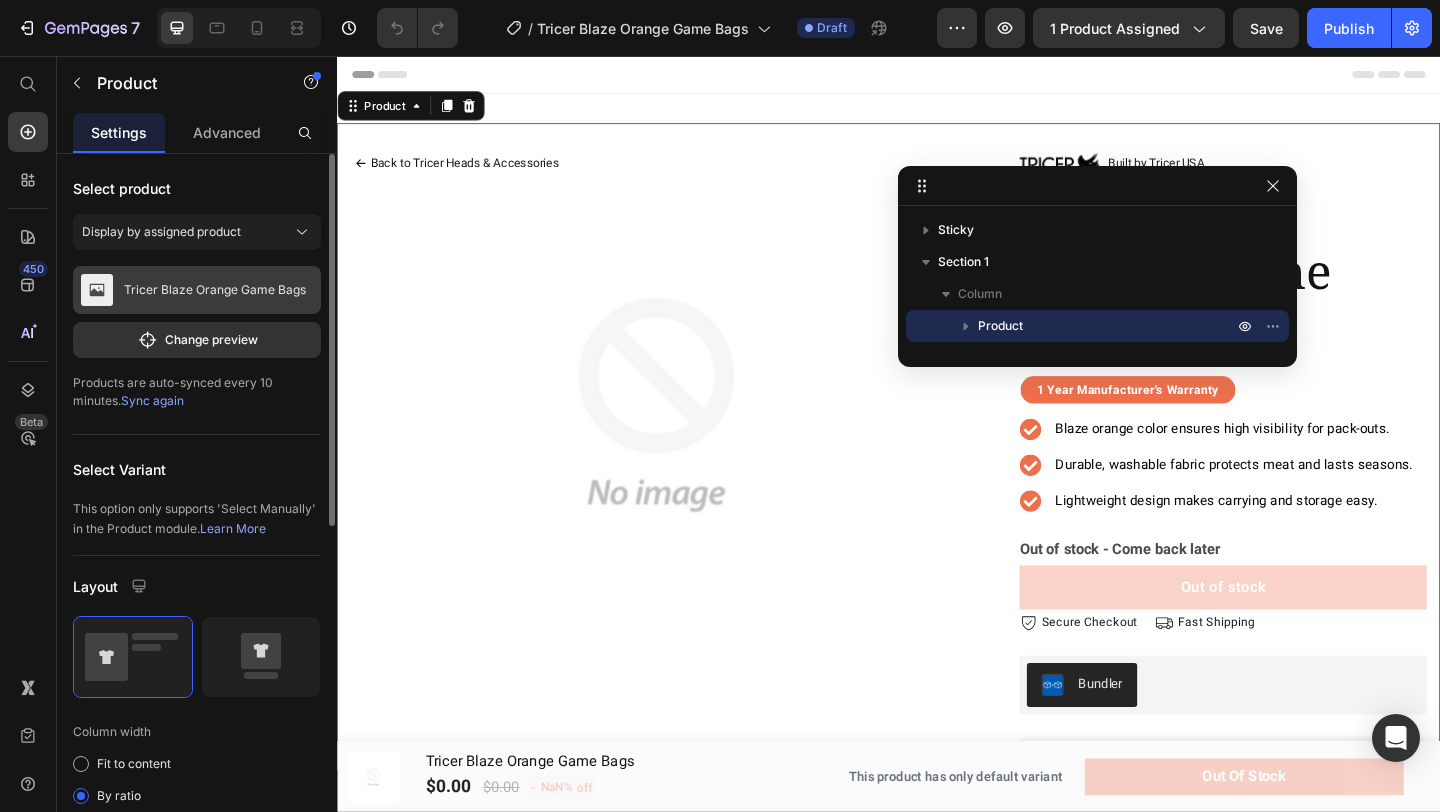 click on "Tricer Blaze Orange Game Bags" at bounding box center [197, 290] 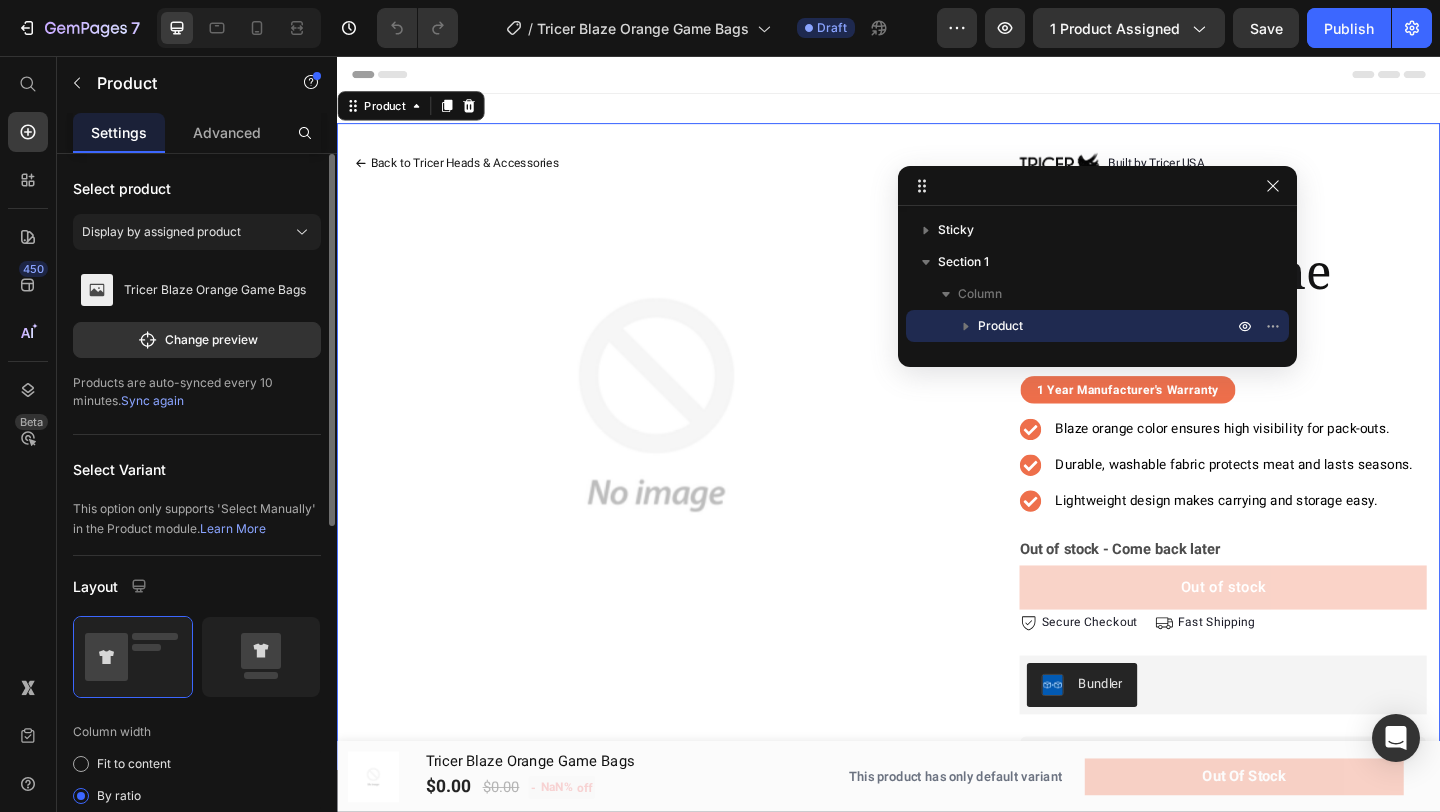 click on "Tricer Blaze Orange Game Bags Change preview" at bounding box center (197, 312) 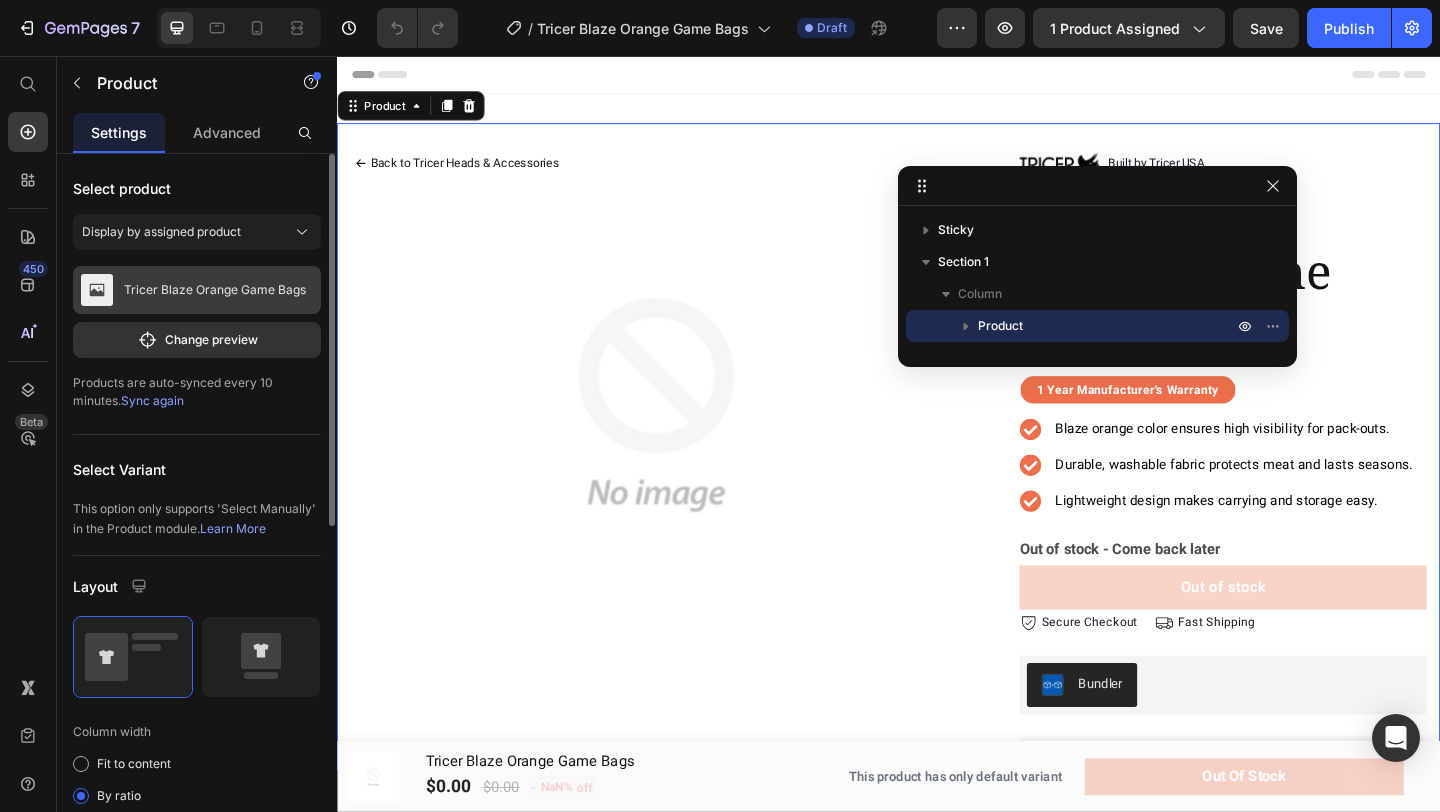 click on "Tricer Blaze Orange Game Bags" at bounding box center (197, 290) 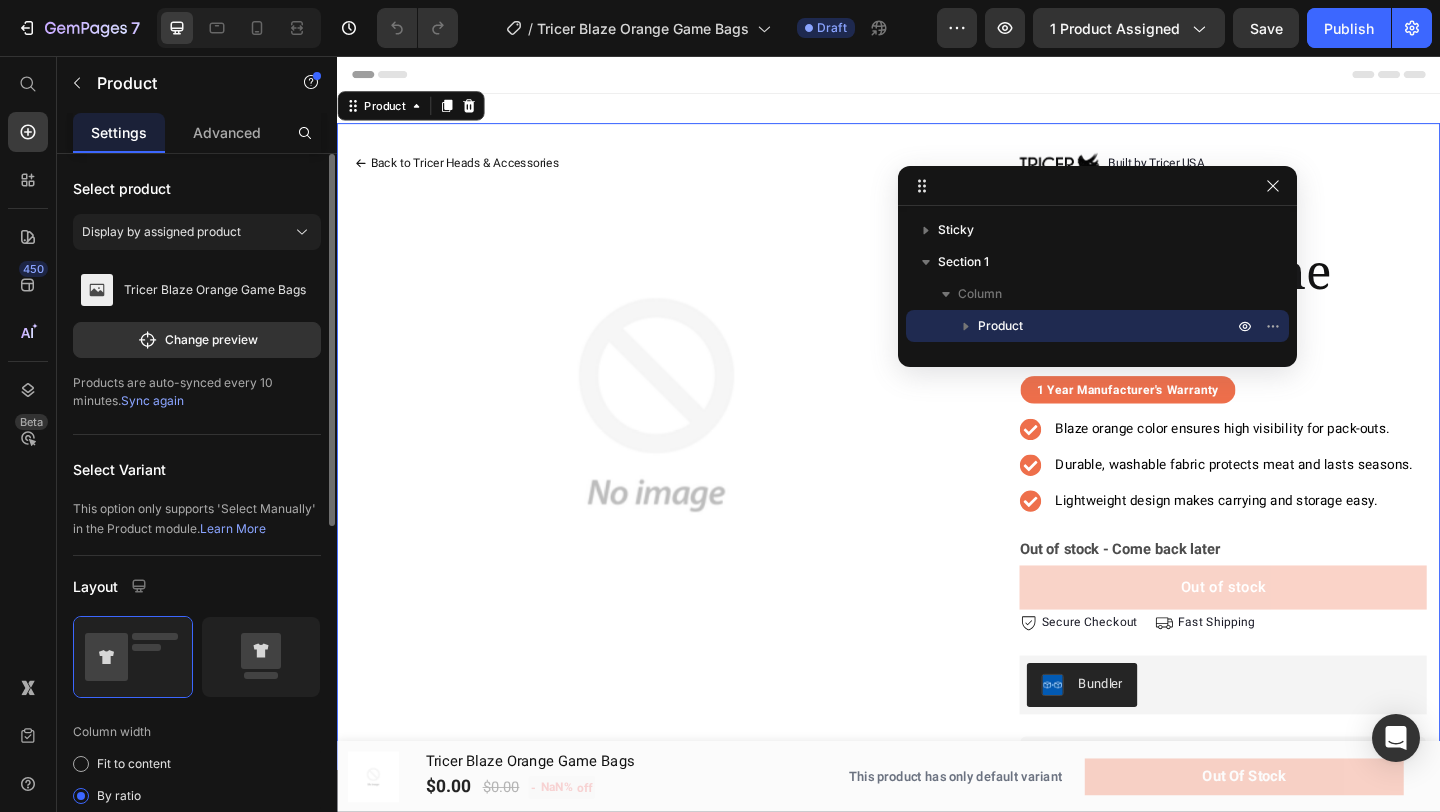 click on "Display by assigned product Tricer Blaze Orange Game Bags Change preview" at bounding box center (197, 286) 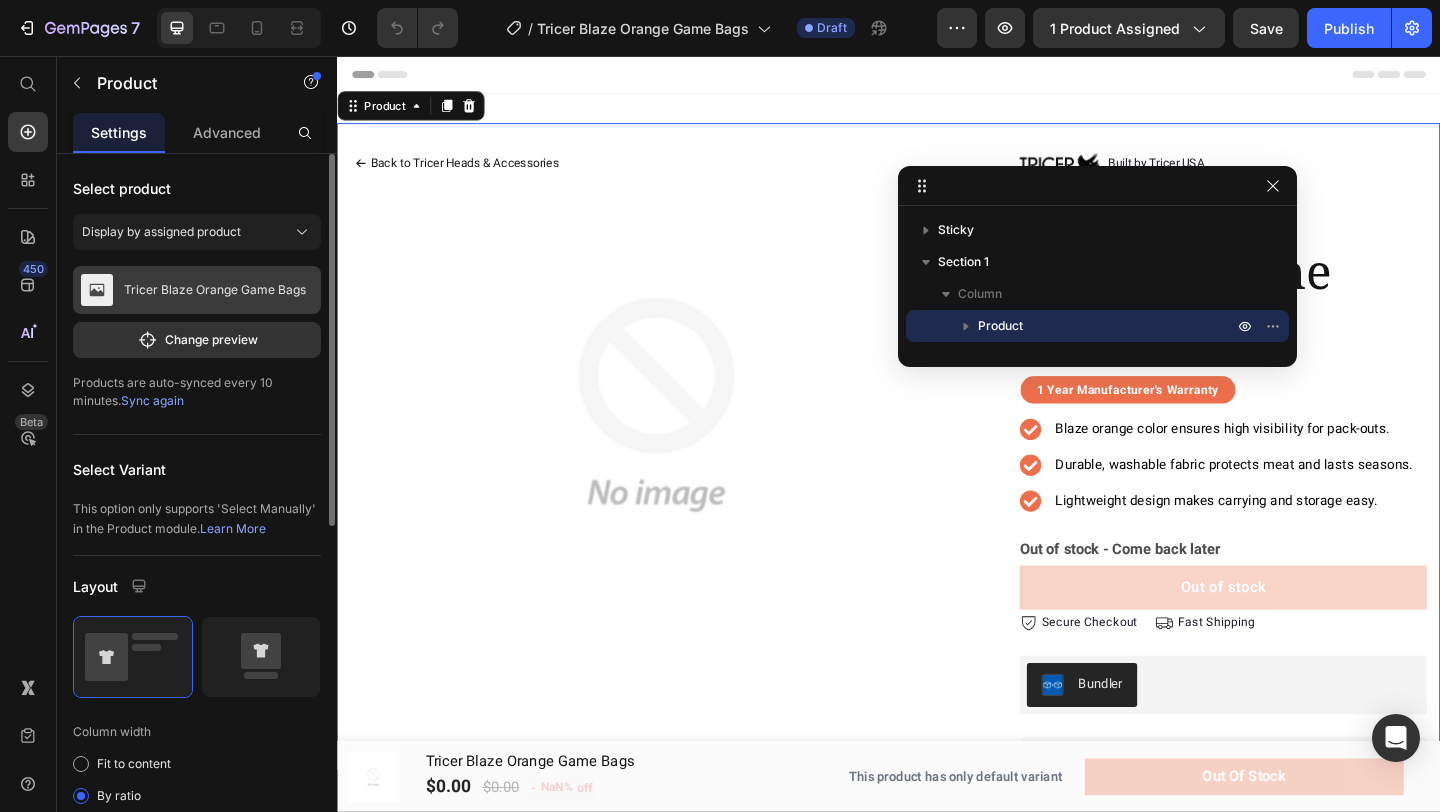 click on "Tricer Blaze Orange Game Bags" at bounding box center [197, 290] 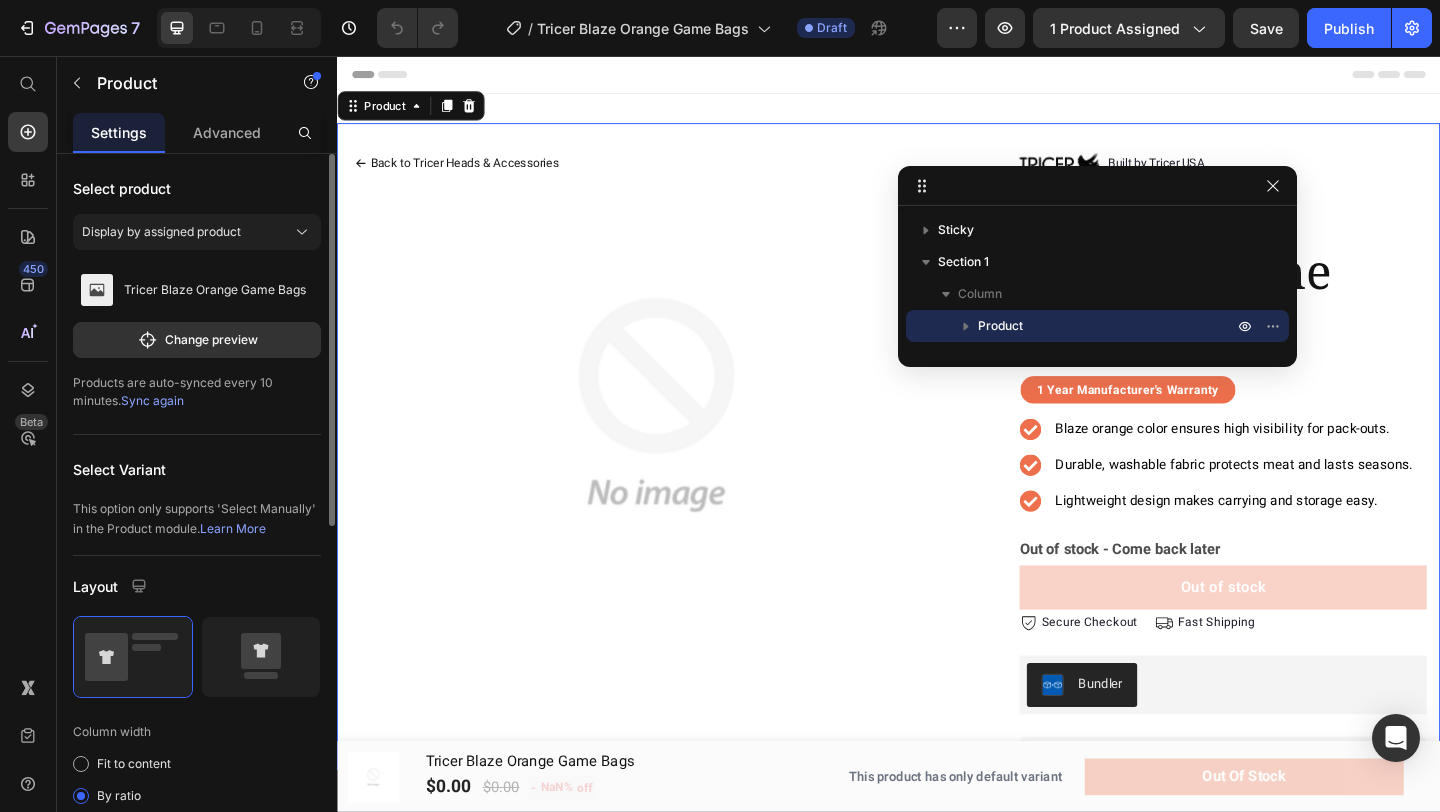 click on "Sync again" at bounding box center (152, 400) 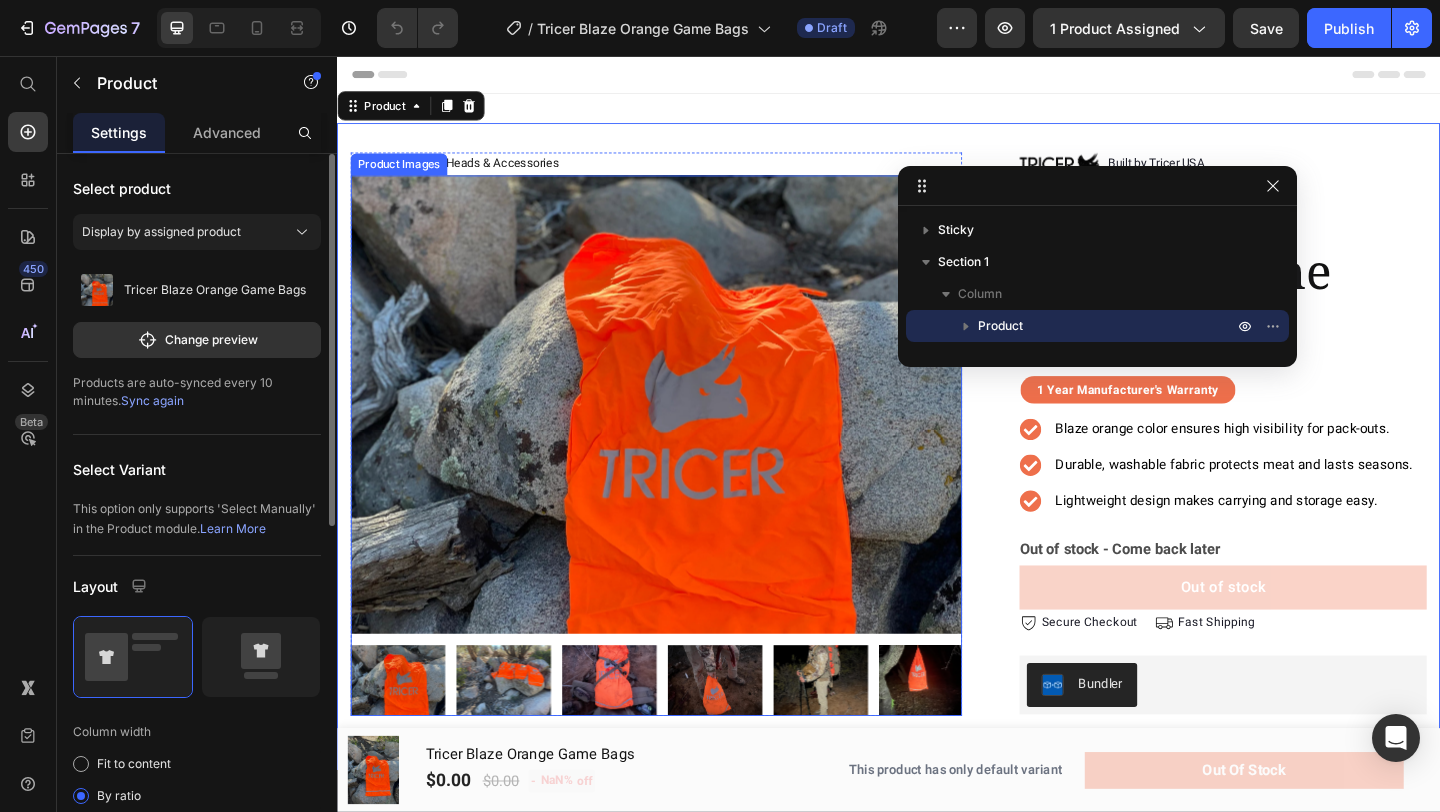 click at bounding box center [684, 735] 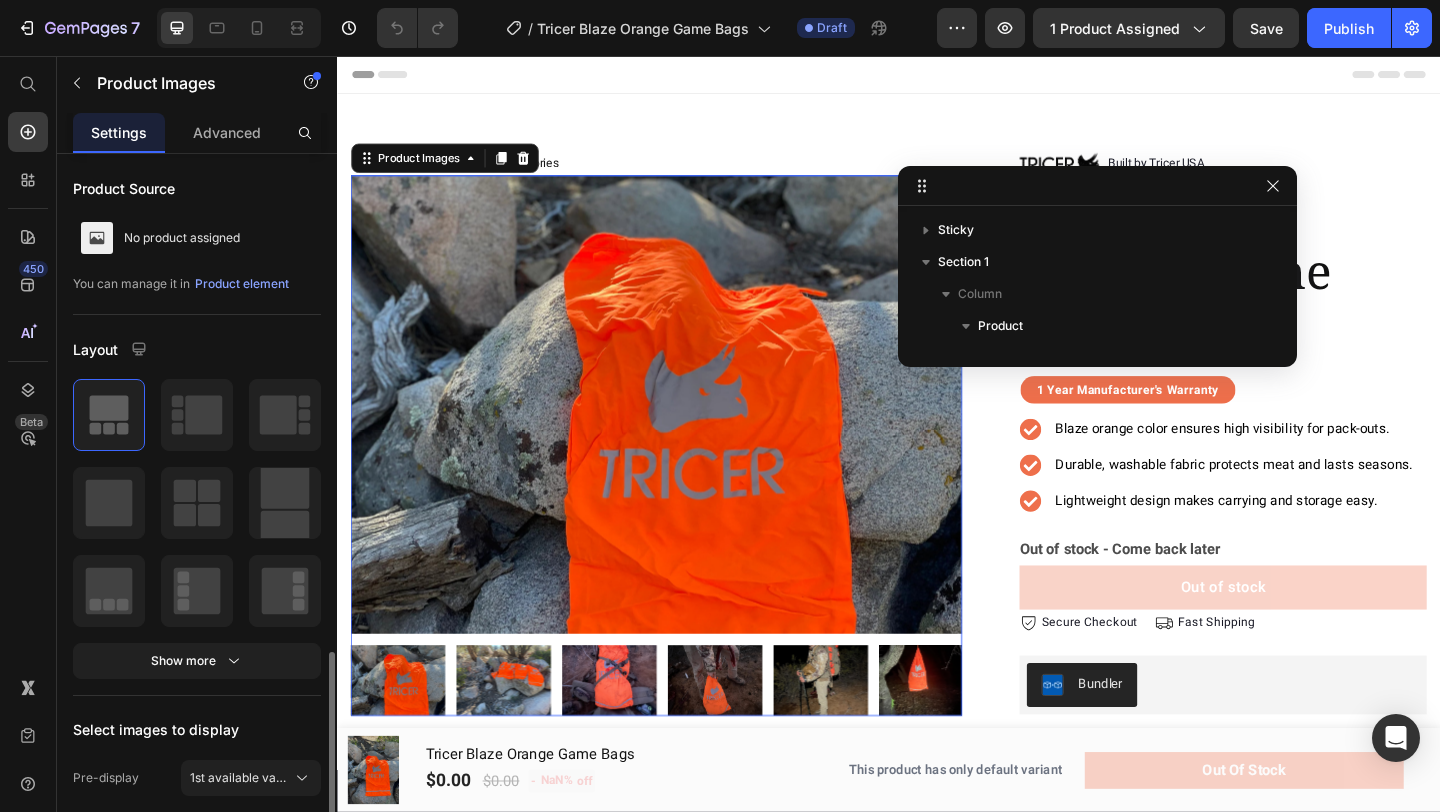 scroll, scrollTop: 189, scrollLeft: 0, axis: vertical 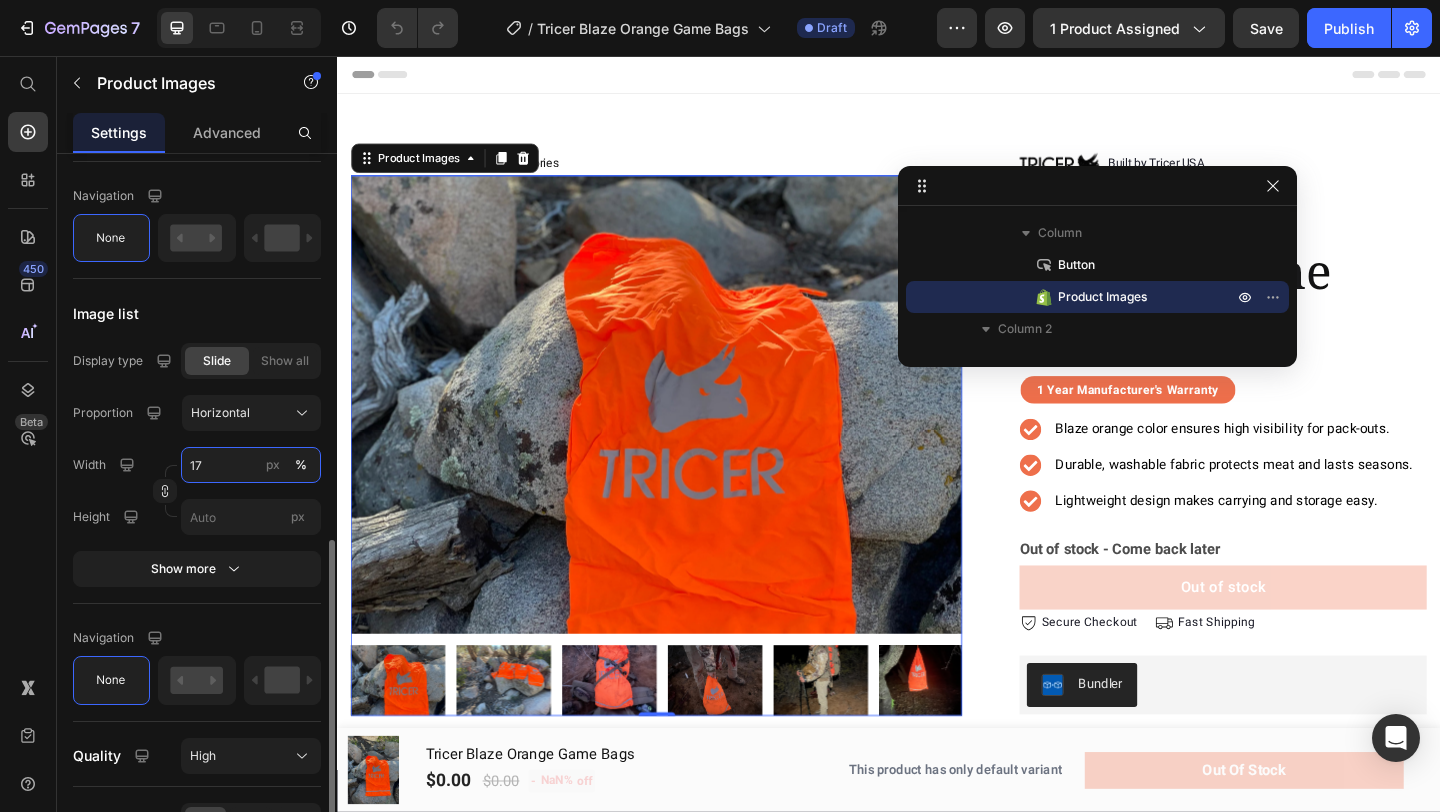 click on "17" at bounding box center (251, 465) 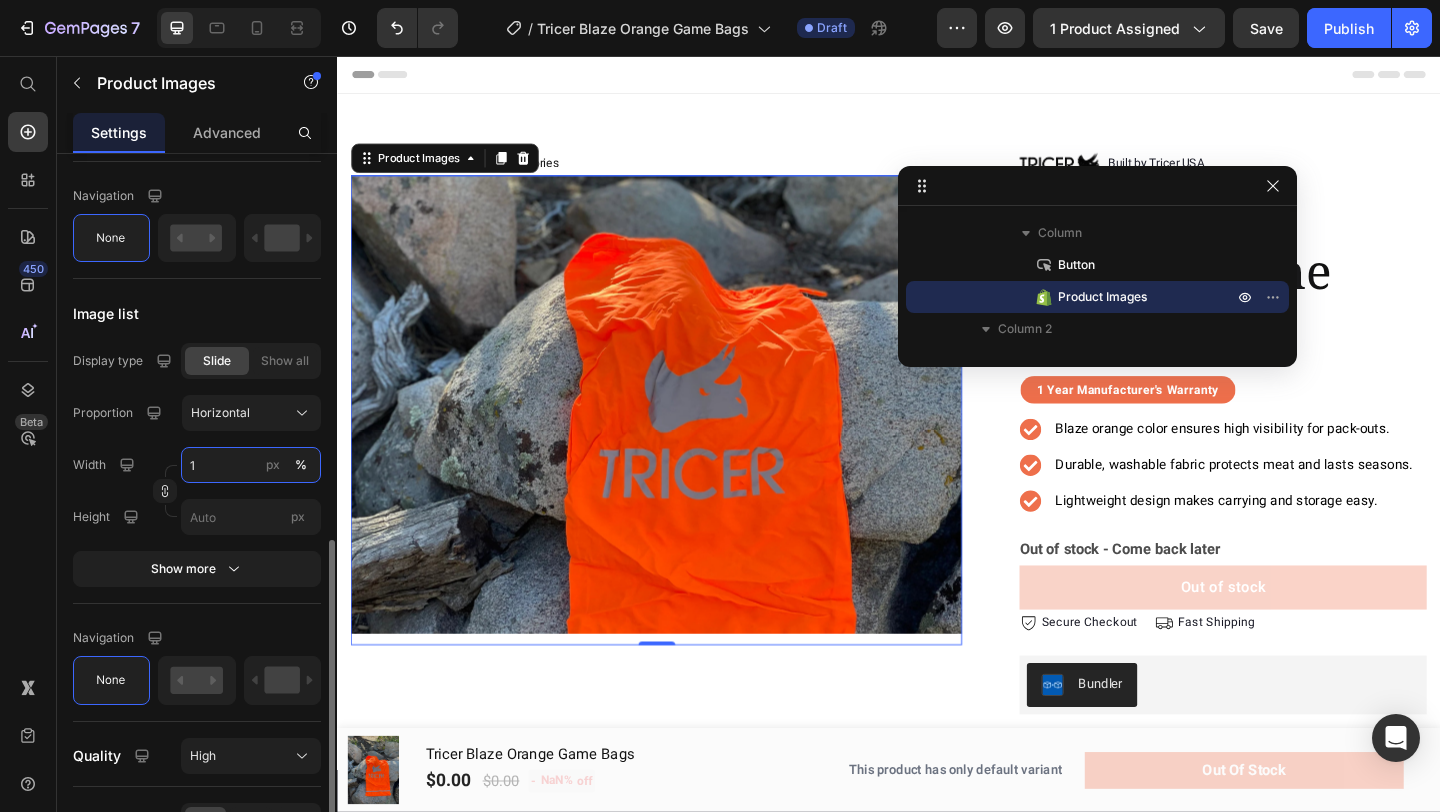 type on "17" 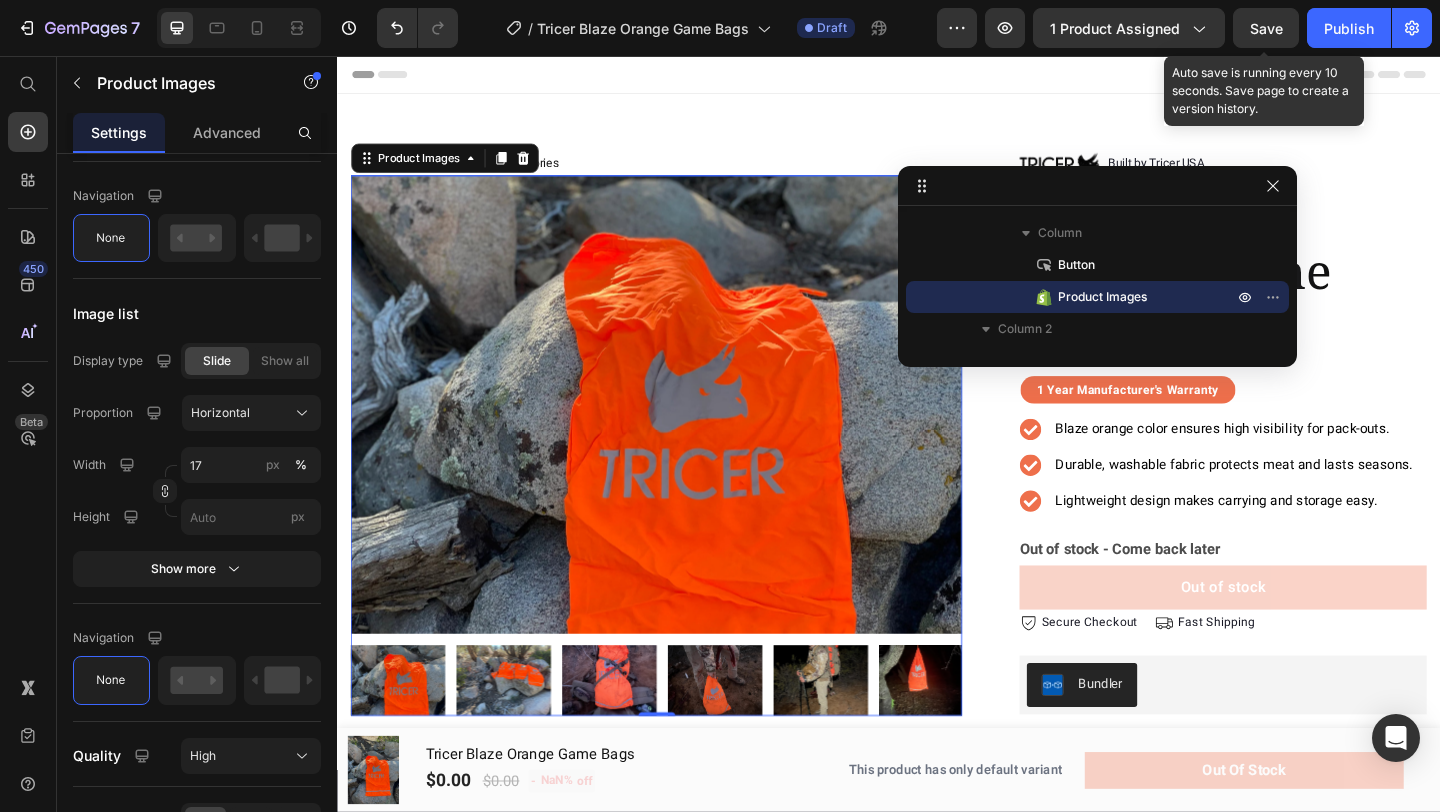 click on "Save" 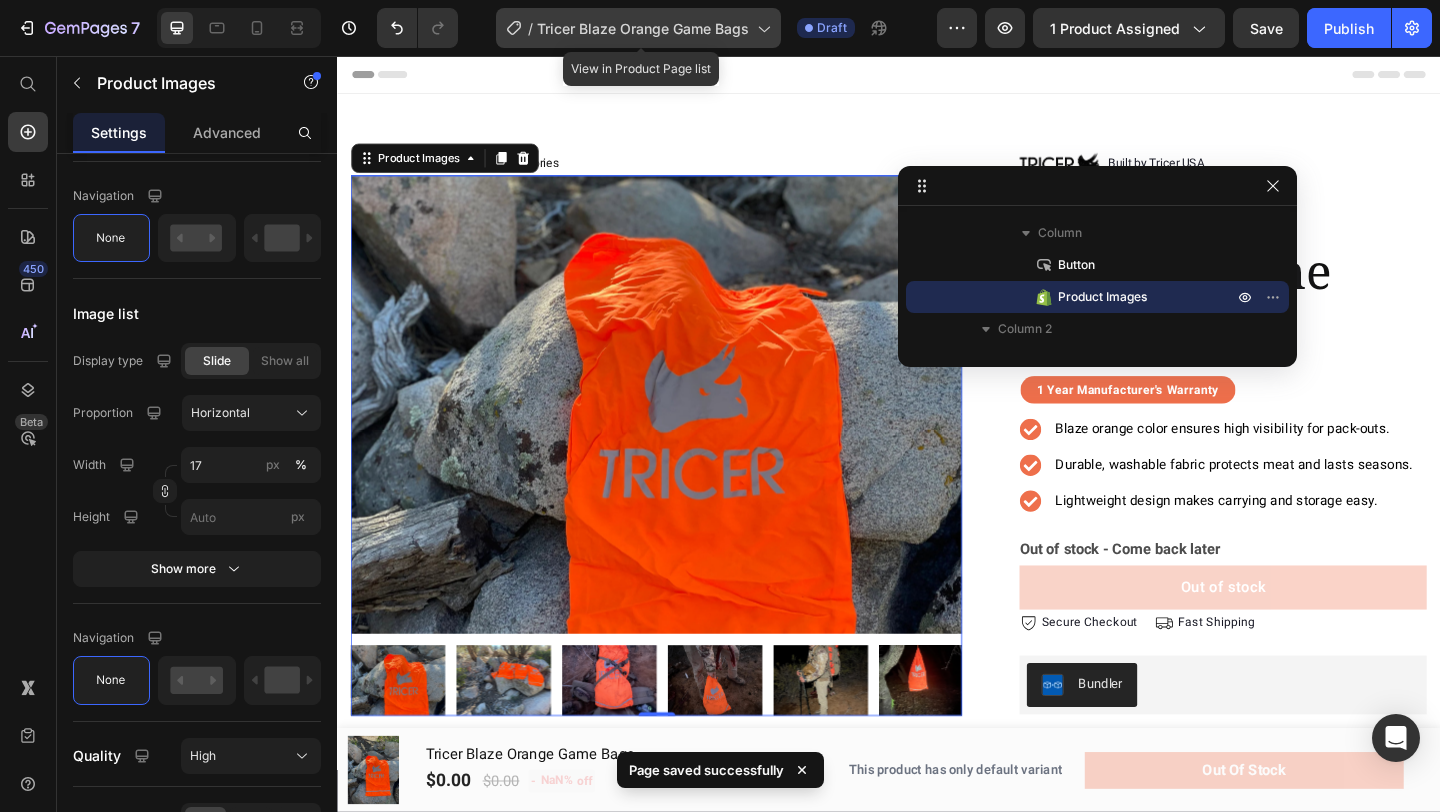 click on "/  Tricer Blaze Orange Game Bags" 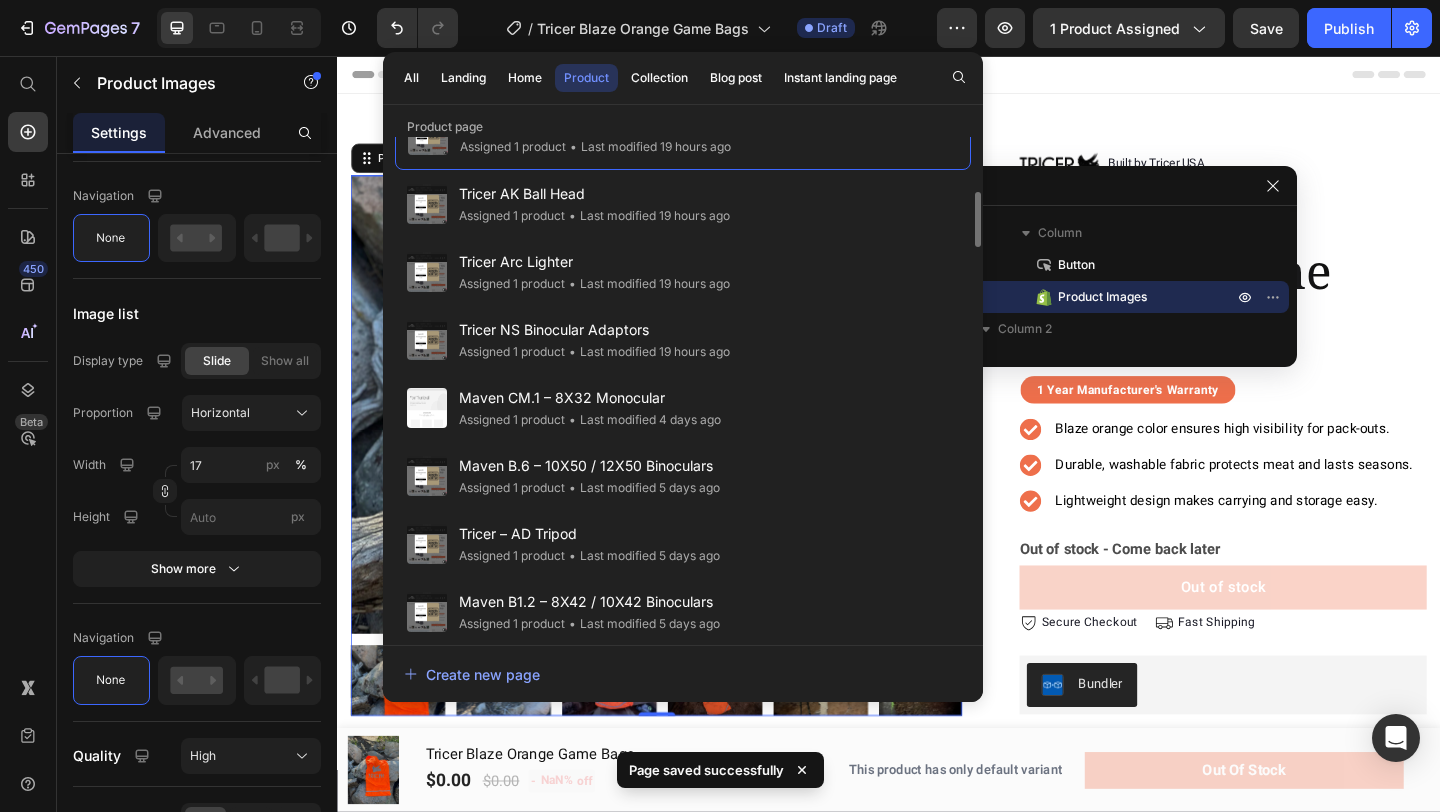 scroll, scrollTop: 0, scrollLeft: 0, axis: both 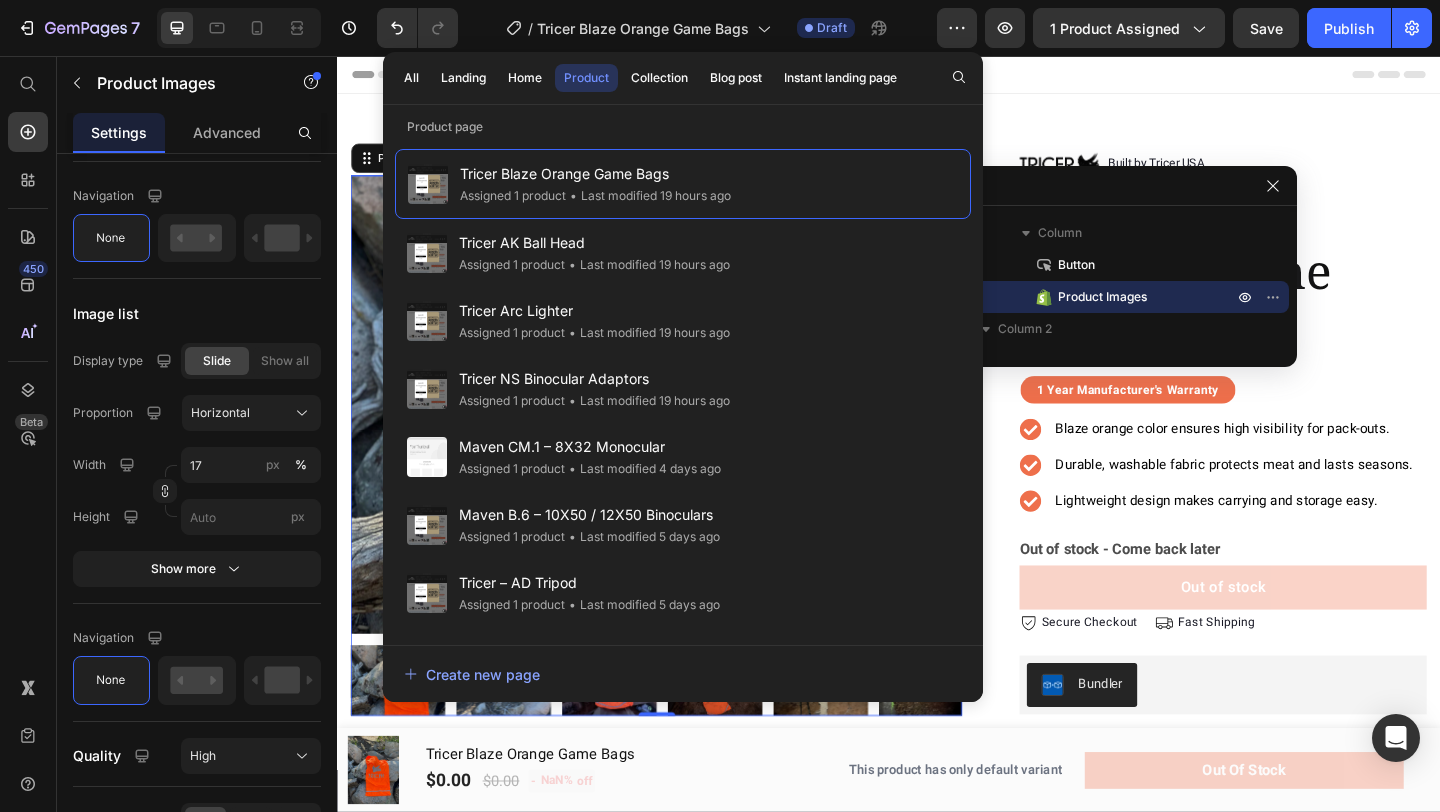 click at bounding box center (235, 28) 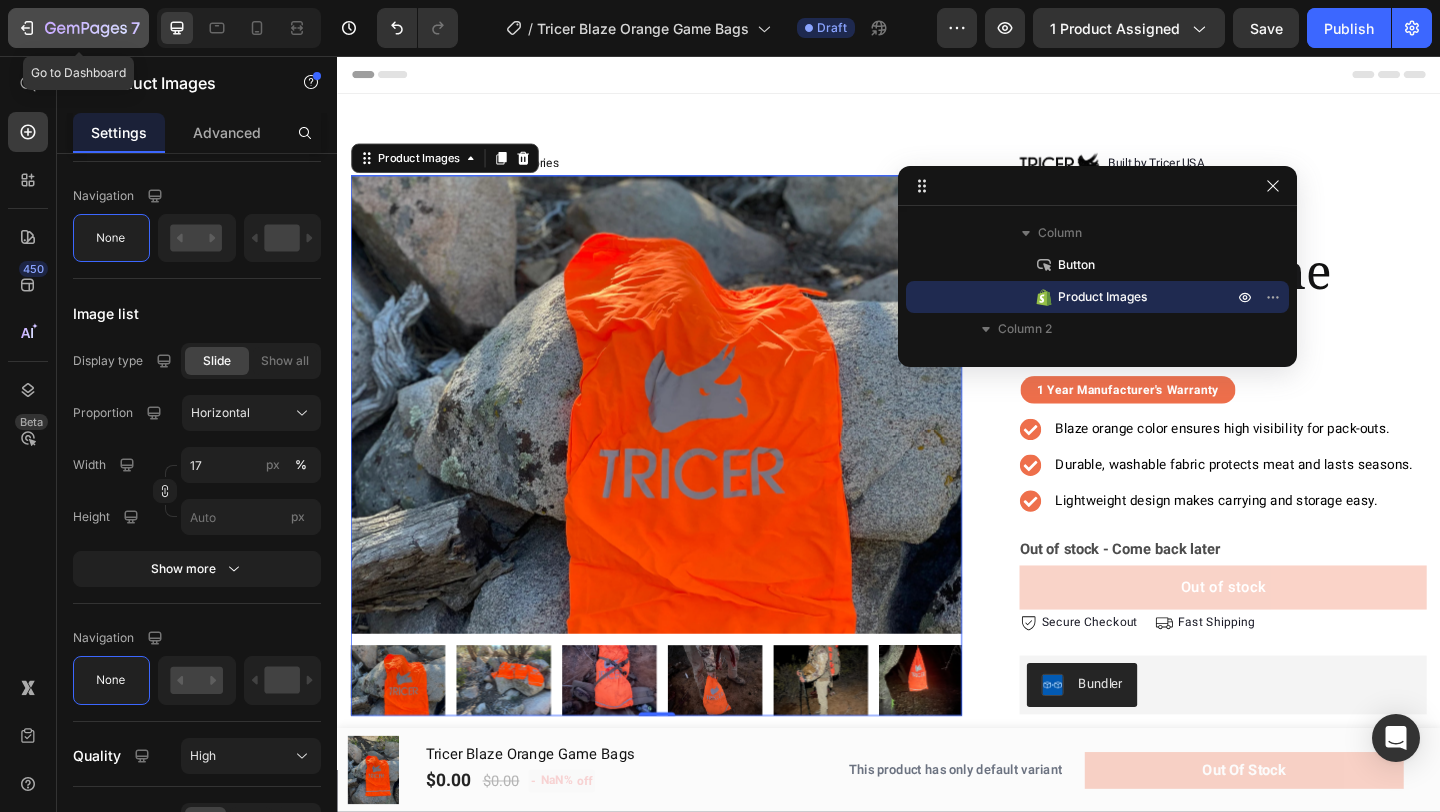 click on "7" at bounding box center [135, 28] 